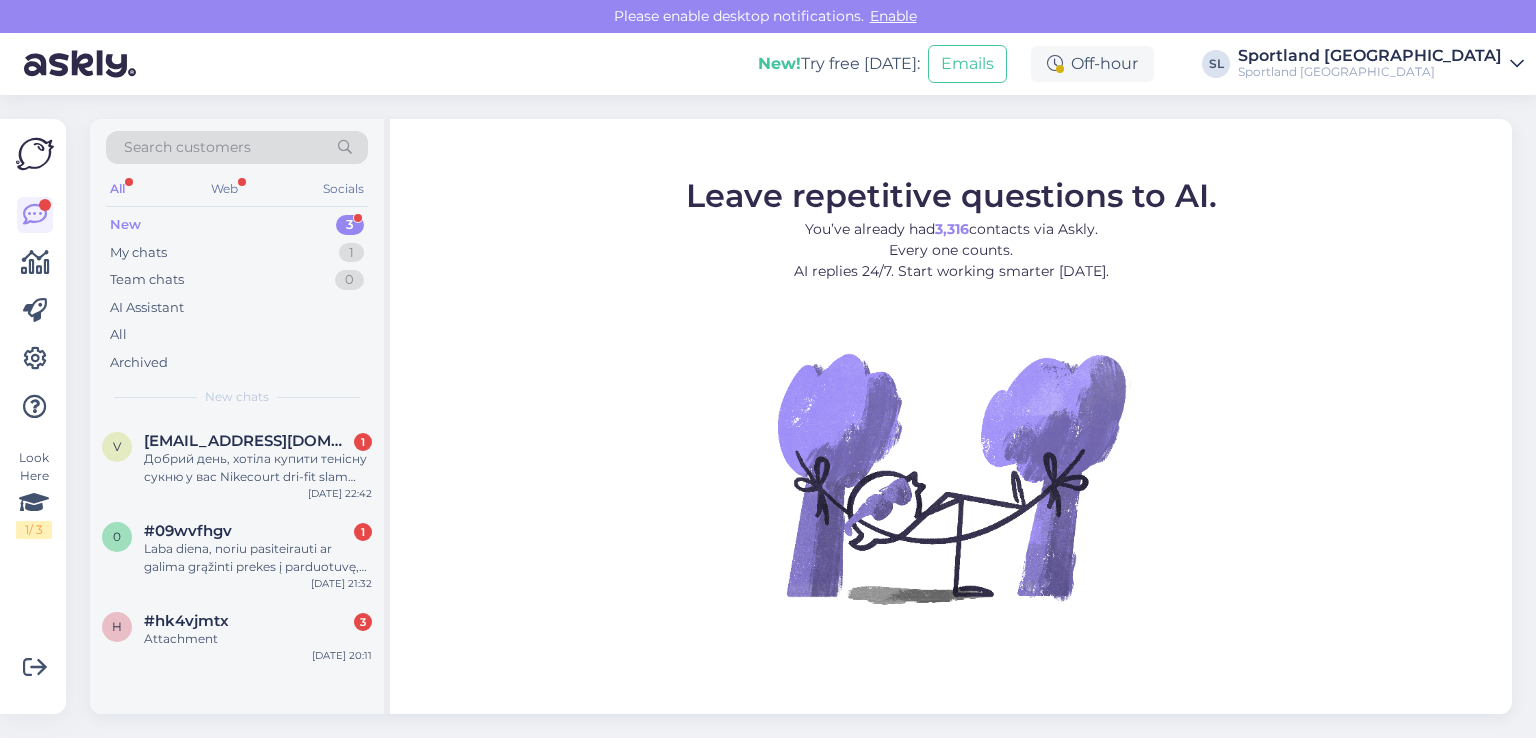 scroll, scrollTop: 0, scrollLeft: 0, axis: both 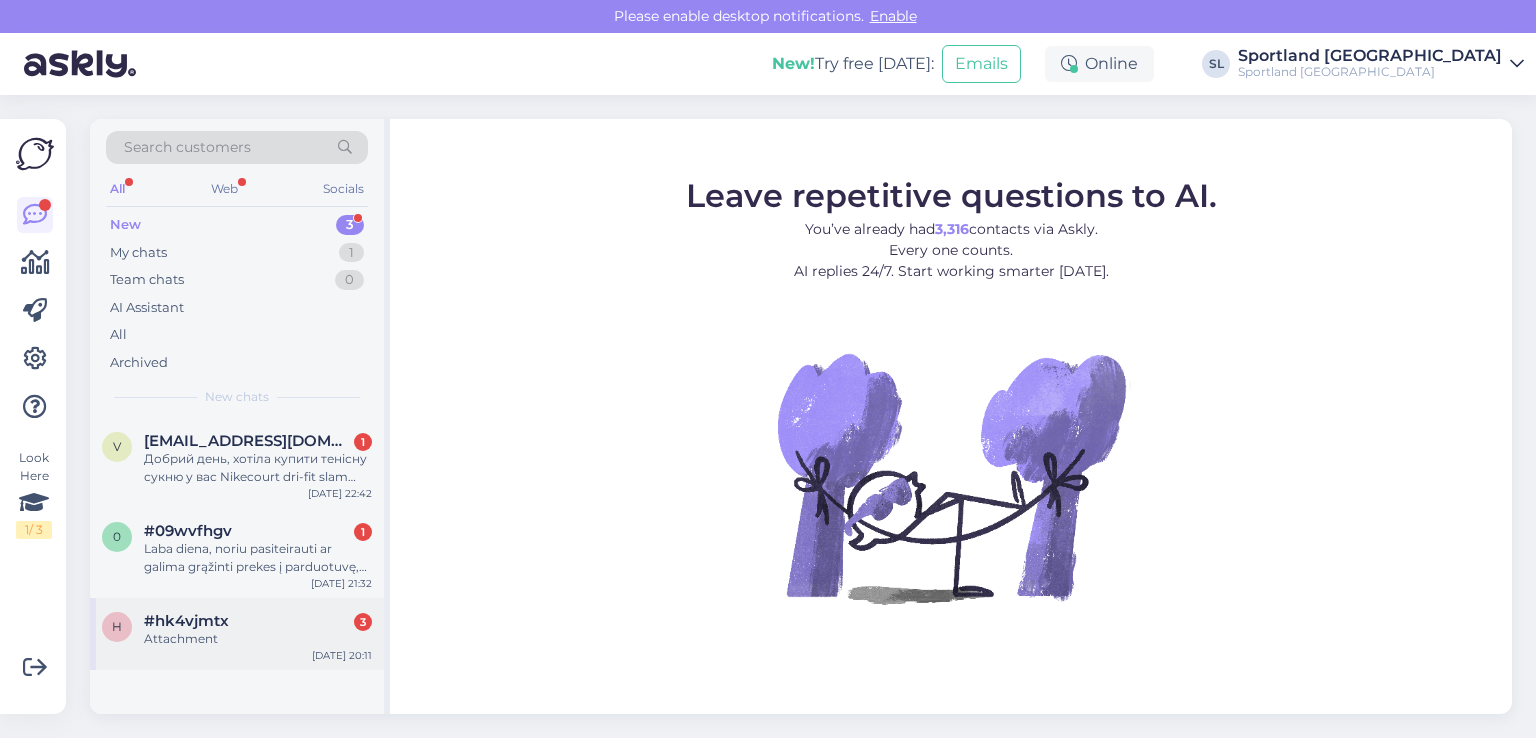 click on "Attachment" at bounding box center (258, 639) 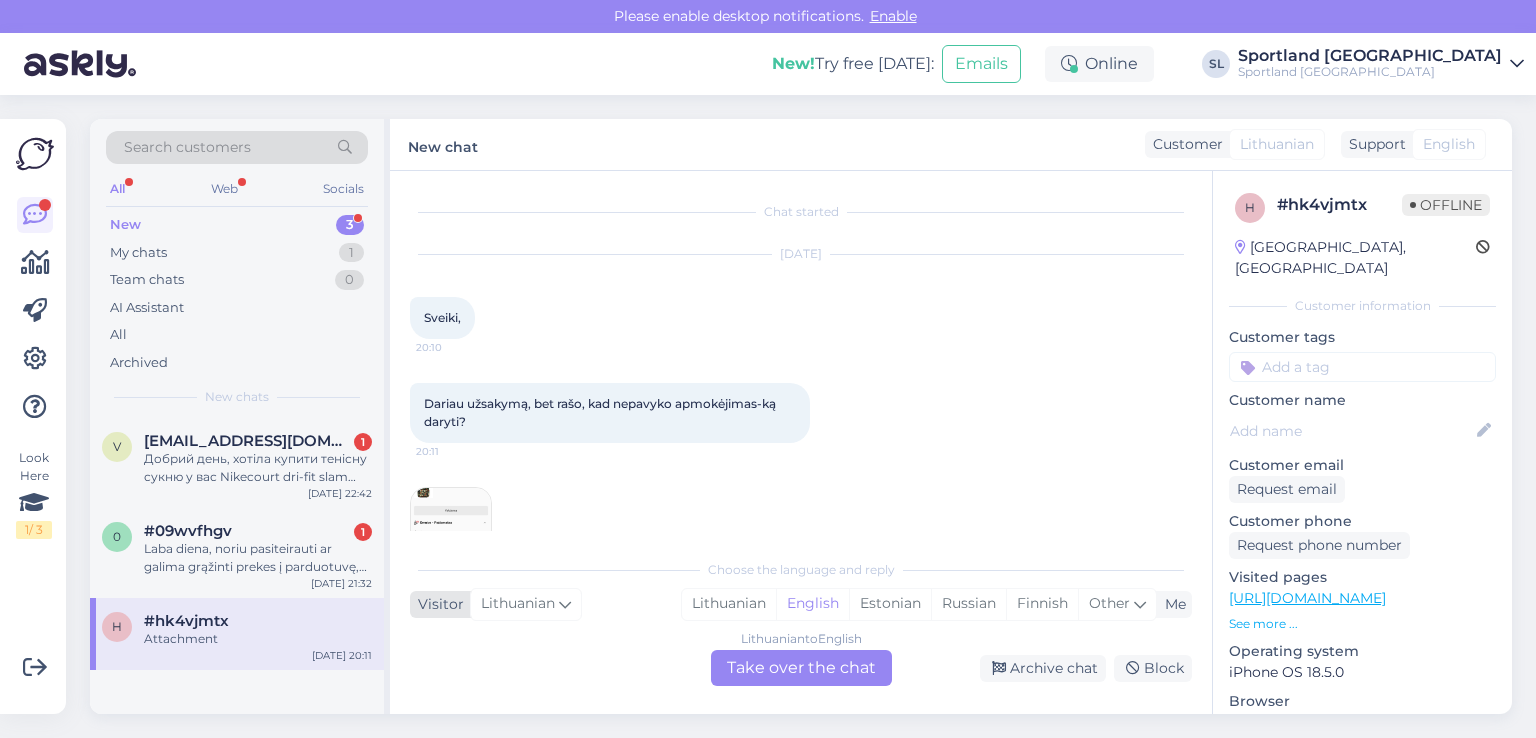 scroll, scrollTop: 60, scrollLeft: 0, axis: vertical 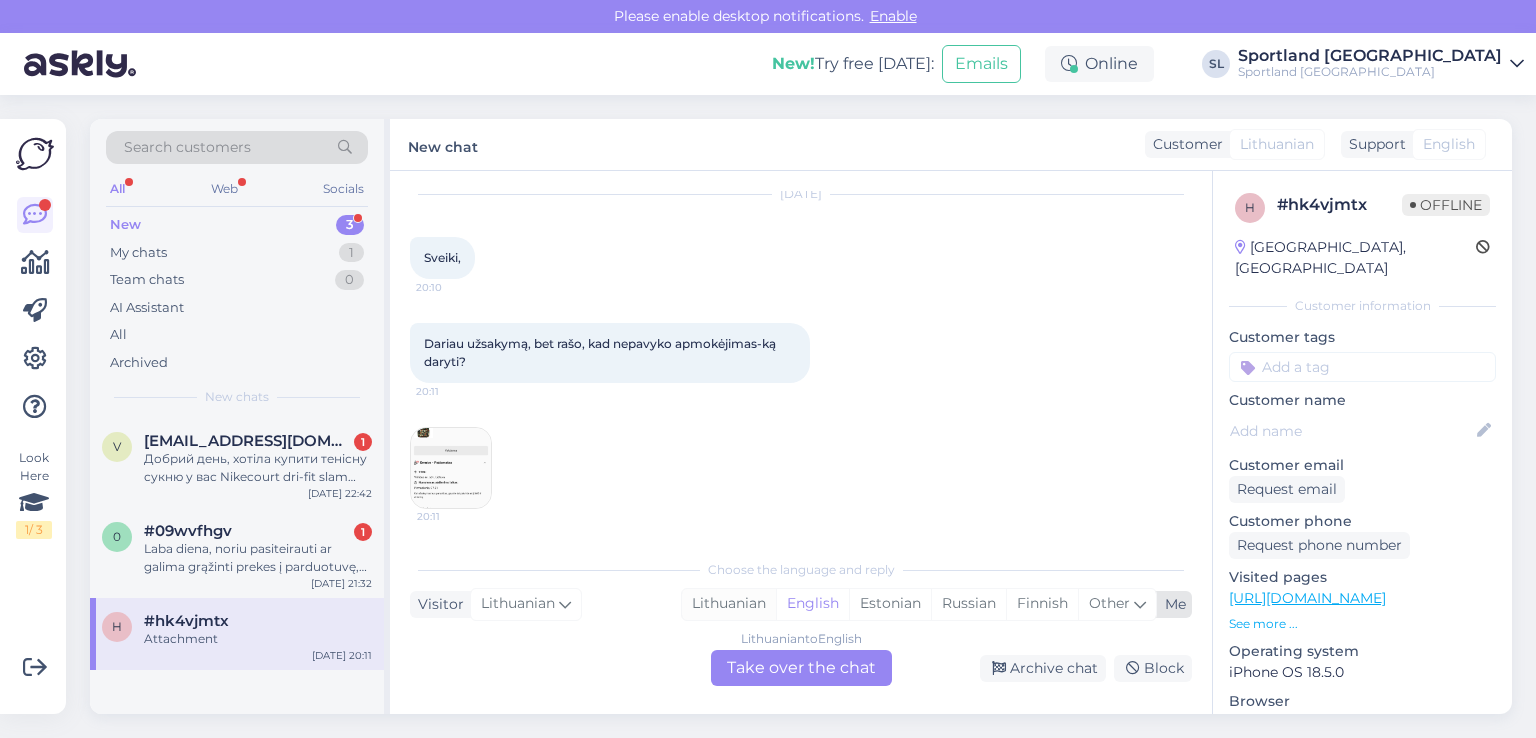 click on "Lithuanian" at bounding box center (729, 604) 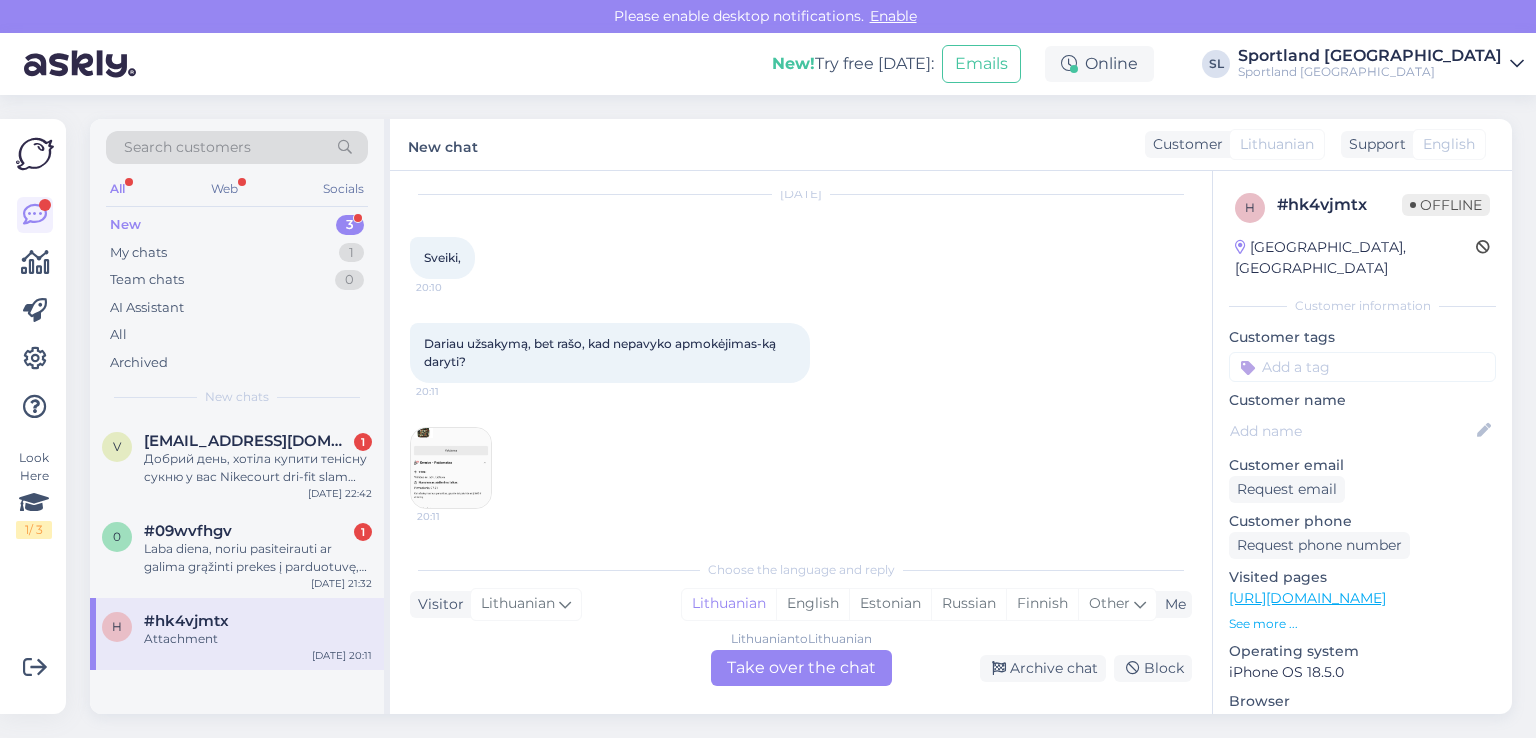 click on "Lithuanian  to  Lithuanian Take over the chat" at bounding box center (801, 668) 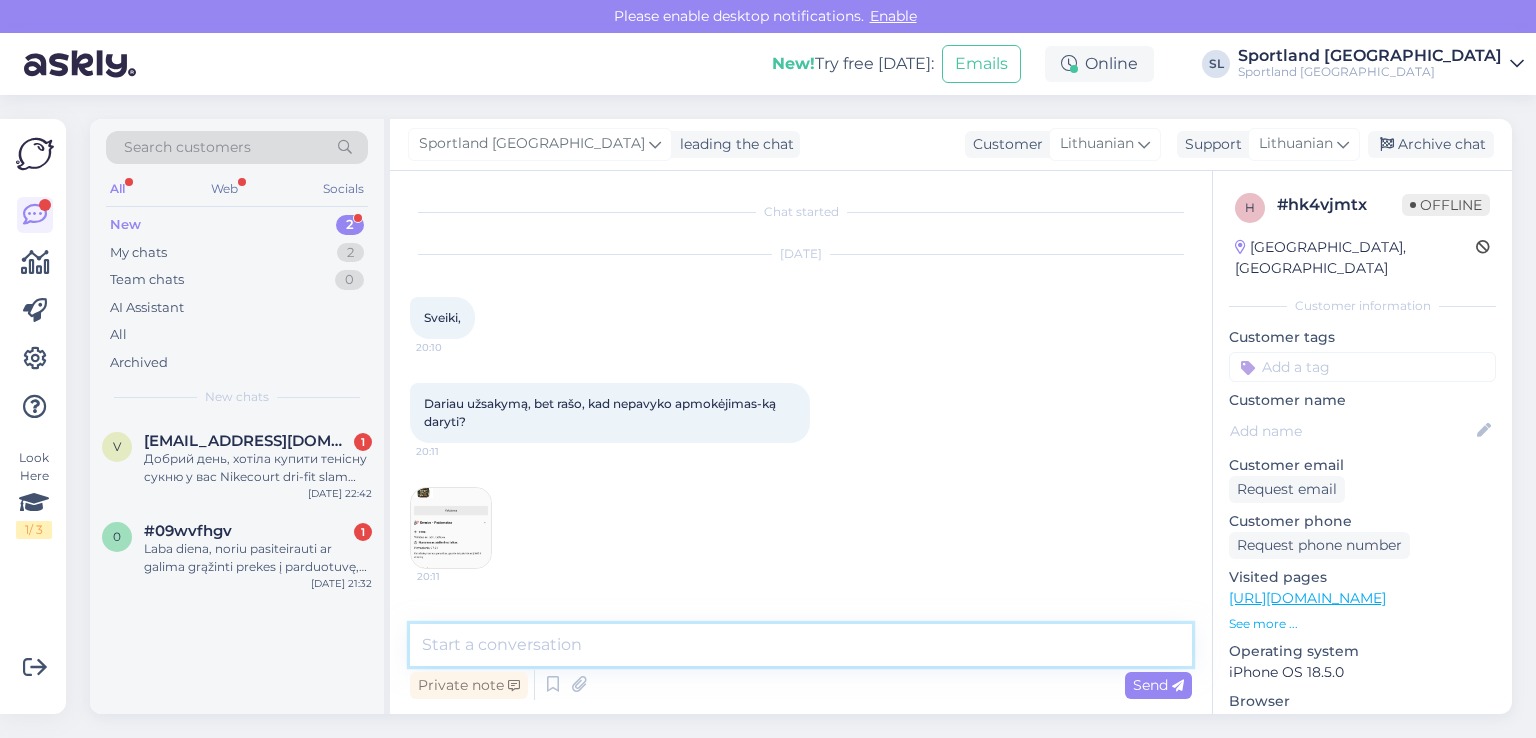 drag, startPoint x: 704, startPoint y: 658, endPoint x: 694, endPoint y: 649, distance: 13.453624 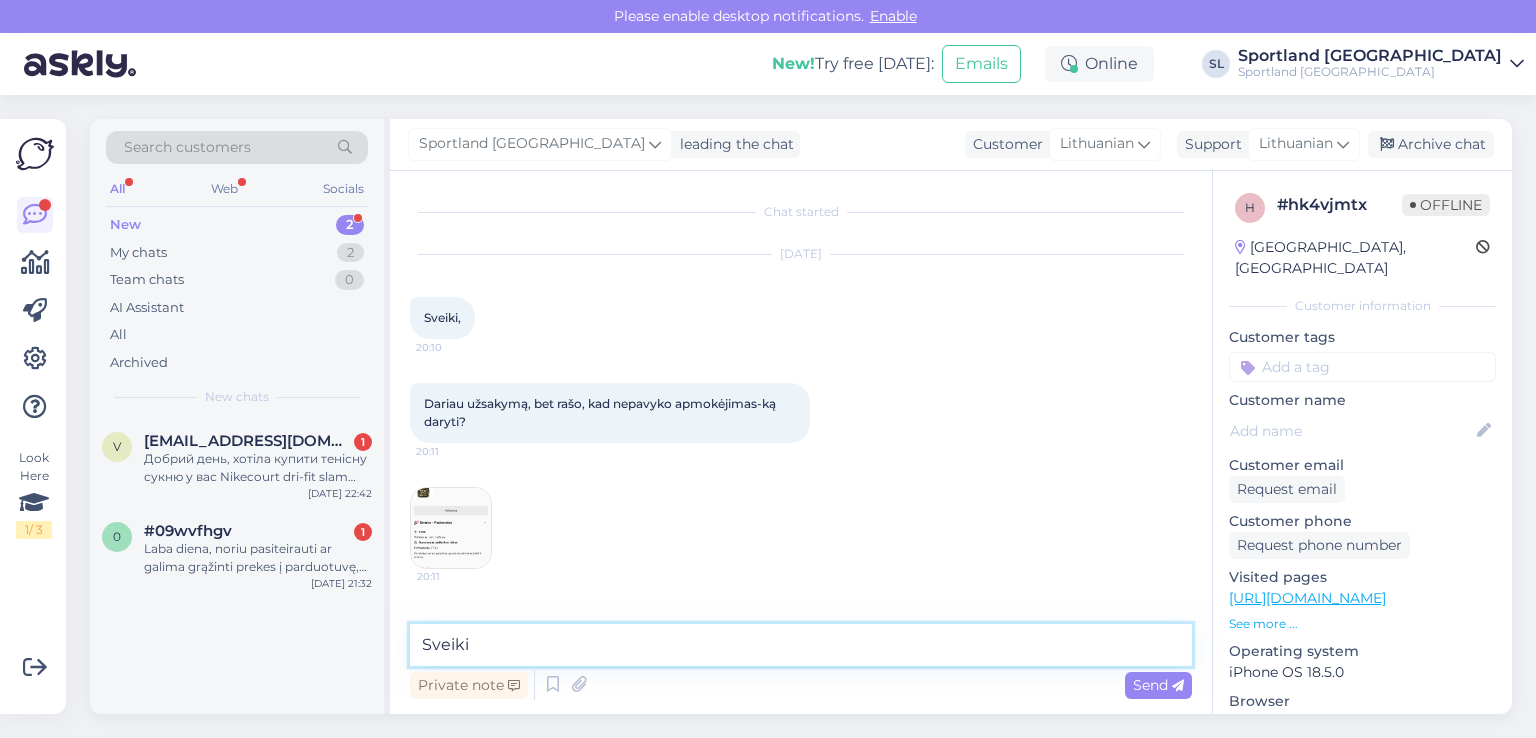 type on "Sveiki" 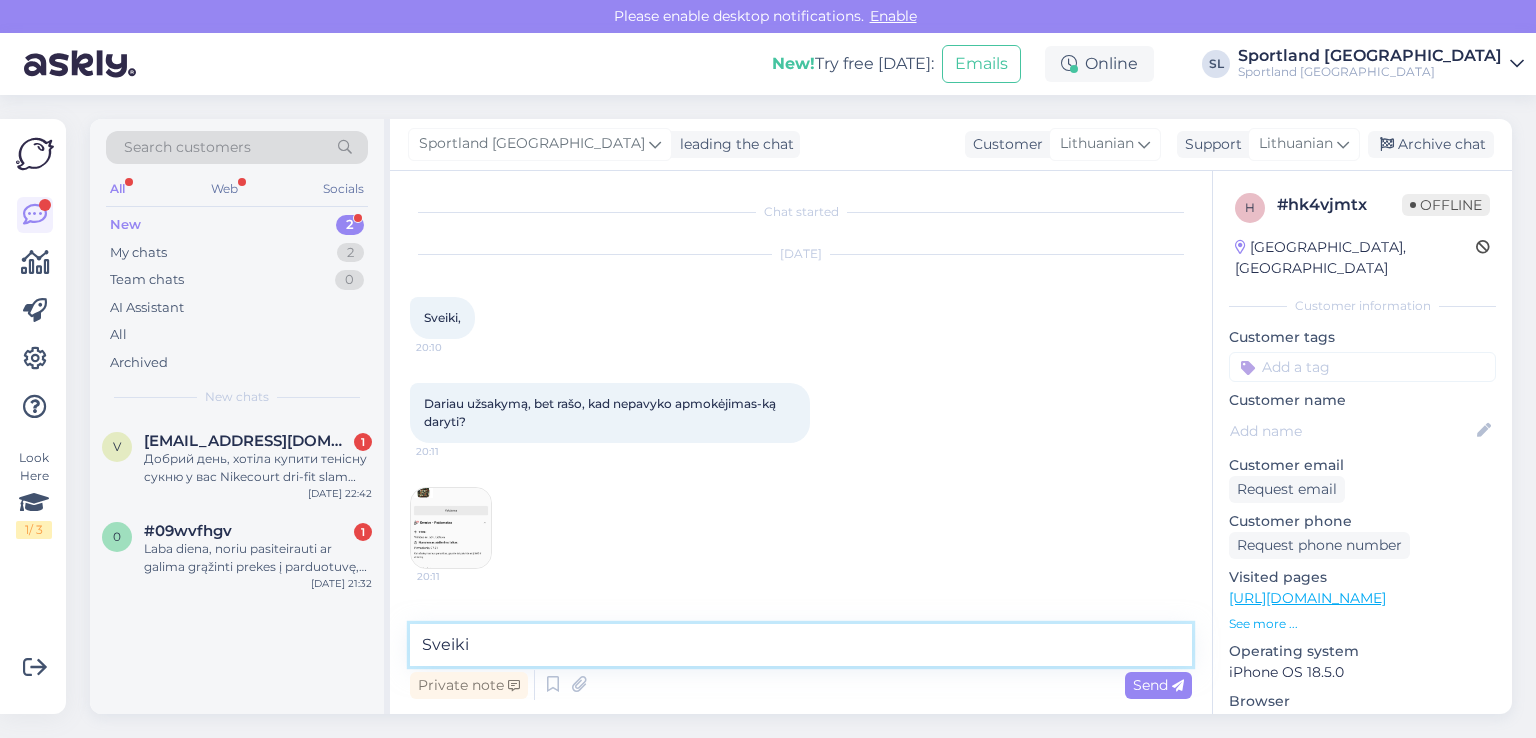 type 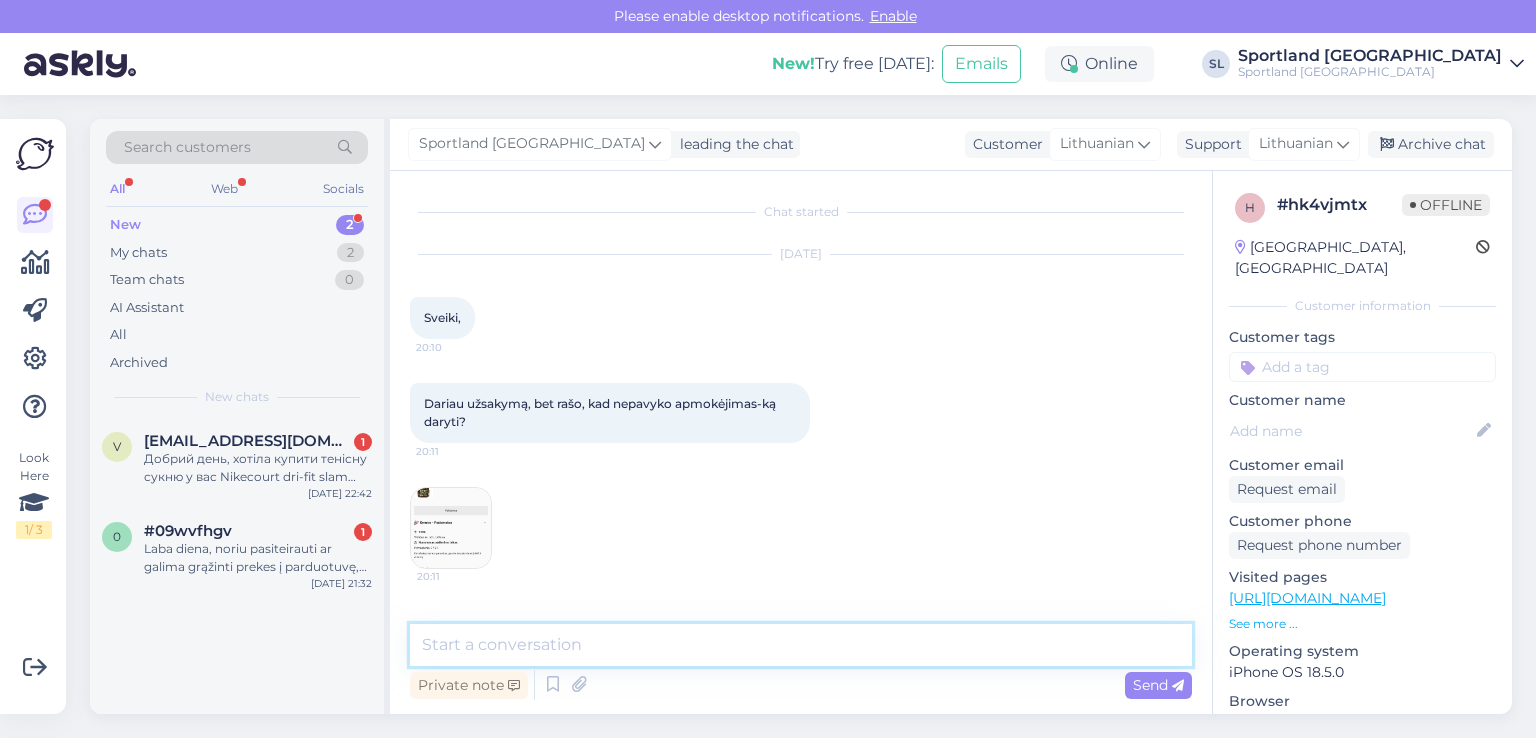 scroll, scrollTop: 113, scrollLeft: 0, axis: vertical 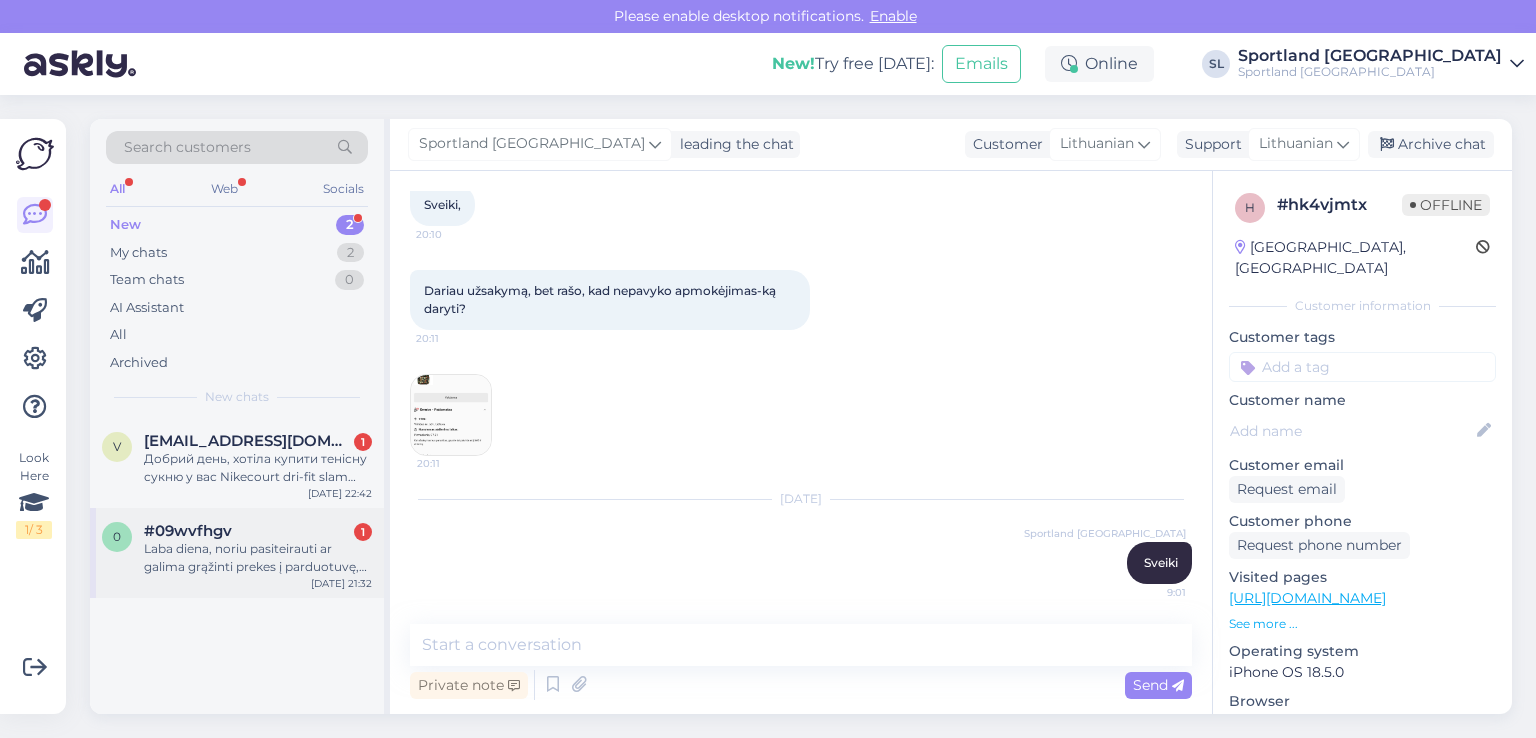 click on "Laba diena, noriu pasiteirauti ar galima grąžinti prekes į parduotuvę, jei buvo pirkta internetu?" at bounding box center (258, 558) 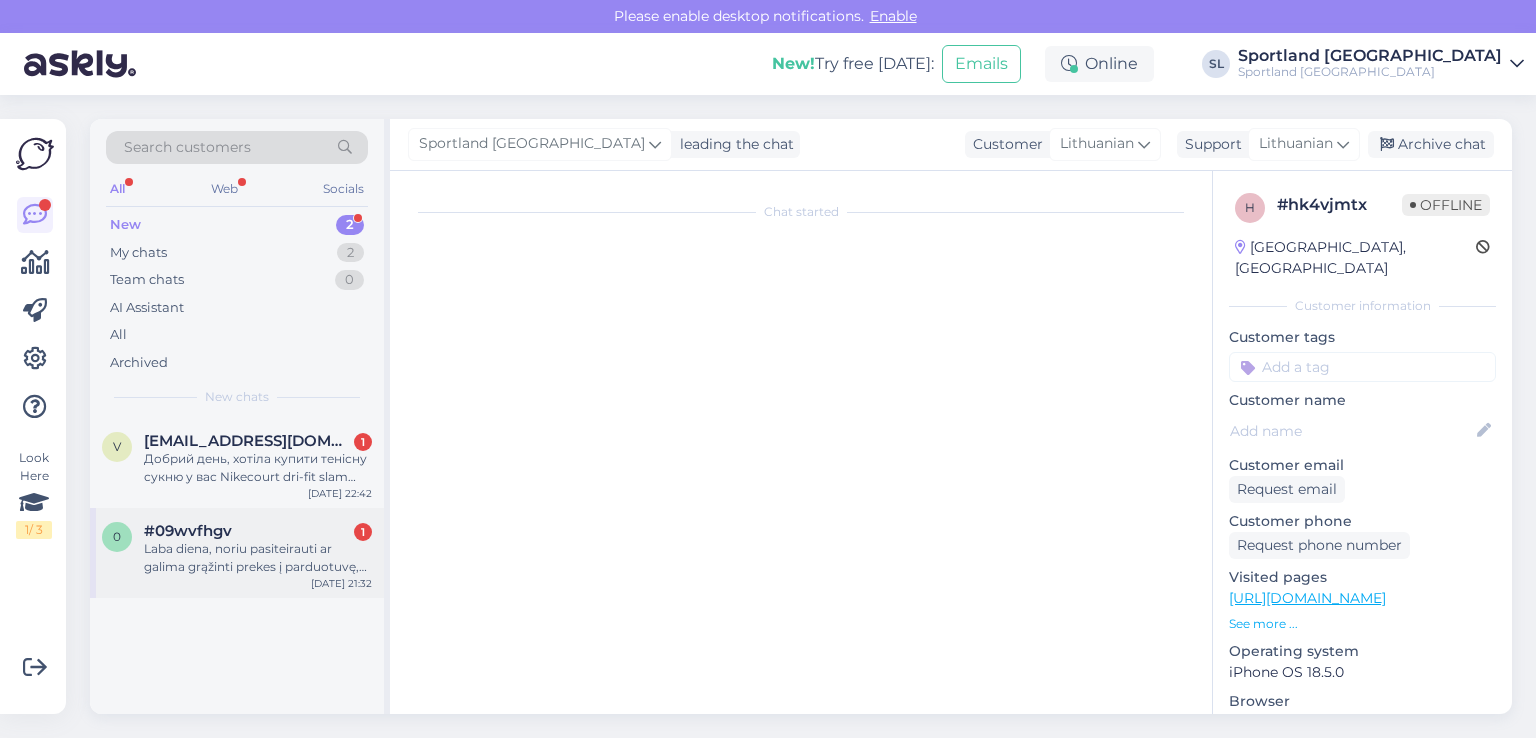 scroll, scrollTop: 0, scrollLeft: 0, axis: both 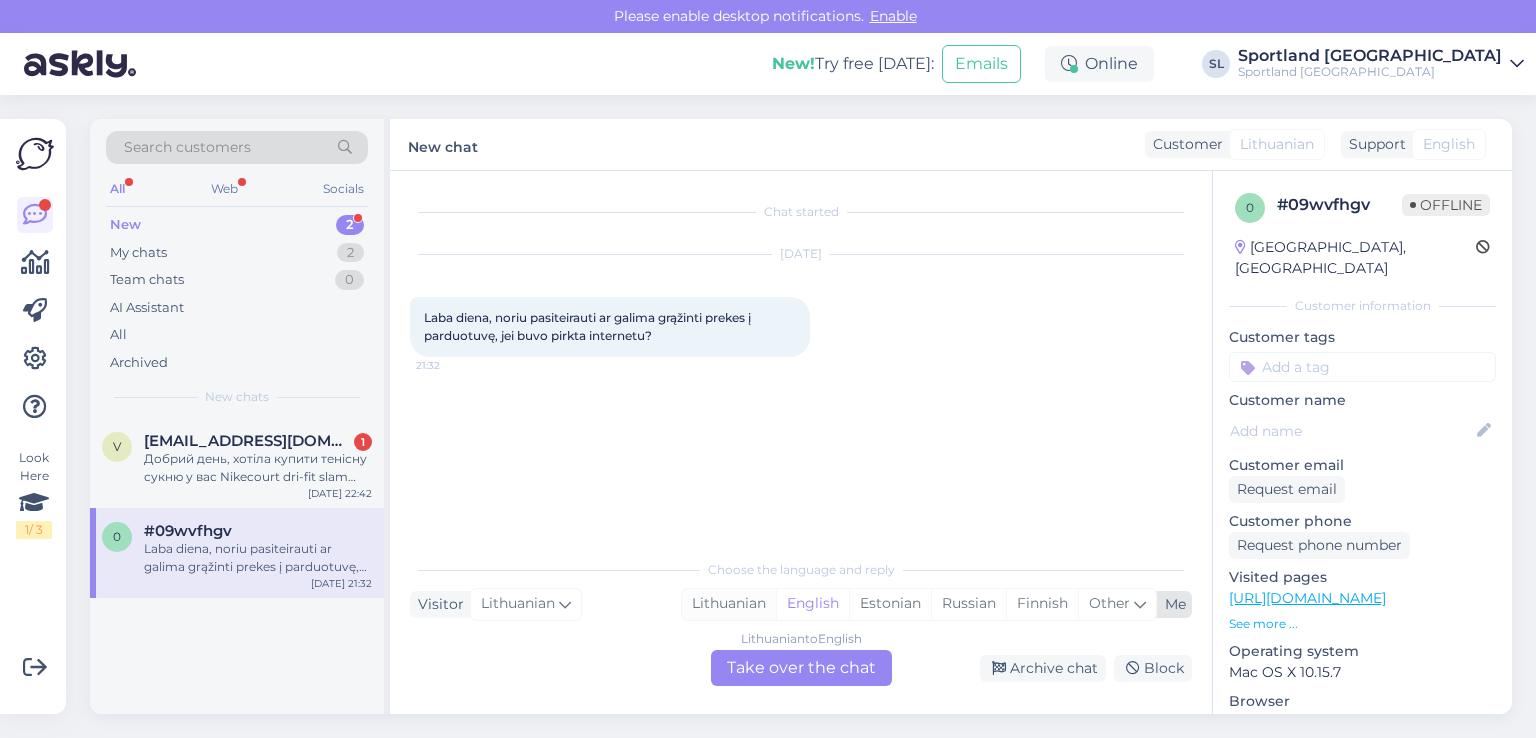 click on "Lithuanian" at bounding box center [729, 604] 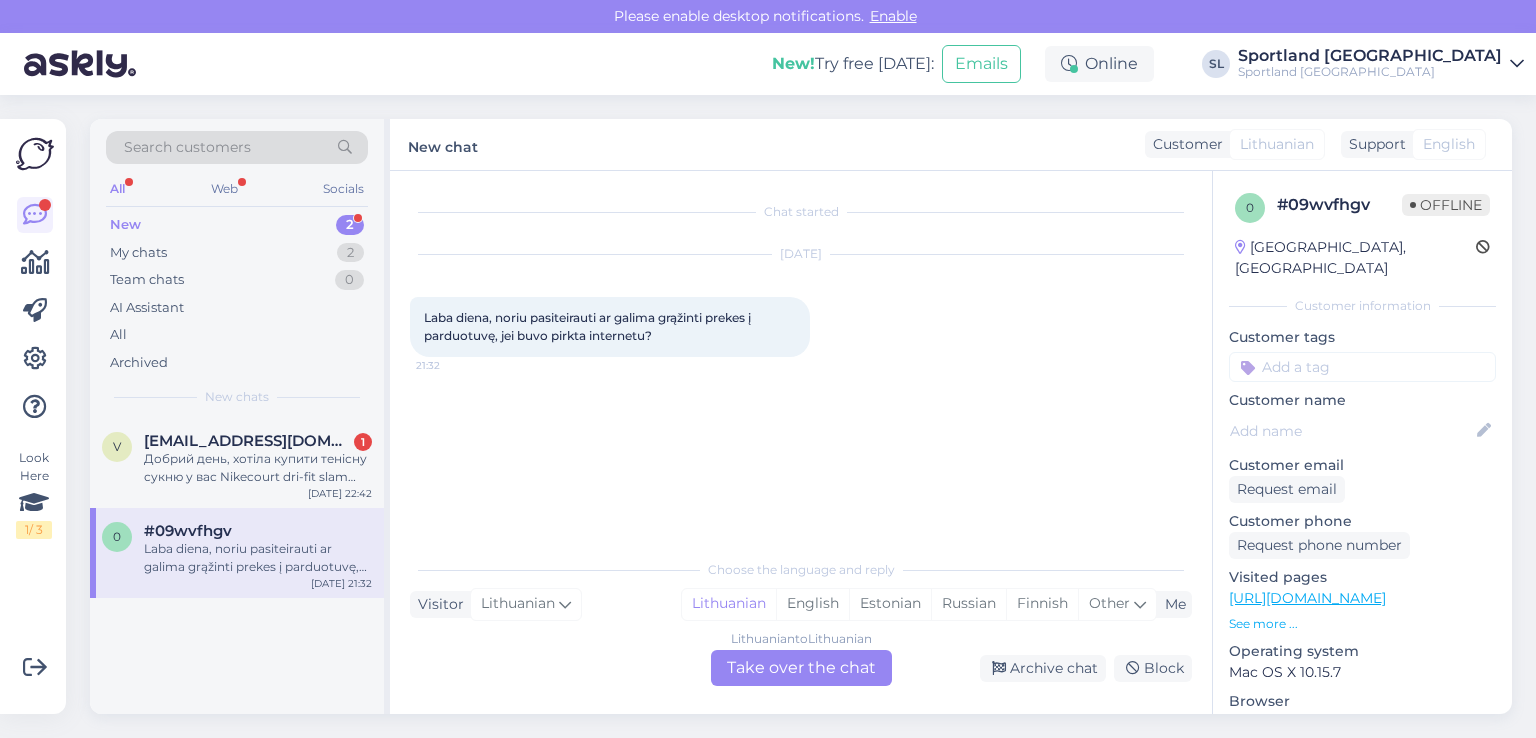 click on "Lithuanian  to  Lithuanian Take over the chat" at bounding box center (801, 668) 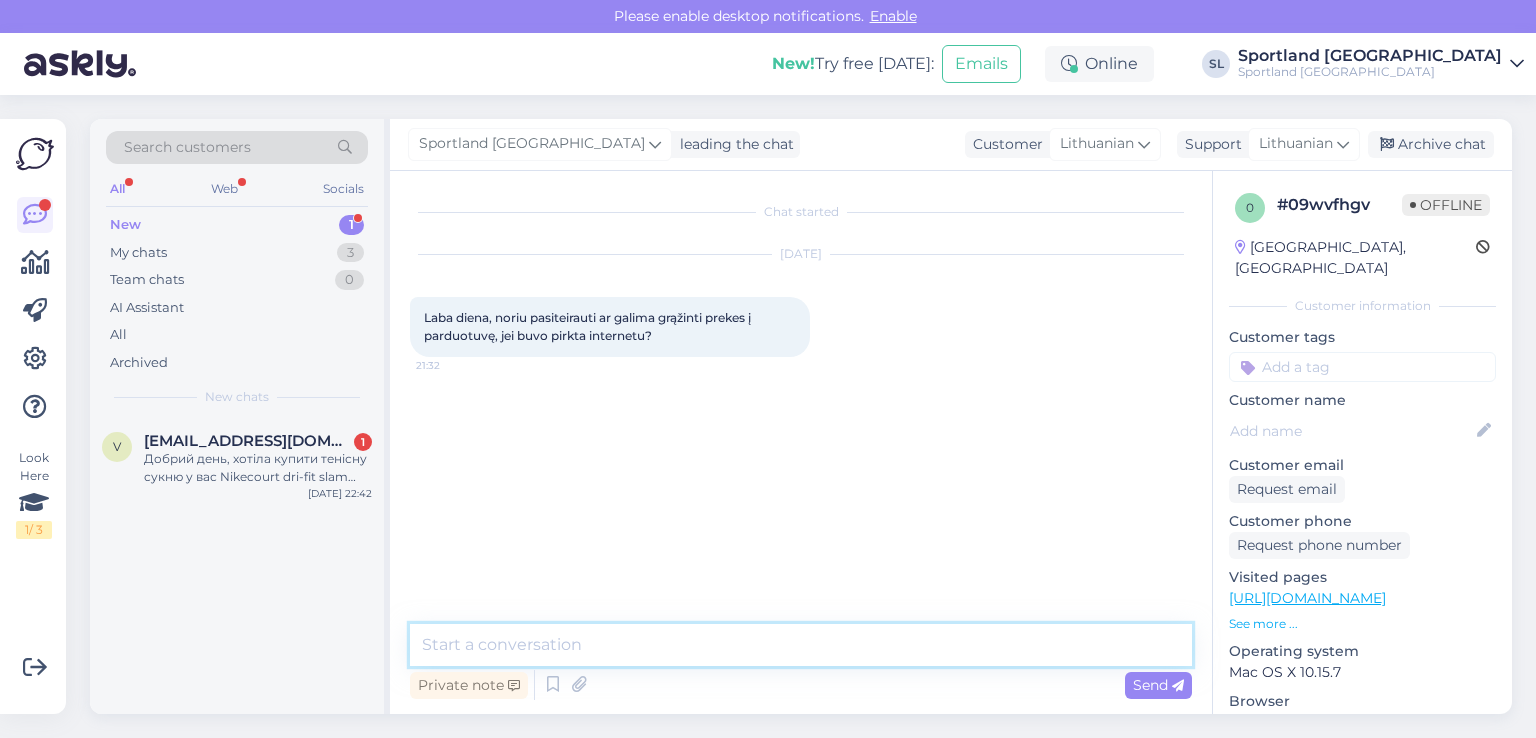 click at bounding box center (801, 645) 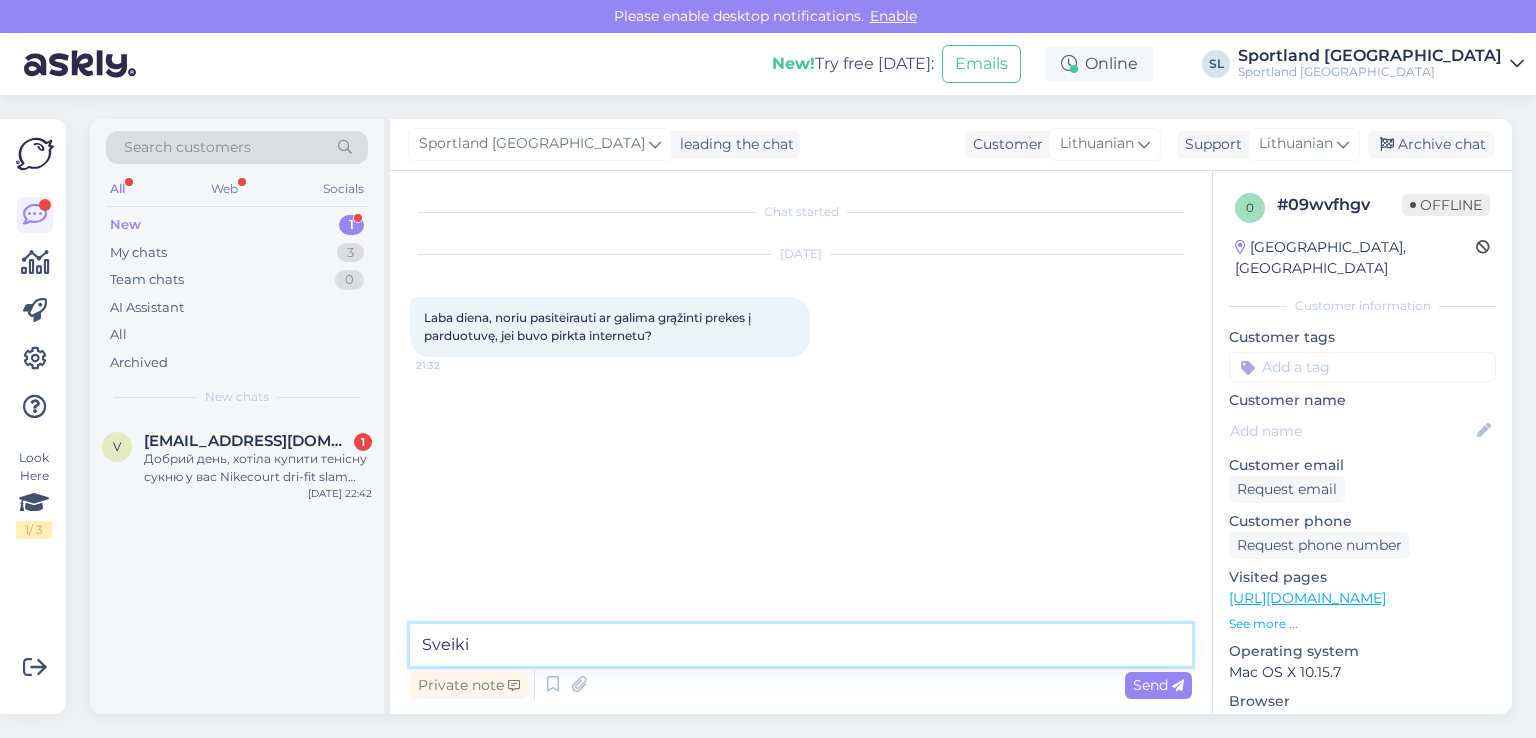type on "Sveiki" 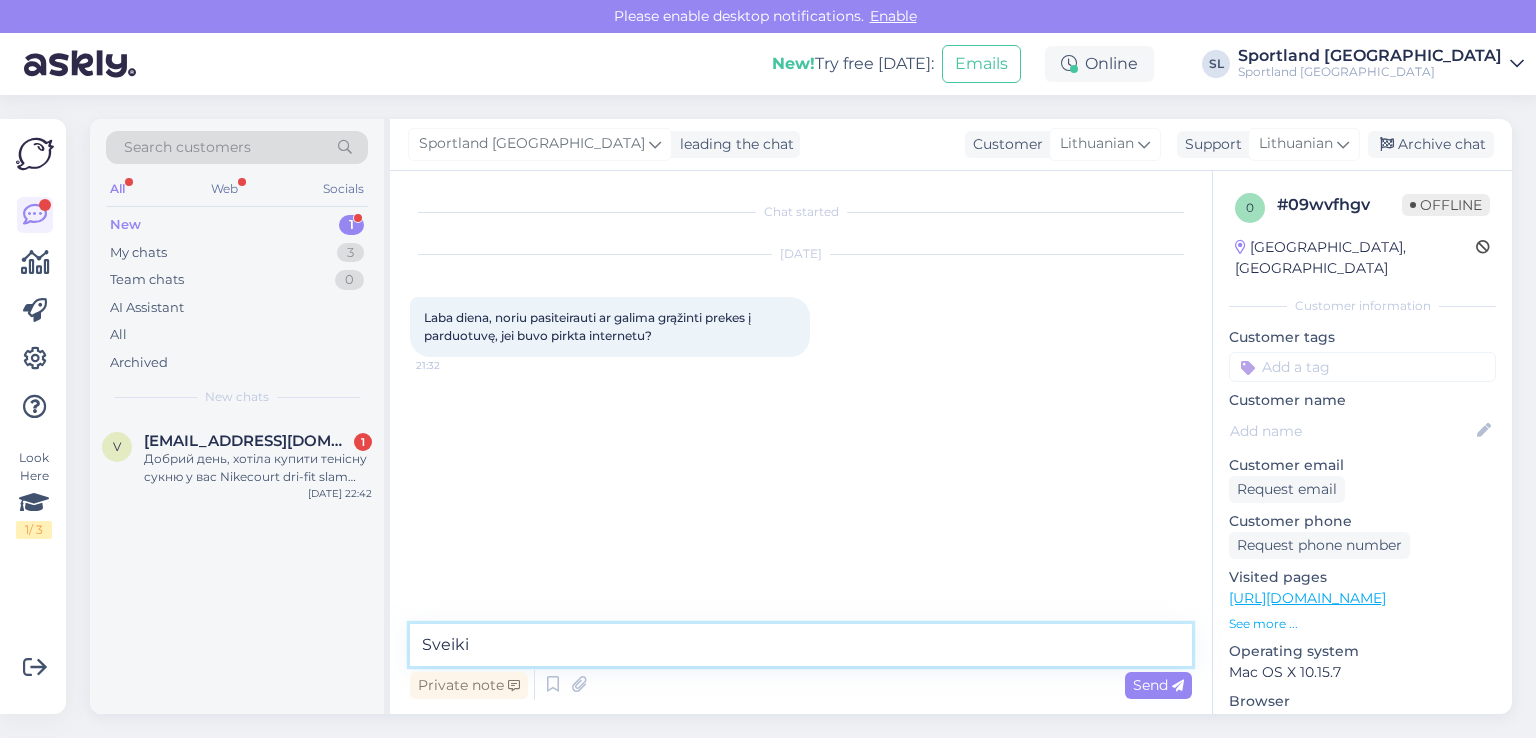 type 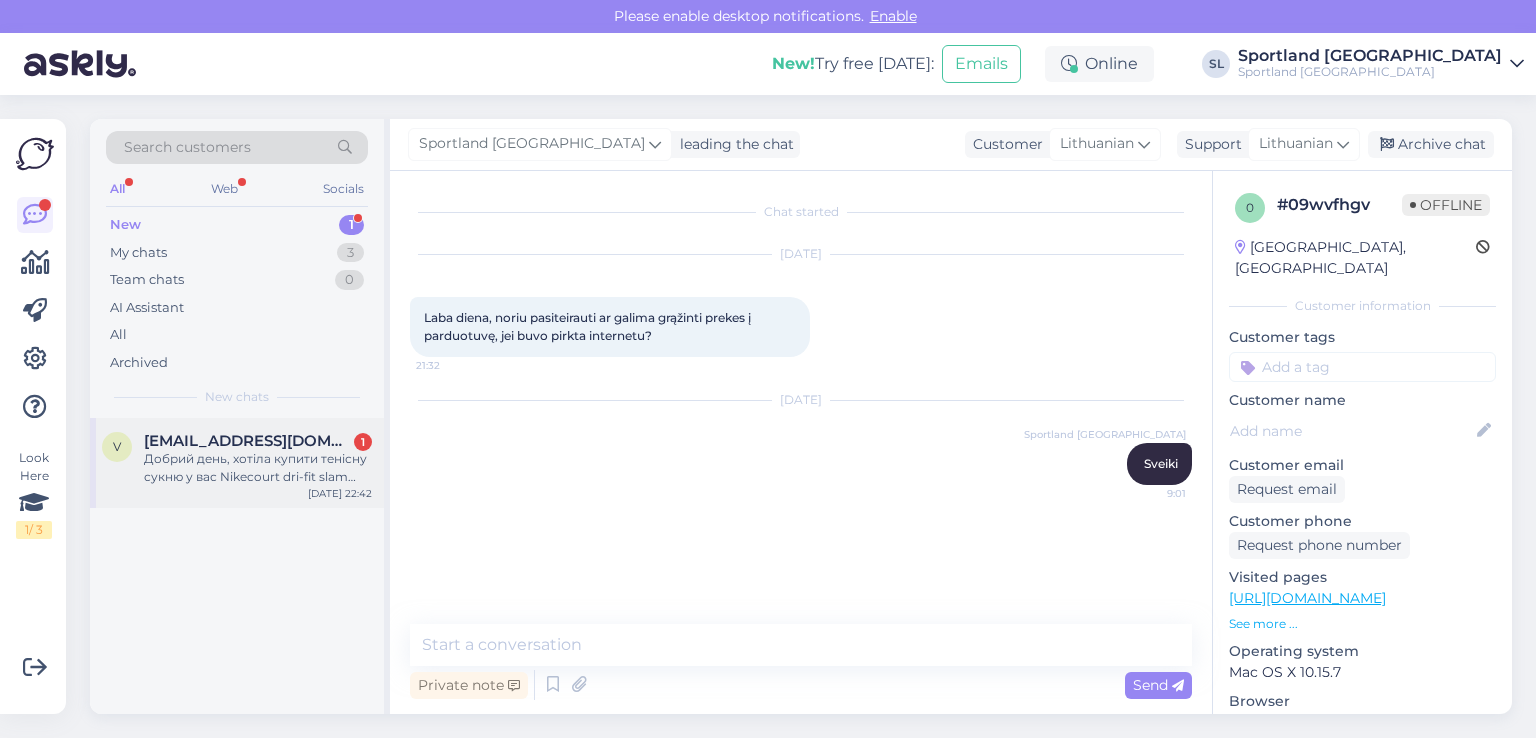 click on "Добрий день, хотіла купити тенісну сукню у вас Nikecourt dri-fit slam women's dress. Вже оформляла замовлення оплачувала , а тут мені видає помилку , потім мені видає що цей продукт розпроданий та купити не можна . Скажіть мені будь ласка, як це може бути? Якщо я вже оформлювала замовлення ? . А потім ще раз дивилася та намагалася знову замовити , на сайті показує що він є в наявності, а покласти до корзини не можна. Допоможіть мені будь ласка бо я хочу купити це плаття за ту суму яка у вас на сайті  29.99" at bounding box center (258, 468) 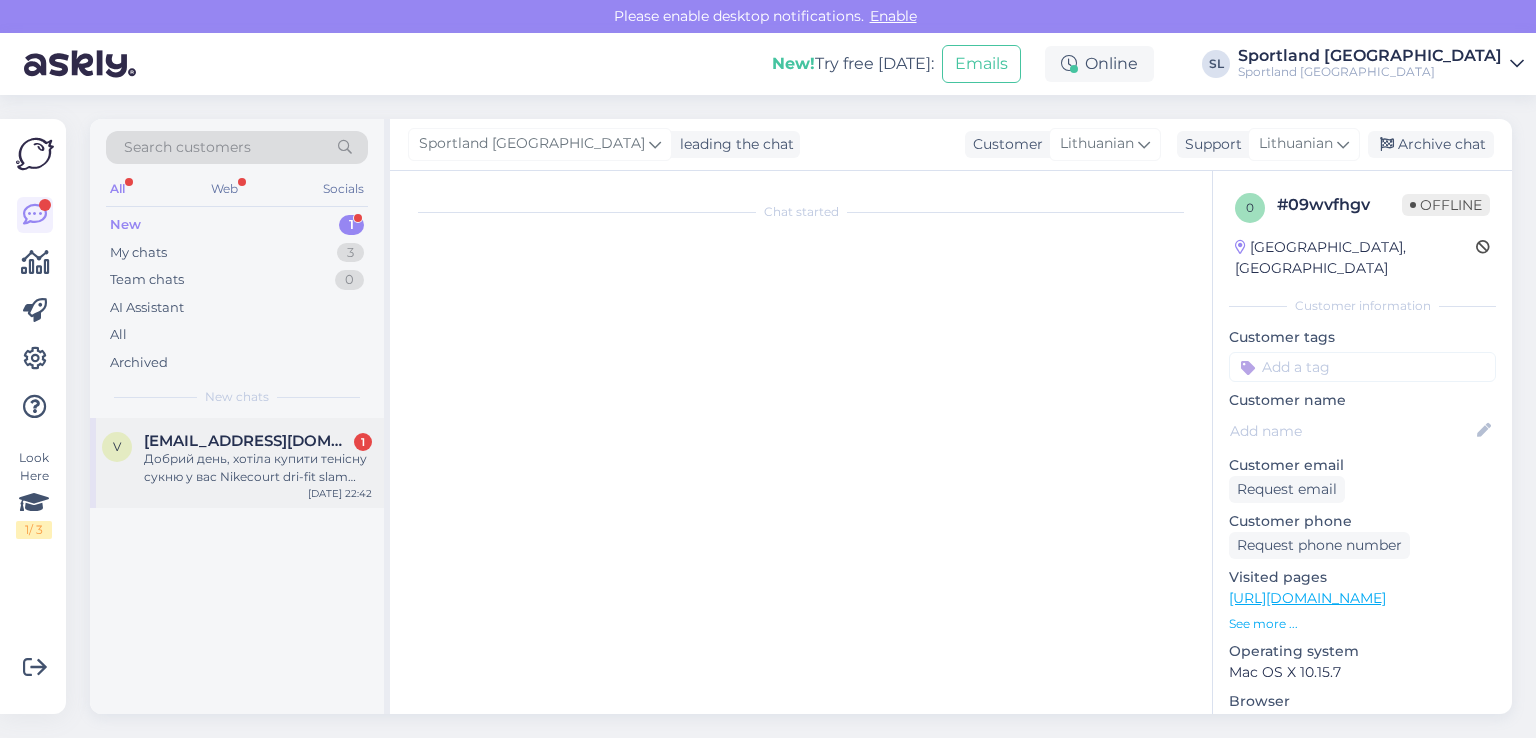 scroll, scrollTop: 42, scrollLeft: 0, axis: vertical 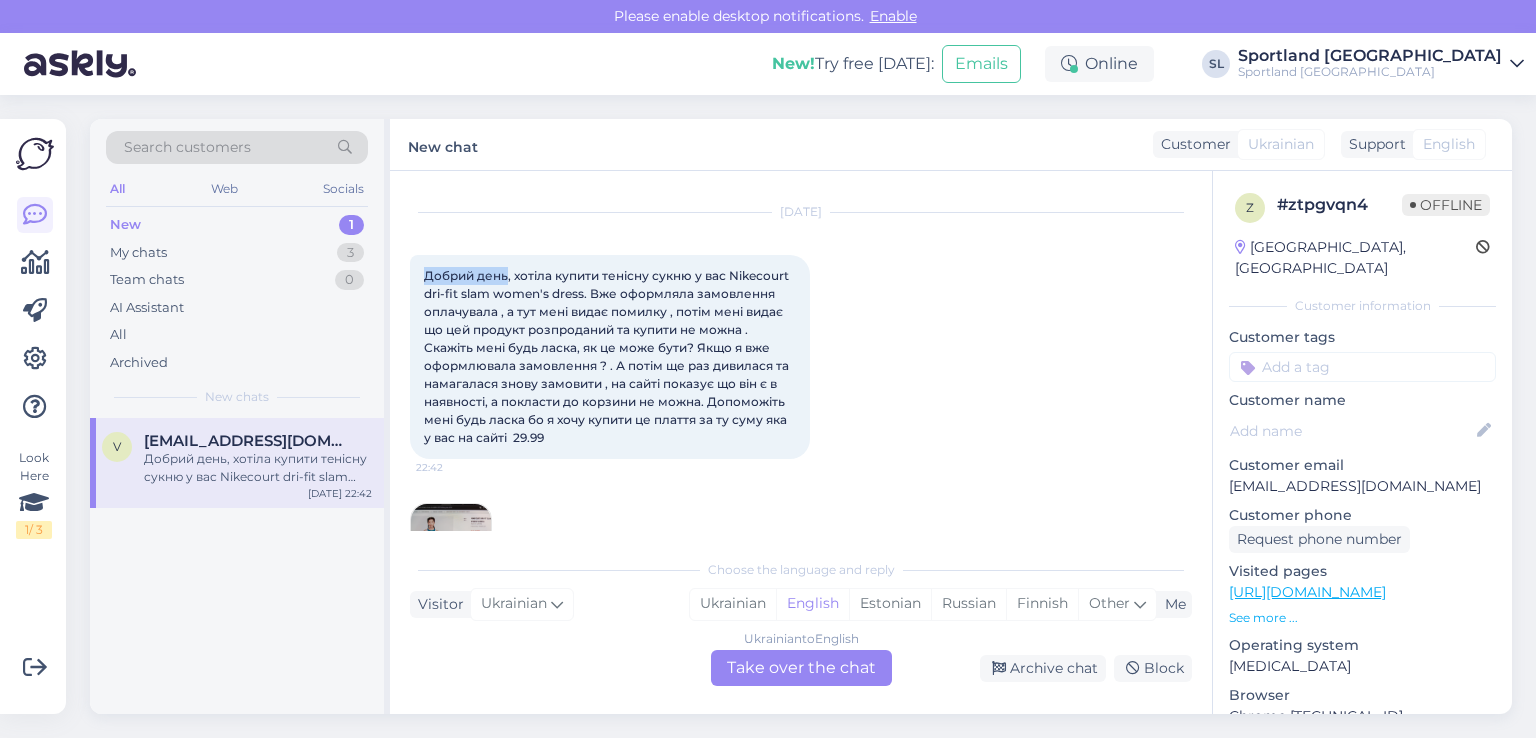 drag, startPoint x: 508, startPoint y: 272, endPoint x: 407, endPoint y: 275, distance: 101.04455 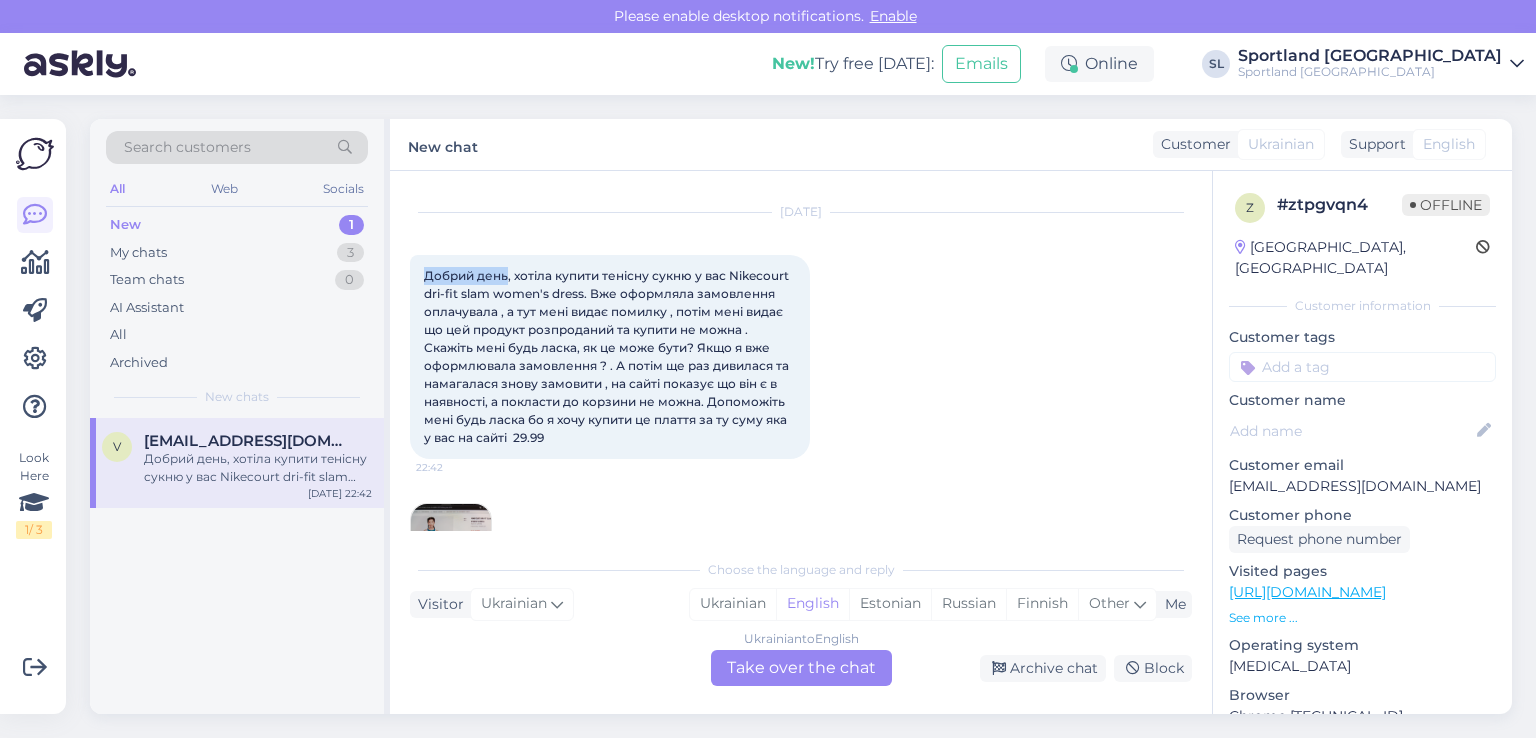 click on "Chat started Jul 16 2025 Добрий день, хотіла купити тенісну сукню у вас Nikecourt dri-fit slam women's dress. Вже оформляла замовлення оплачувала , а тут мені видає помилку , потім мені видає що цей продукт розпроданий та купити не можна . Скажіть мені будь ласка, як це може бути? Якщо я вже оформлювала замовлення ? . А потім ще раз дивилася та намагалася знову замовити , на сайті показує що він є в наявності, а покласти до корзини не можна. Допоможіть мені будь ласка бо я хочу купити це плаття за ту суму яка у вас на сайті  29.99 22:42  22:42  Choose the language and reply Visitor Ukrainian Me Ukrainian English Estonian Russian Finnish Other  to" at bounding box center (801, 442) 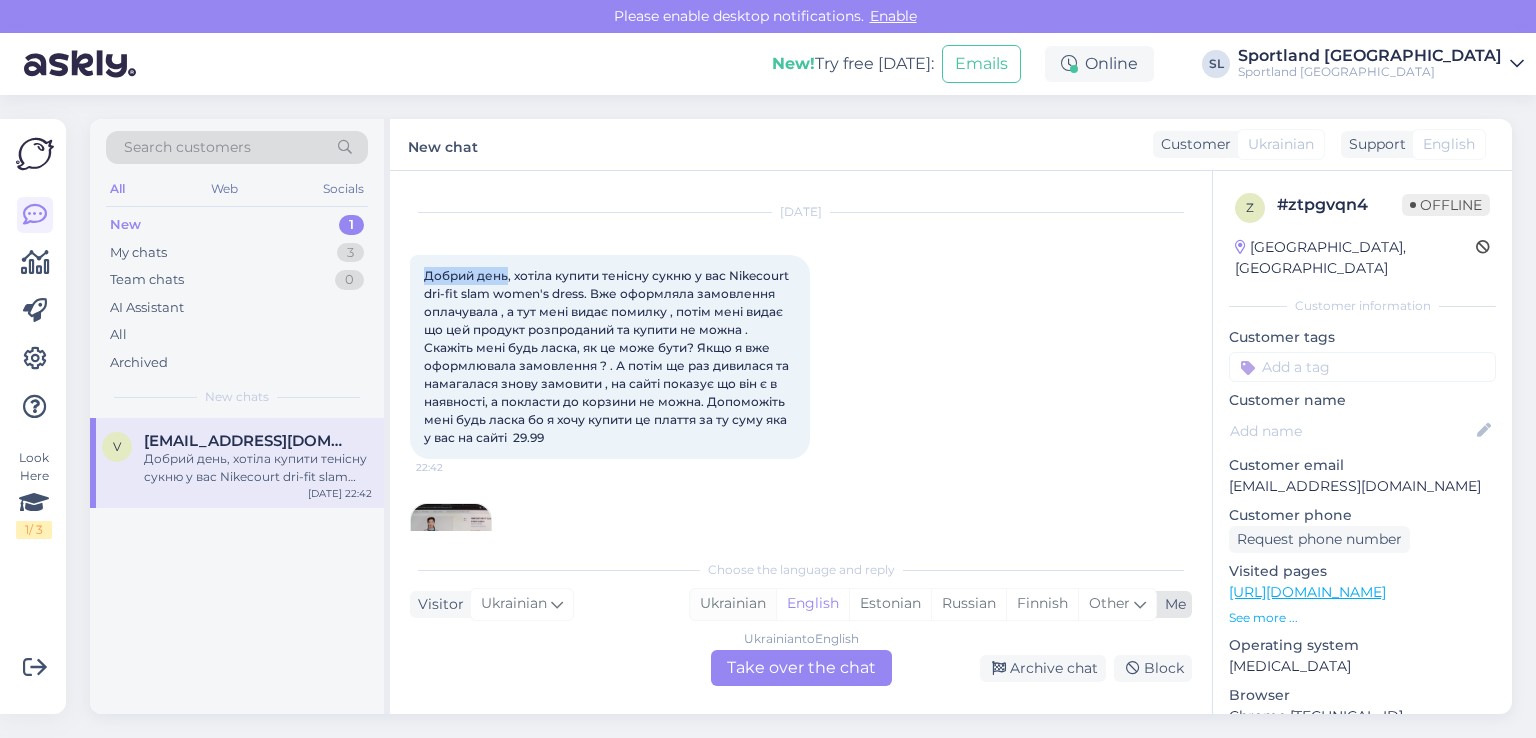 click on "Ukrainian" at bounding box center [733, 604] 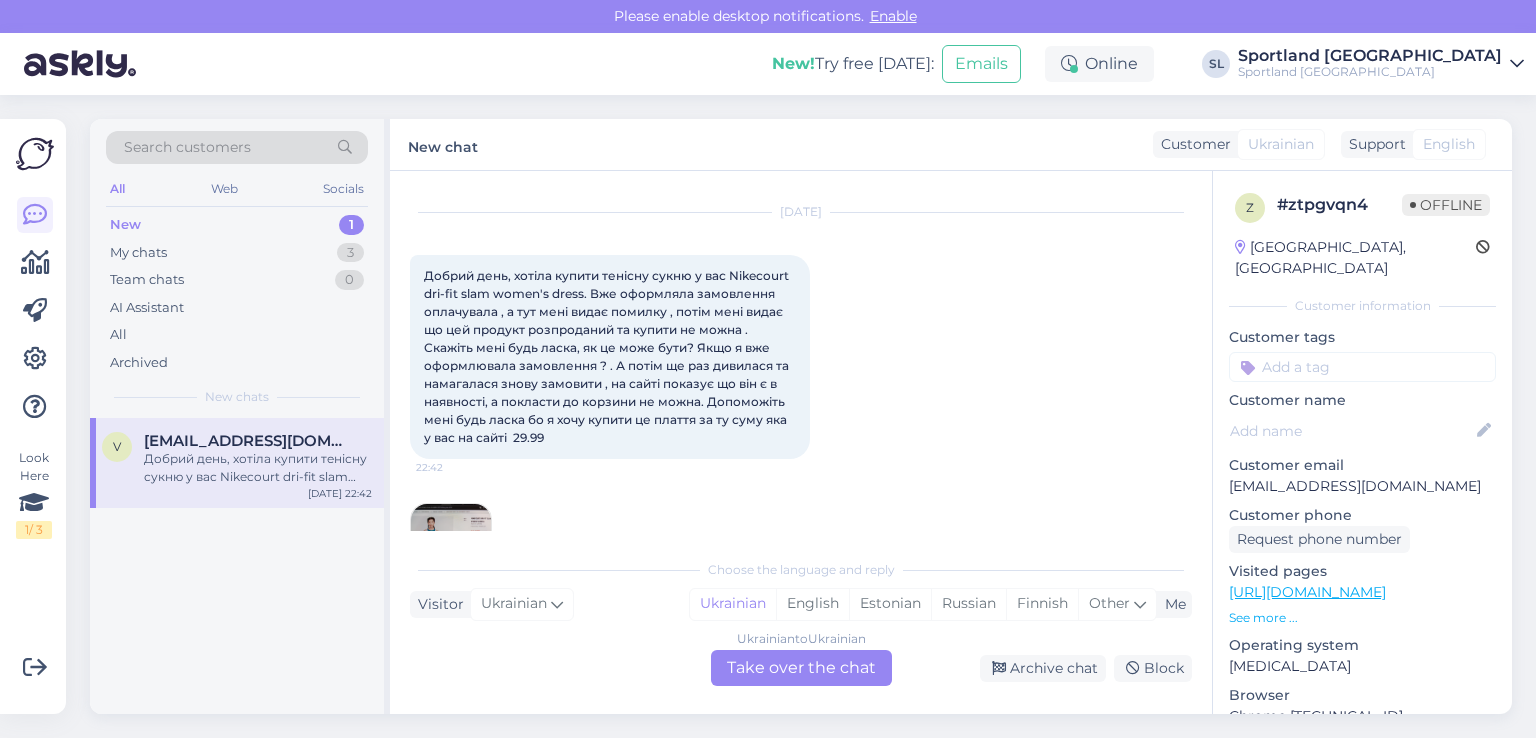 click on "Ukrainian  to  Ukrainian Take over the chat" at bounding box center [801, 668] 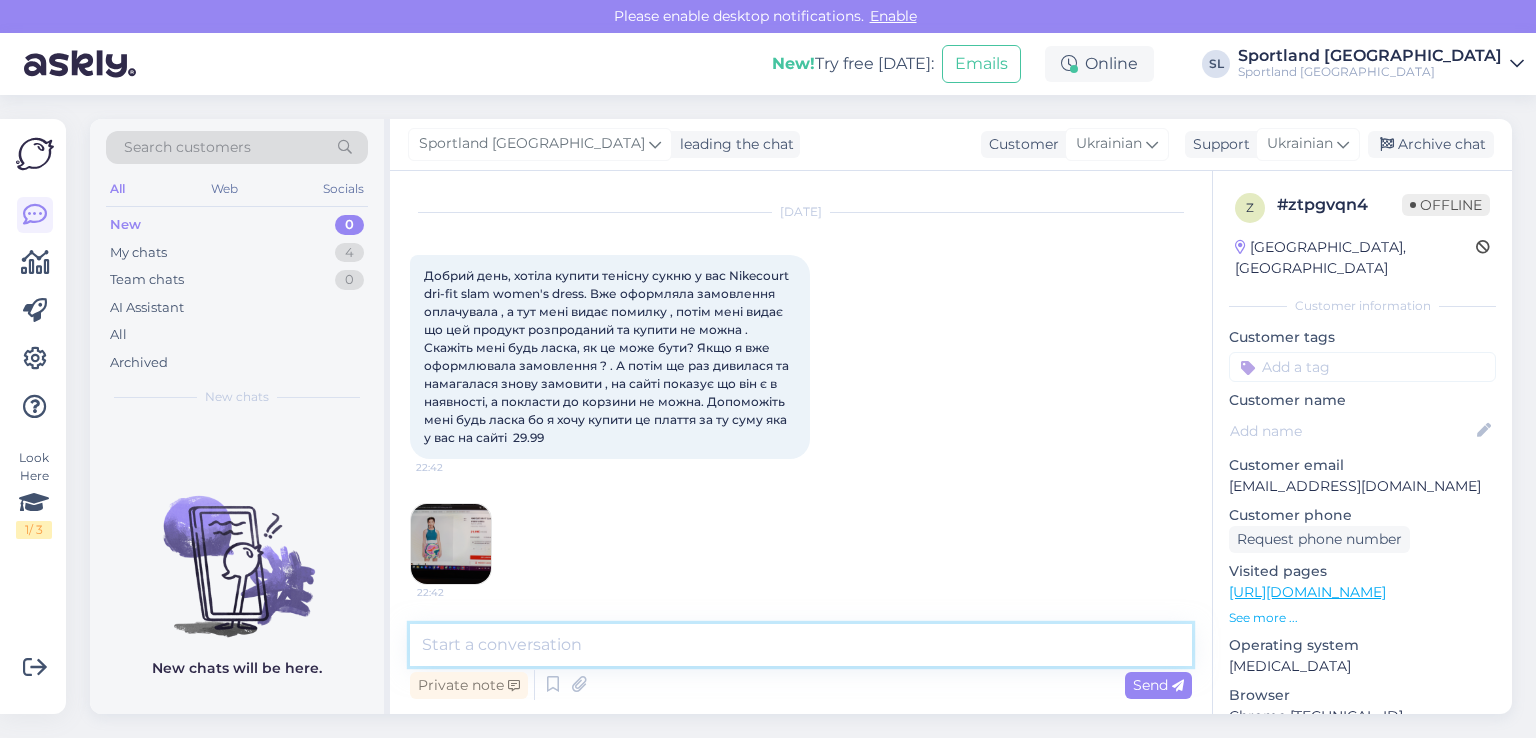 click at bounding box center (801, 645) 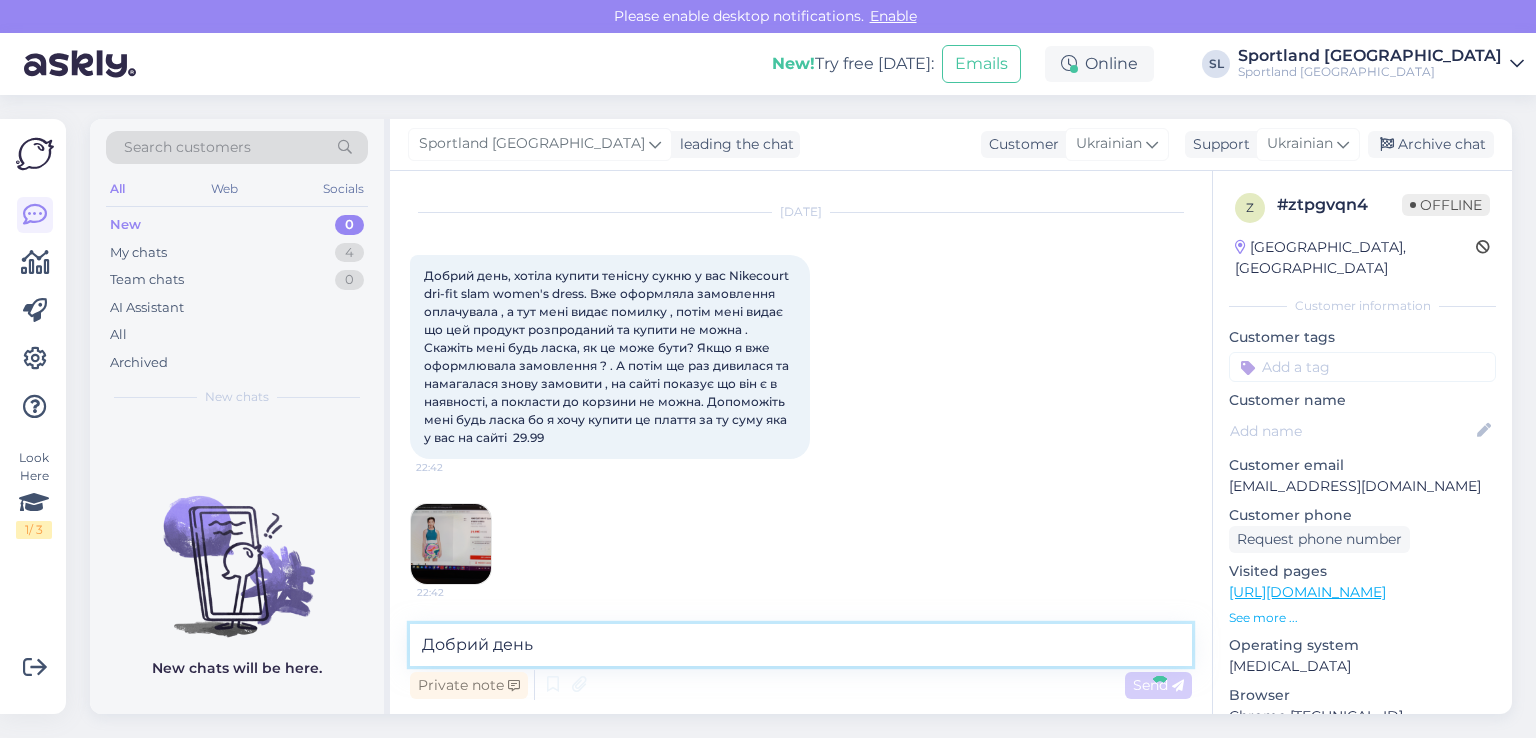 type 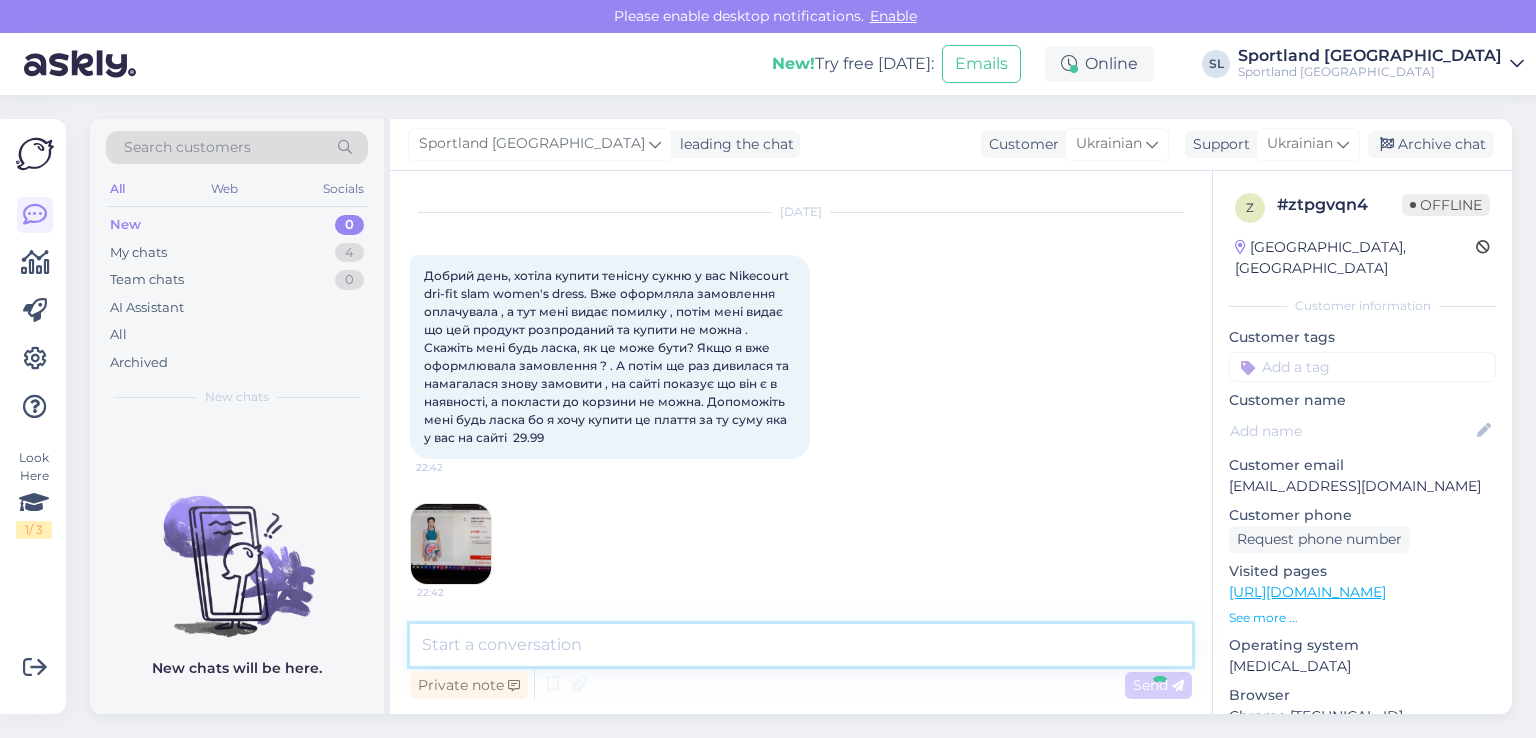 scroll, scrollTop: 171, scrollLeft: 0, axis: vertical 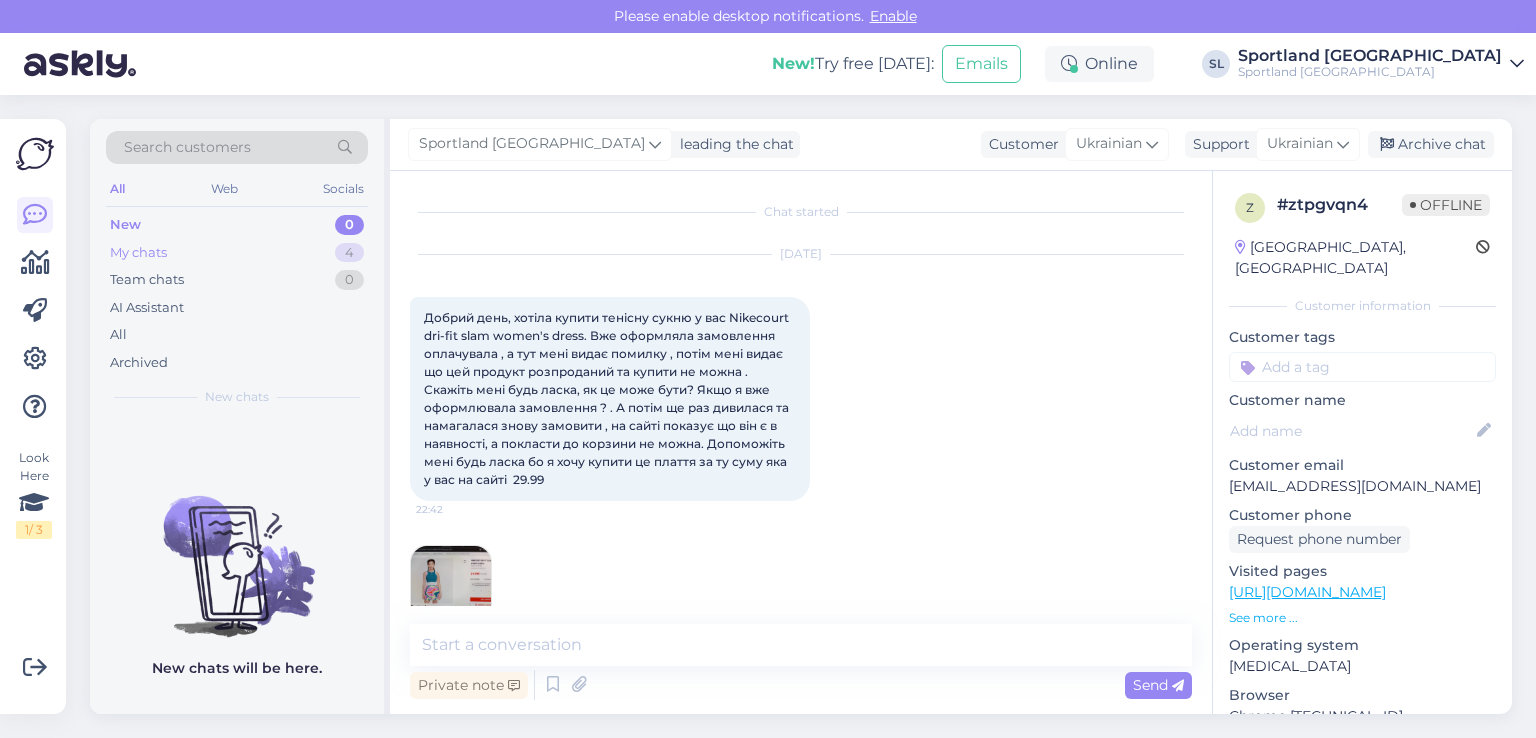 click on "My chats 4" at bounding box center (237, 253) 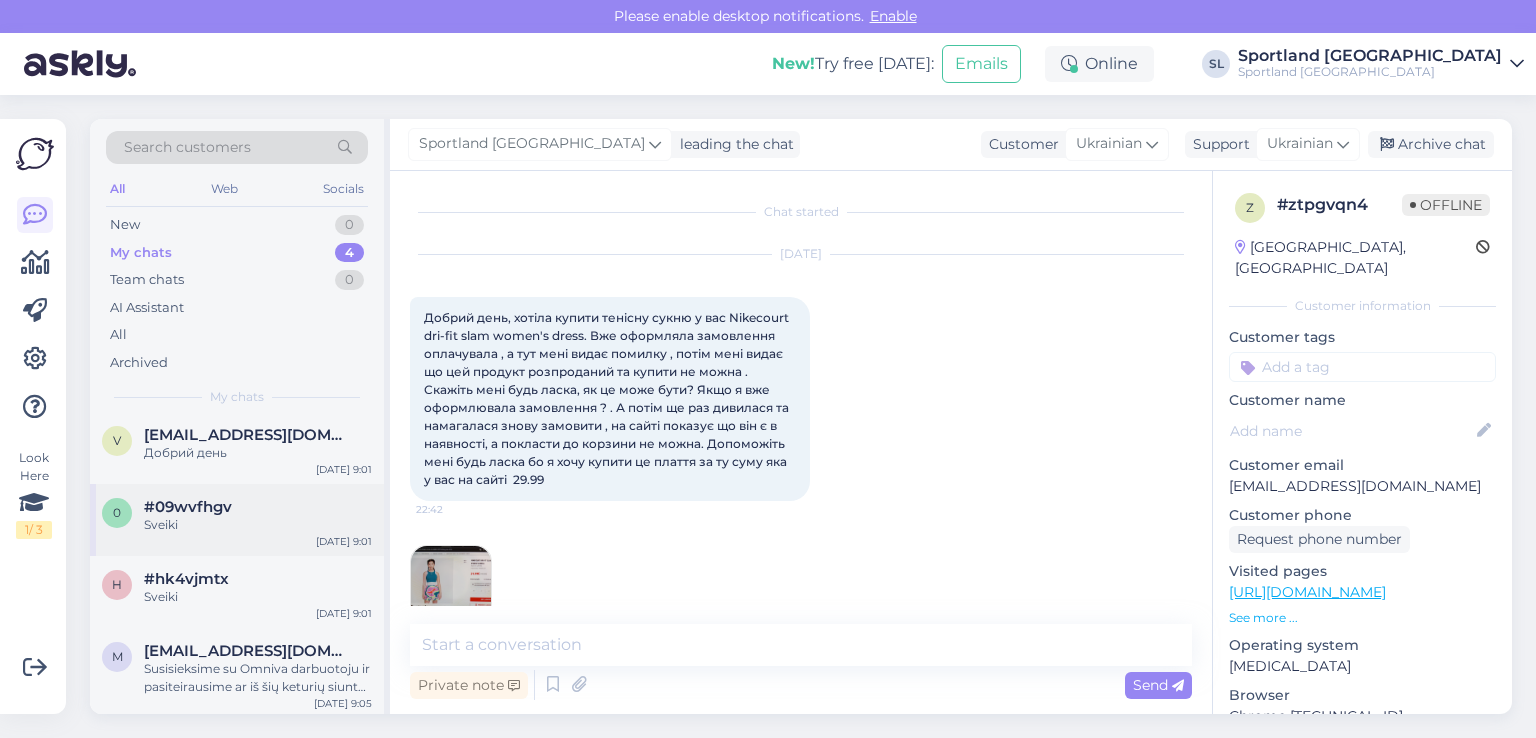 scroll, scrollTop: 9, scrollLeft: 0, axis: vertical 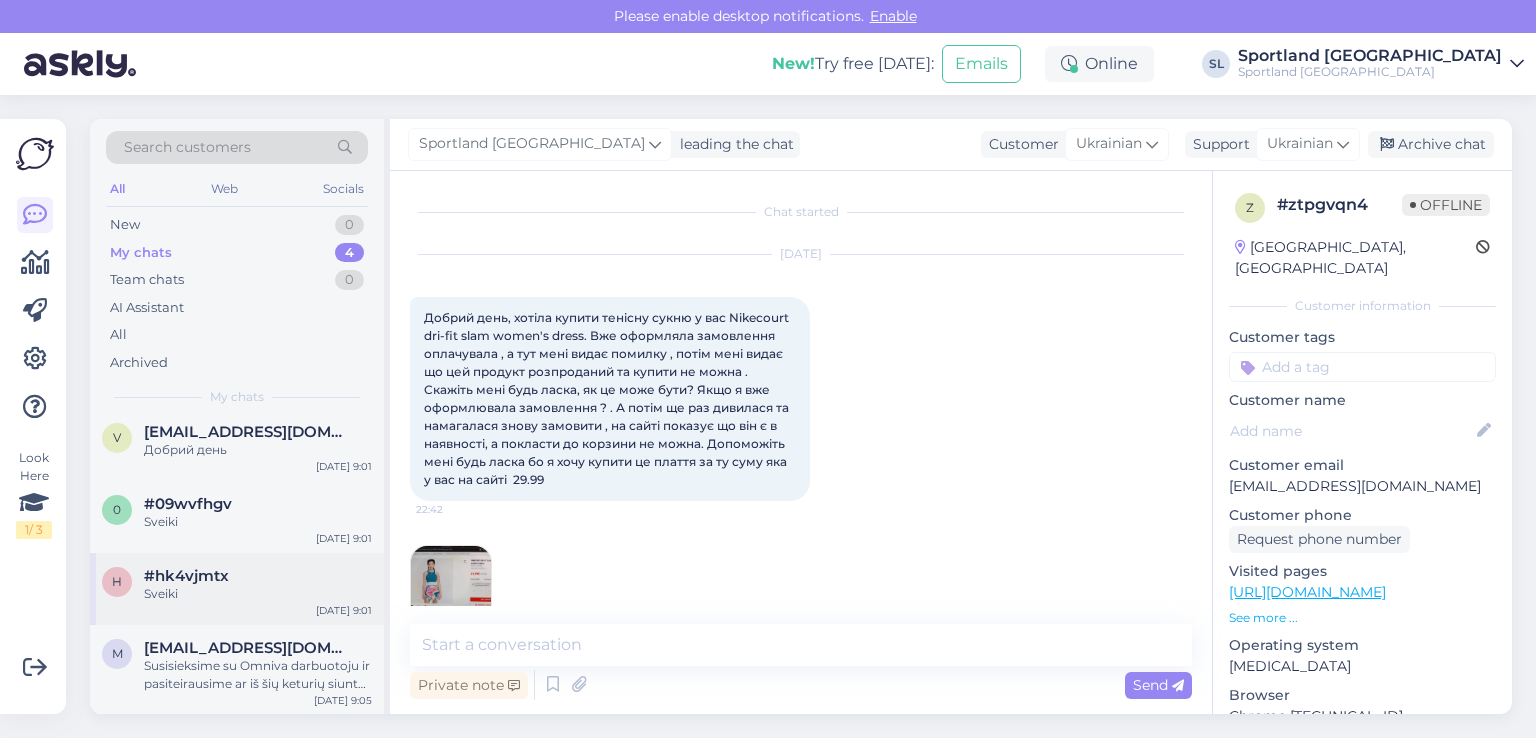 click on "Sveiki" at bounding box center (258, 594) 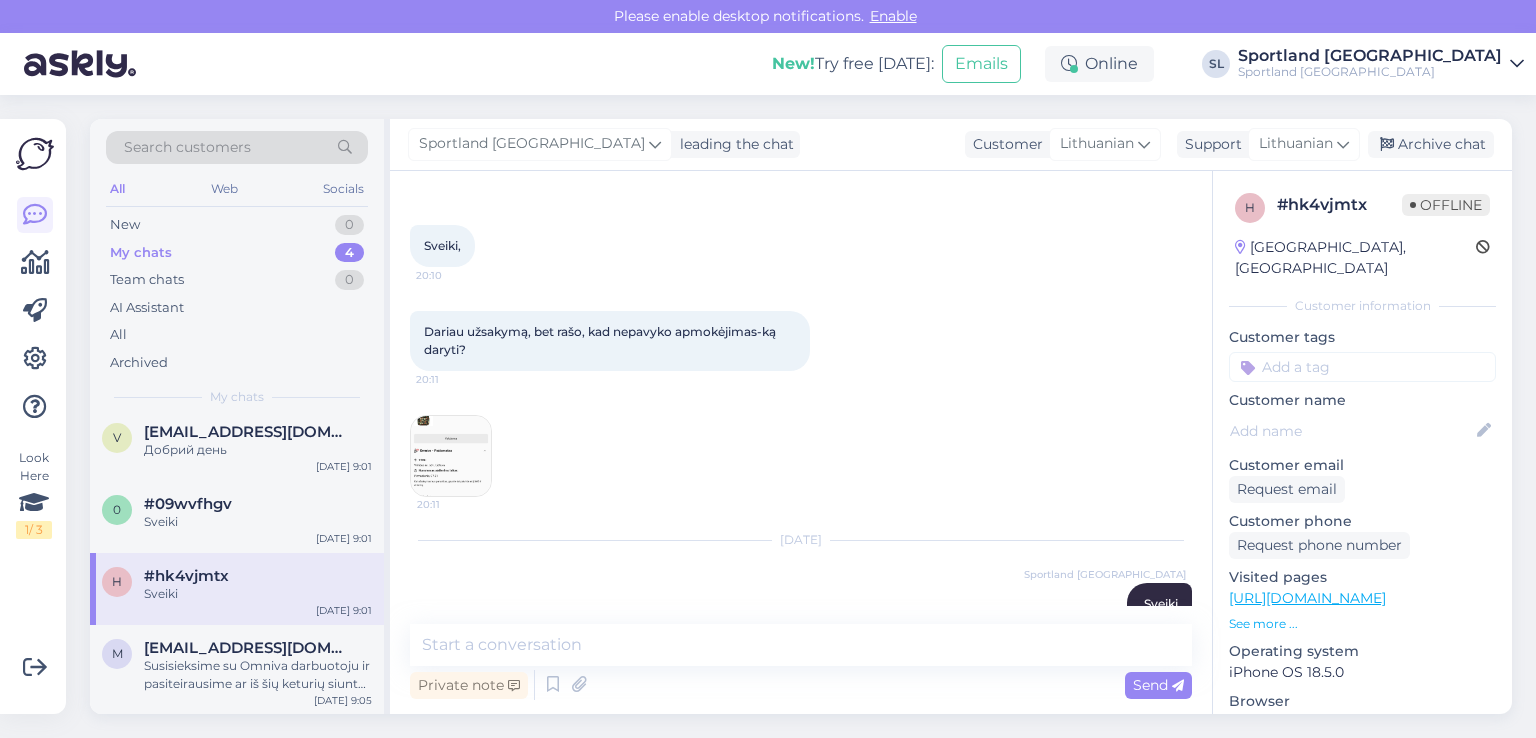 scroll, scrollTop: 112, scrollLeft: 0, axis: vertical 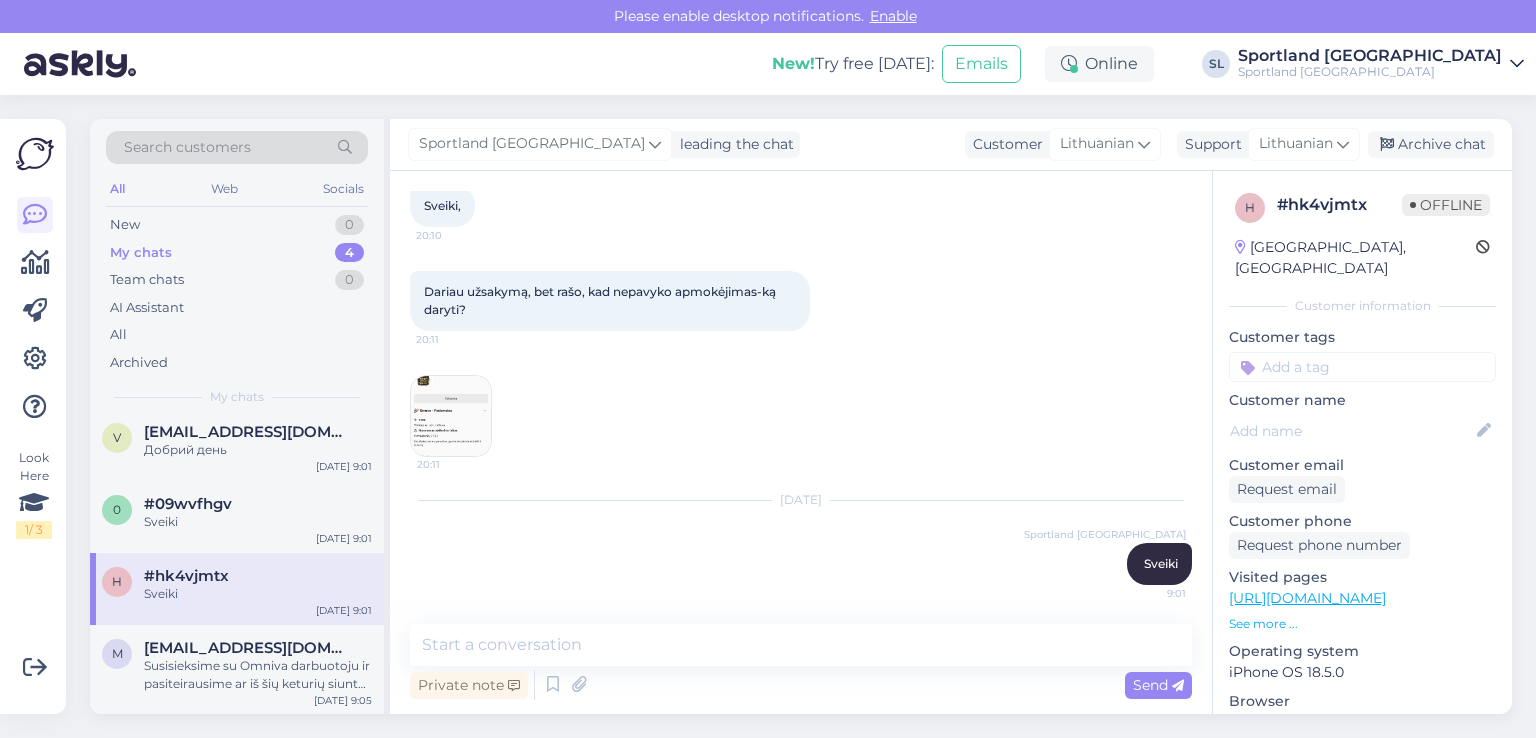click at bounding box center [451, 416] 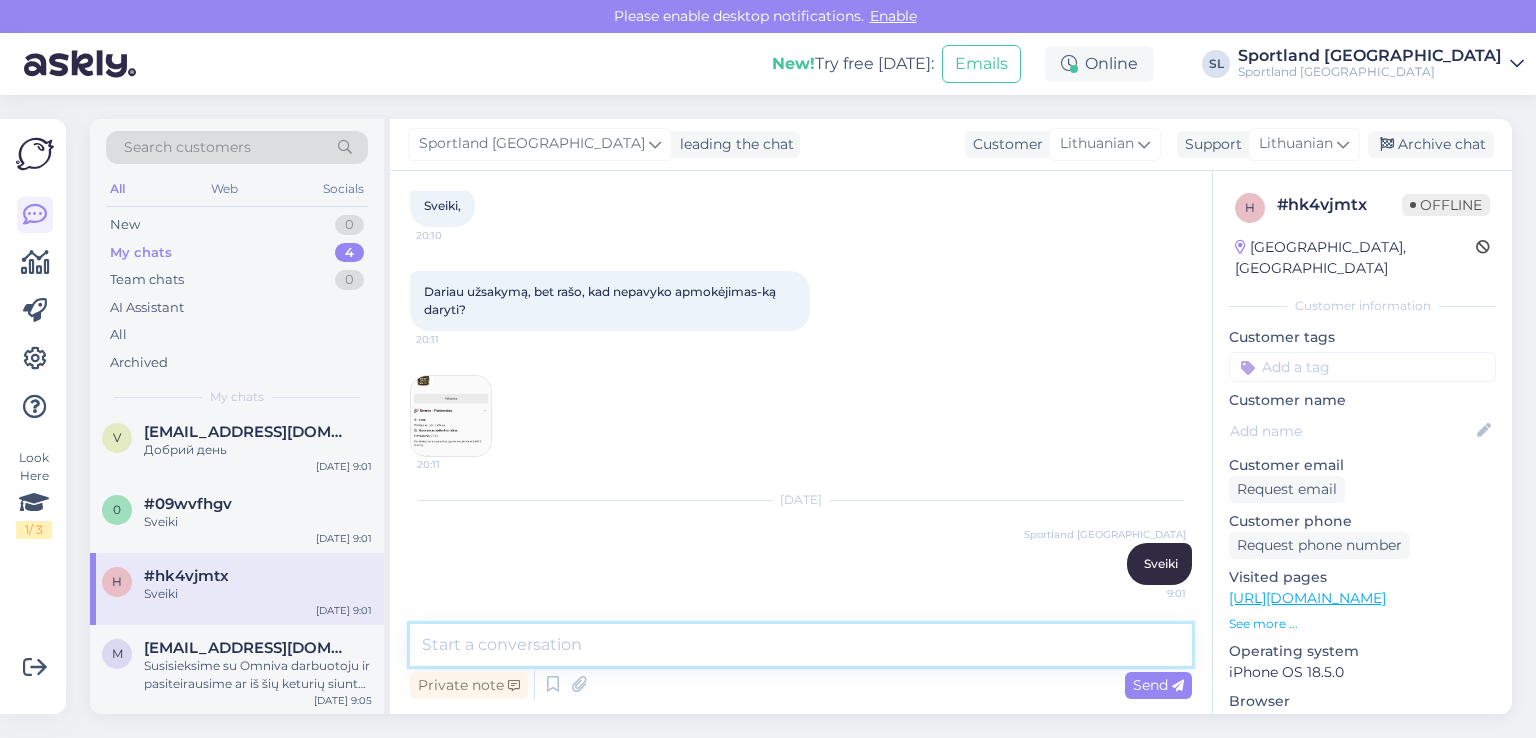 click at bounding box center [801, 645] 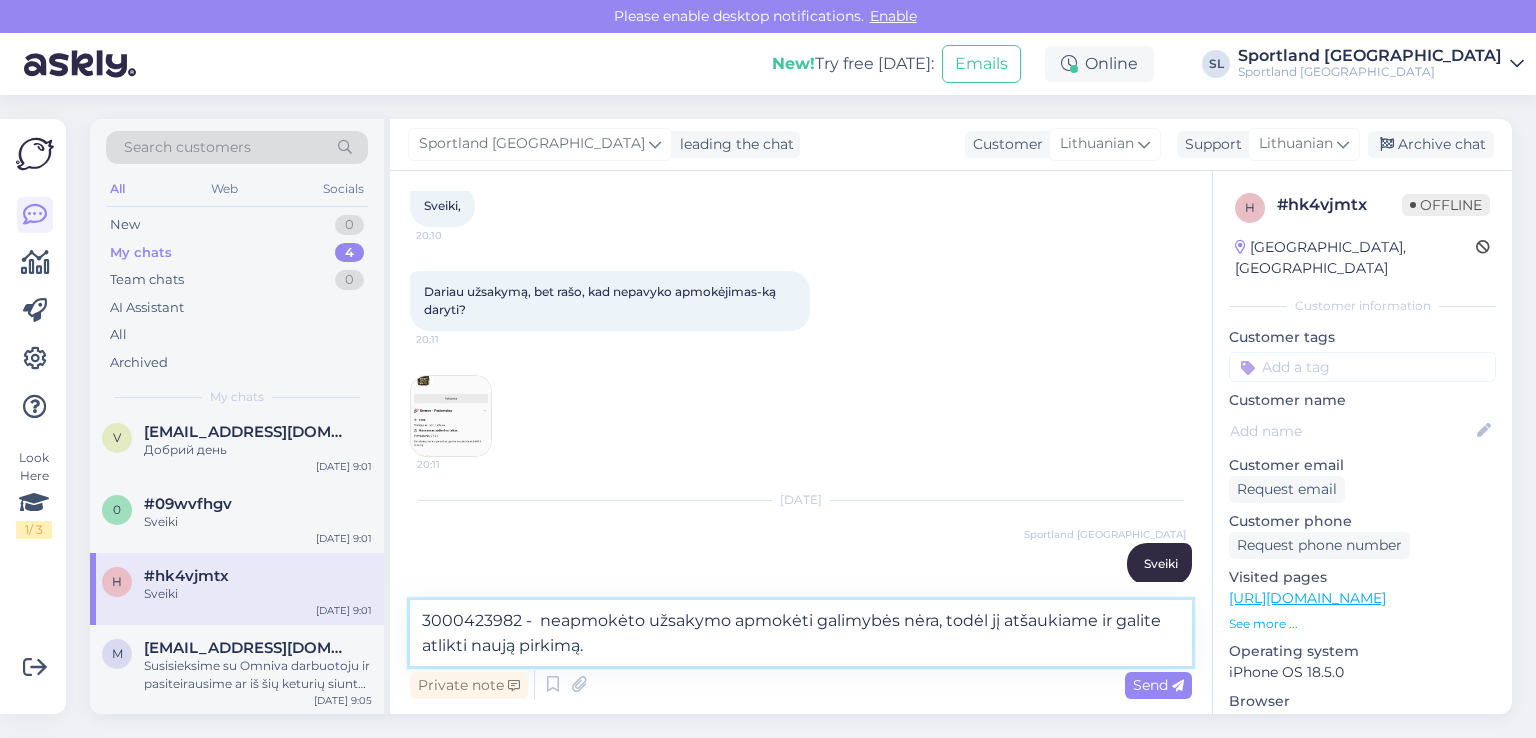 type on "3000423982 -  neapmokėto užsakymo apmokėti galimybės nėra, todėl jį atšaukiame ir galite atlikti naują pirkimą." 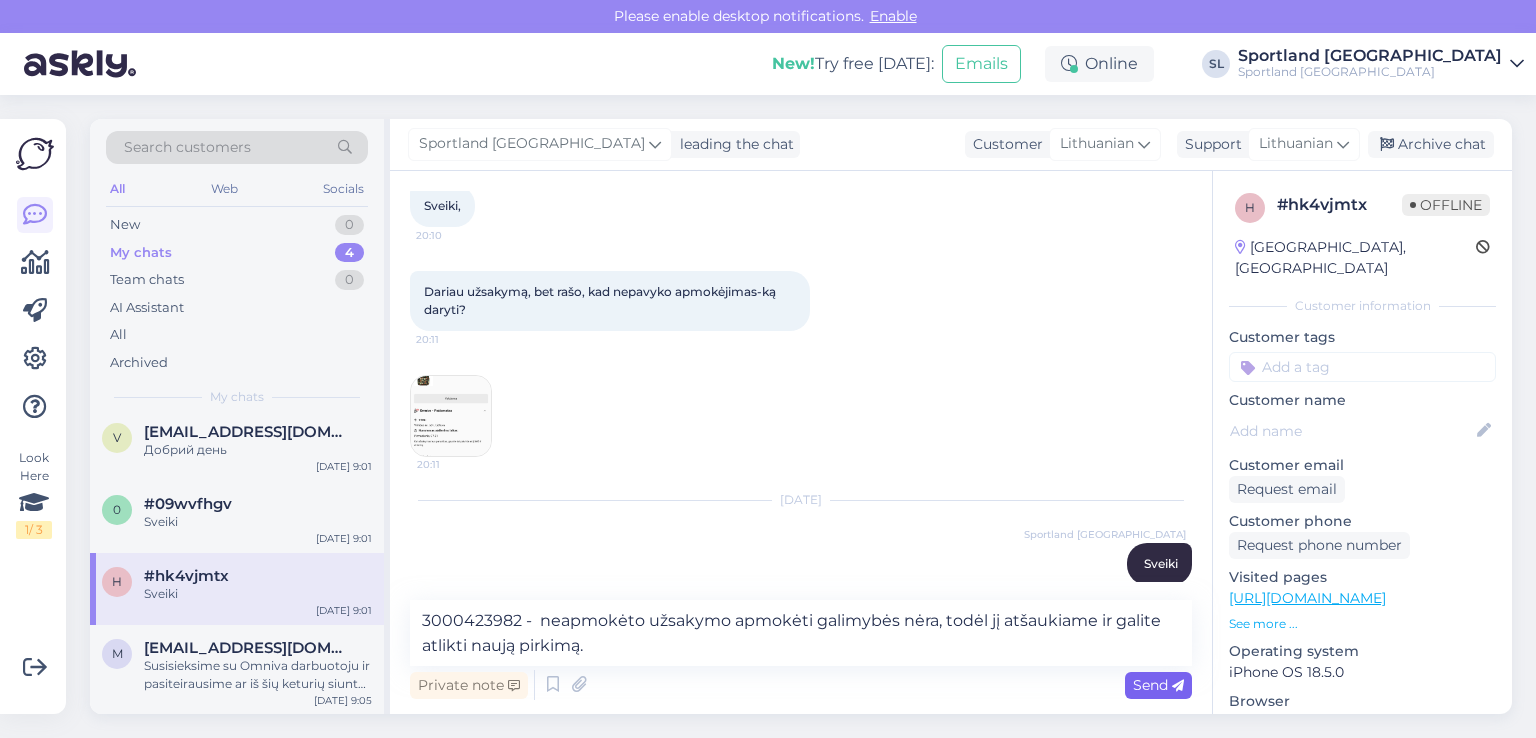 click on "Send" at bounding box center [1158, 685] 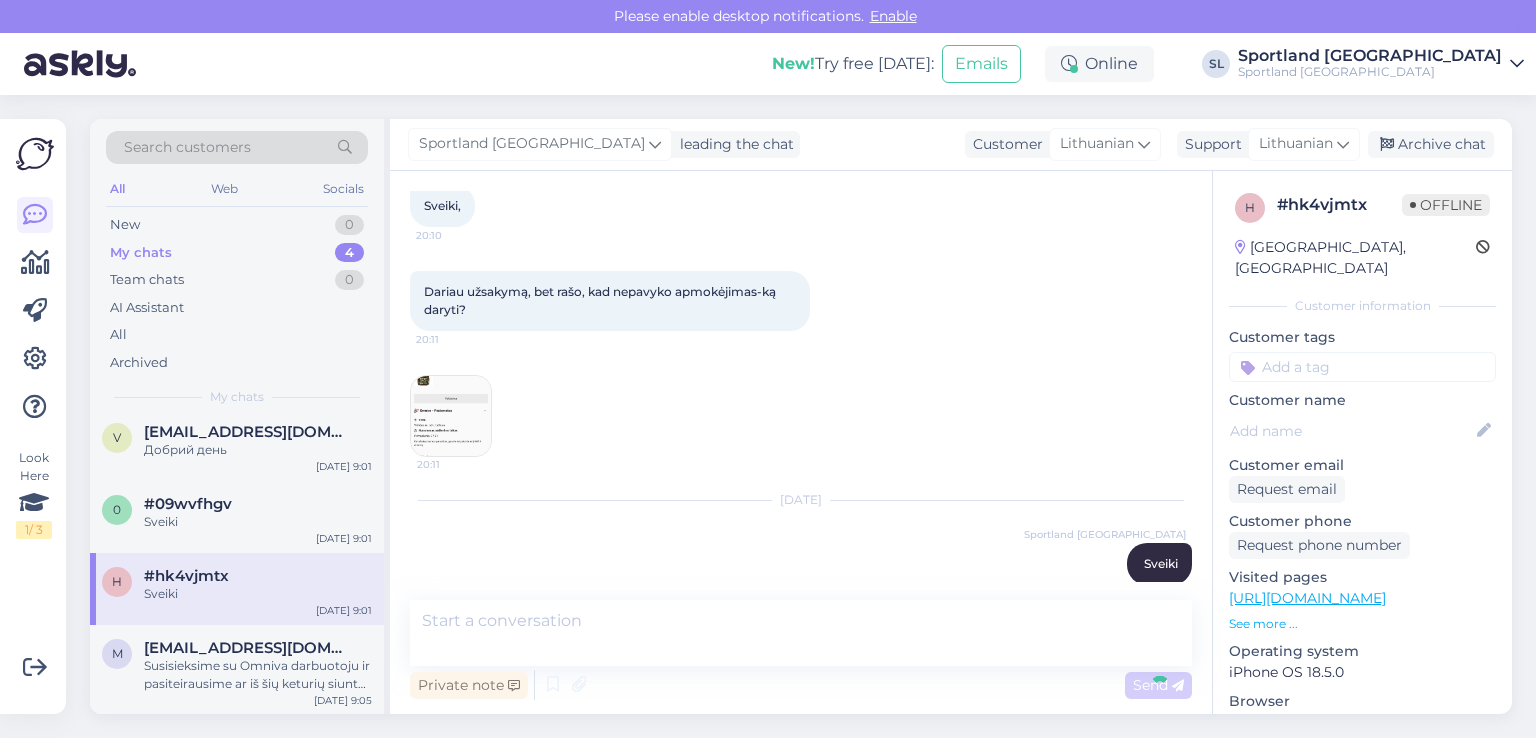 scroll, scrollTop: 217, scrollLeft: 0, axis: vertical 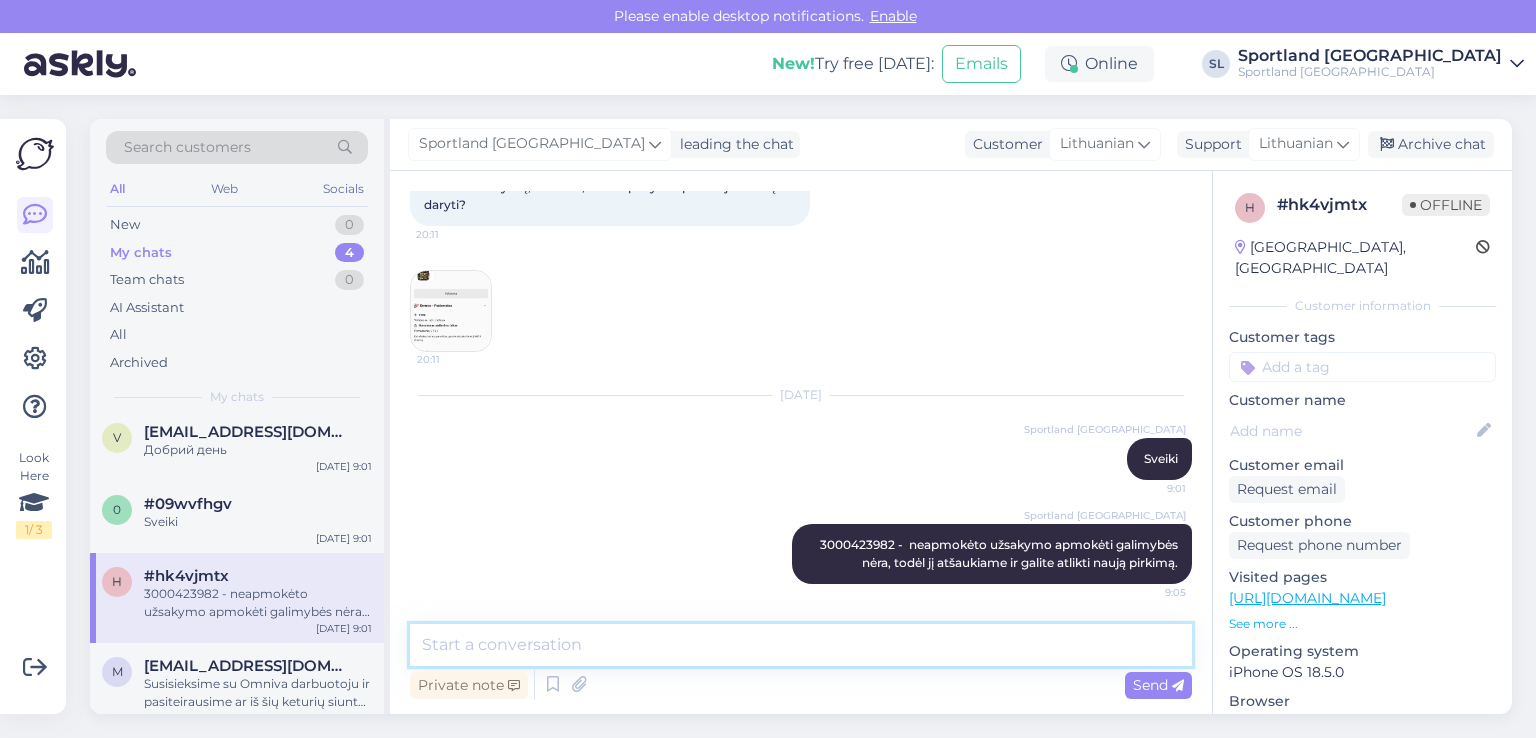 click at bounding box center [801, 645] 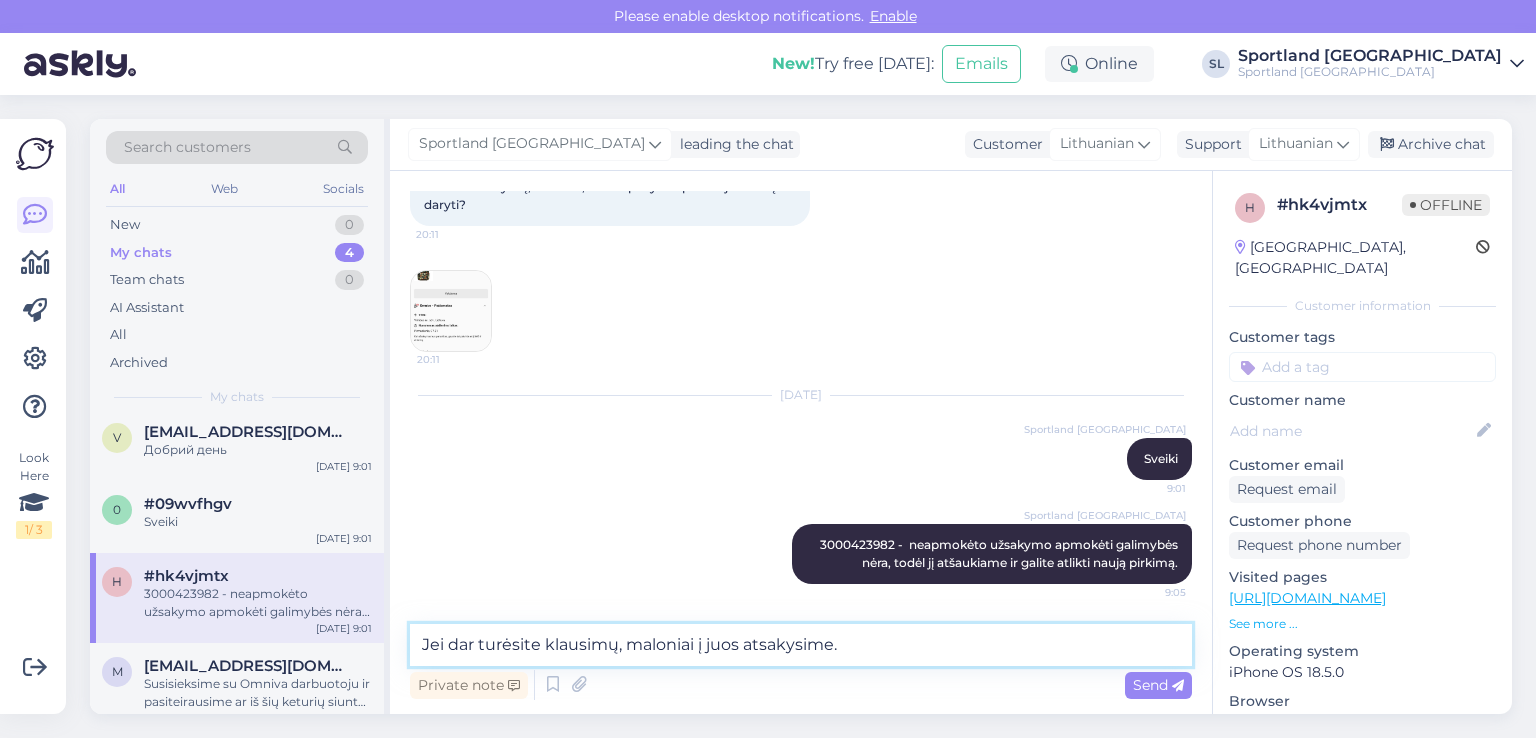 type on "Jei dar turėsite klausimų, maloniai į juos atsakysime." 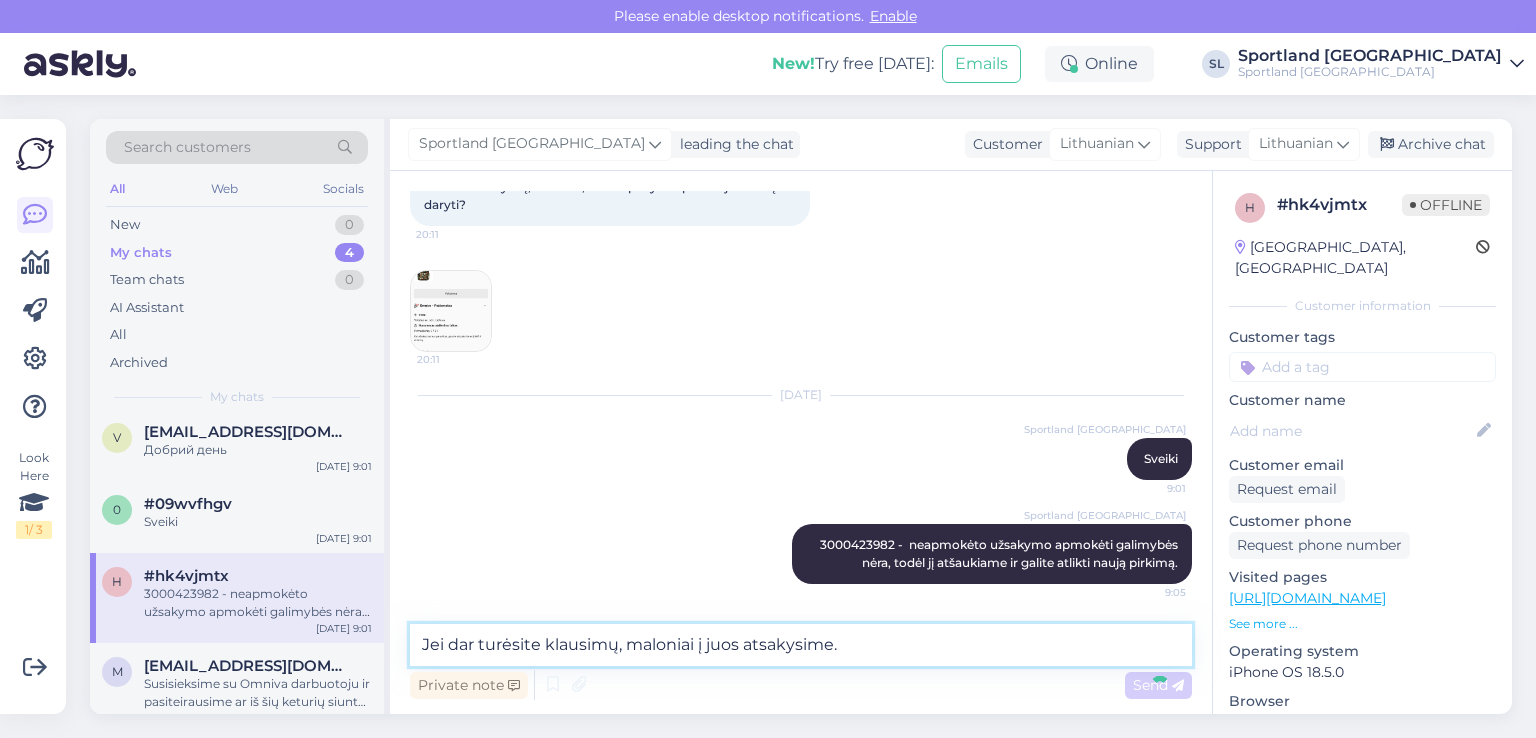 type 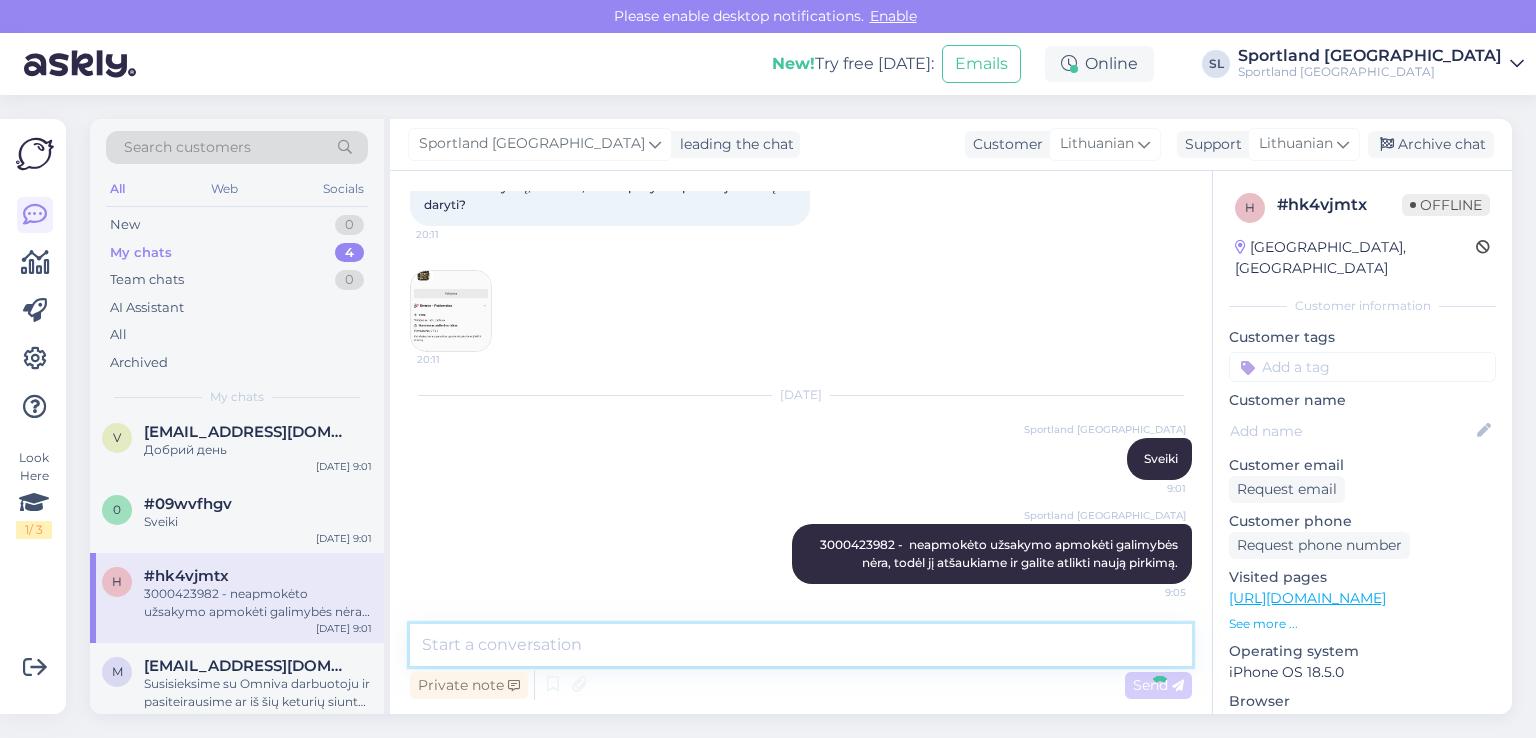 scroll, scrollTop: 303, scrollLeft: 0, axis: vertical 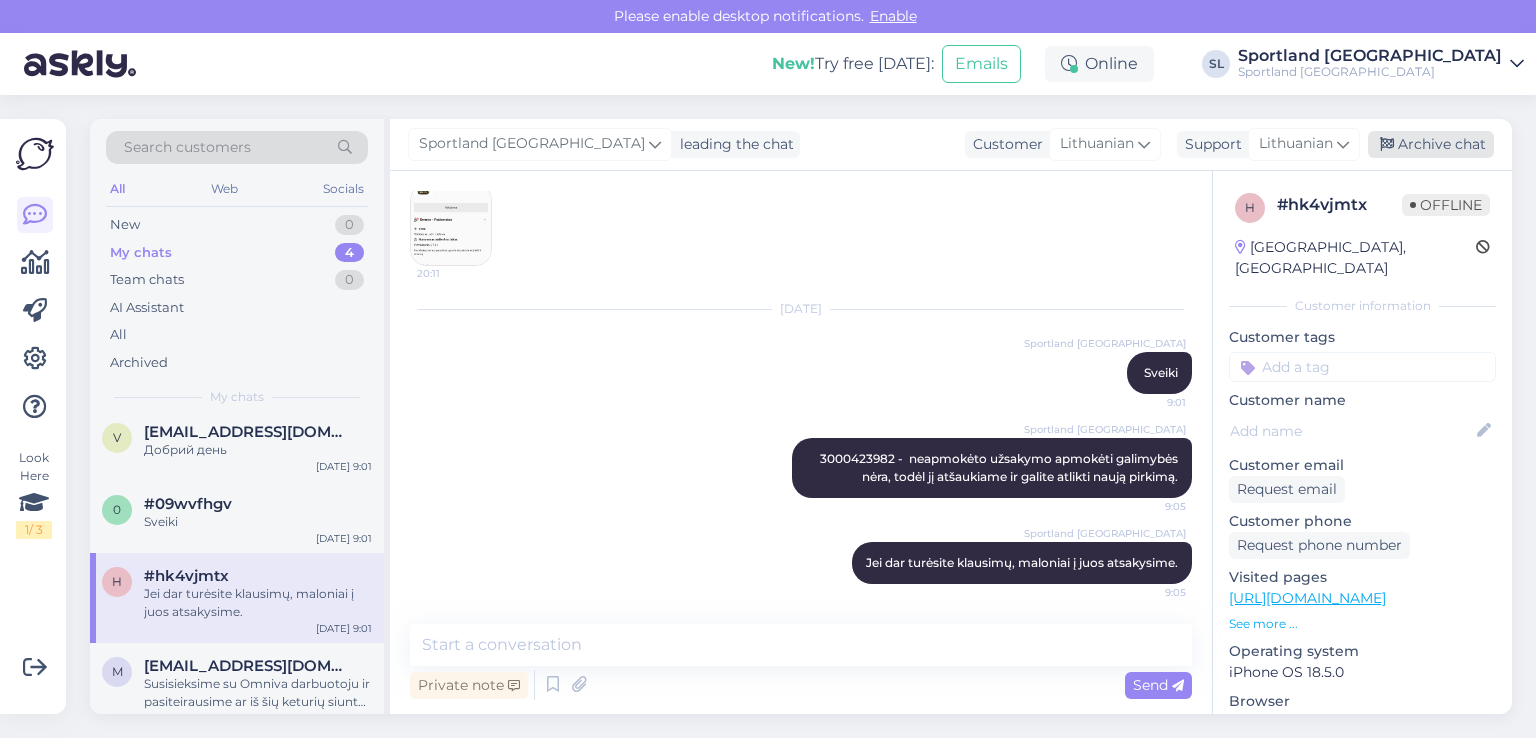 click on "Archive chat" at bounding box center [1431, 144] 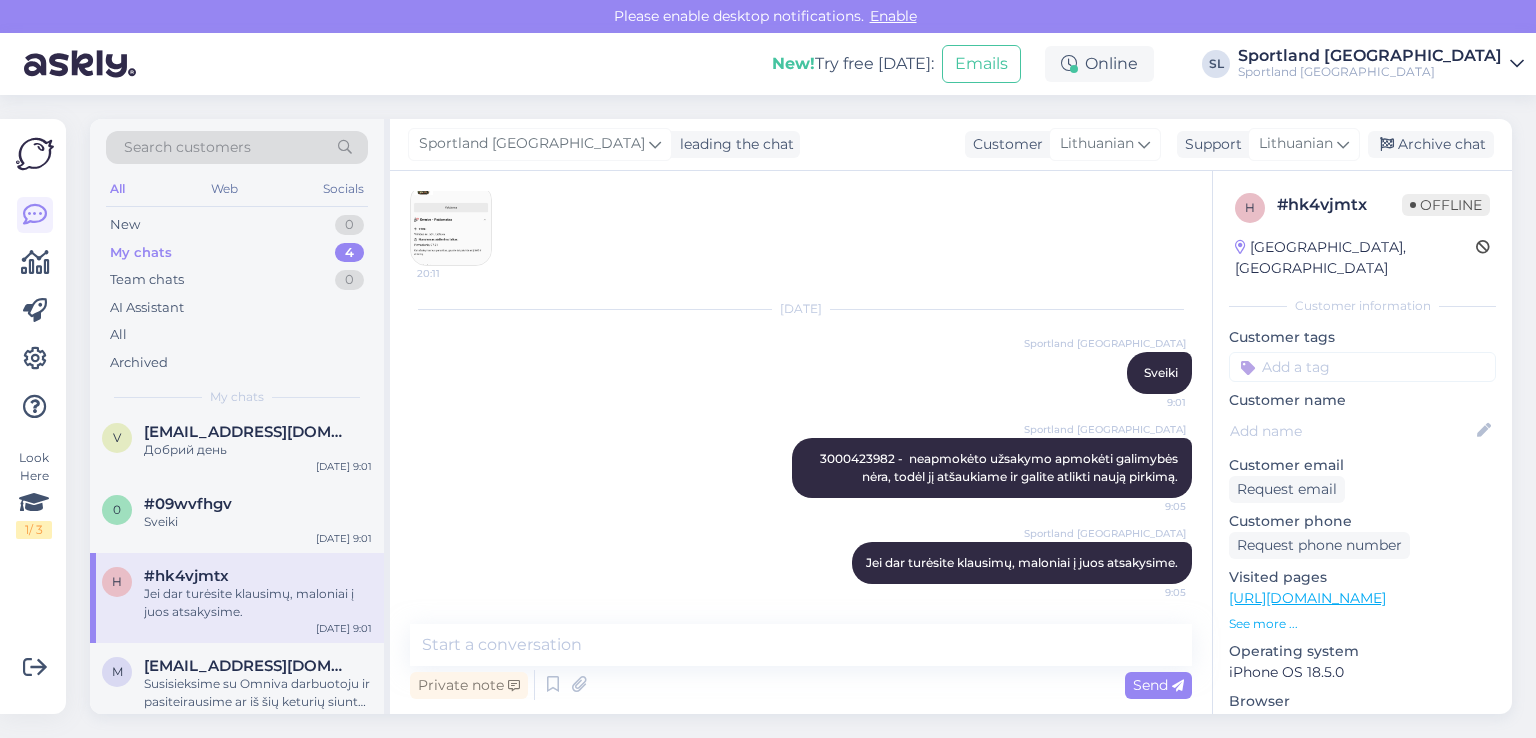 scroll, scrollTop: 0, scrollLeft: 0, axis: both 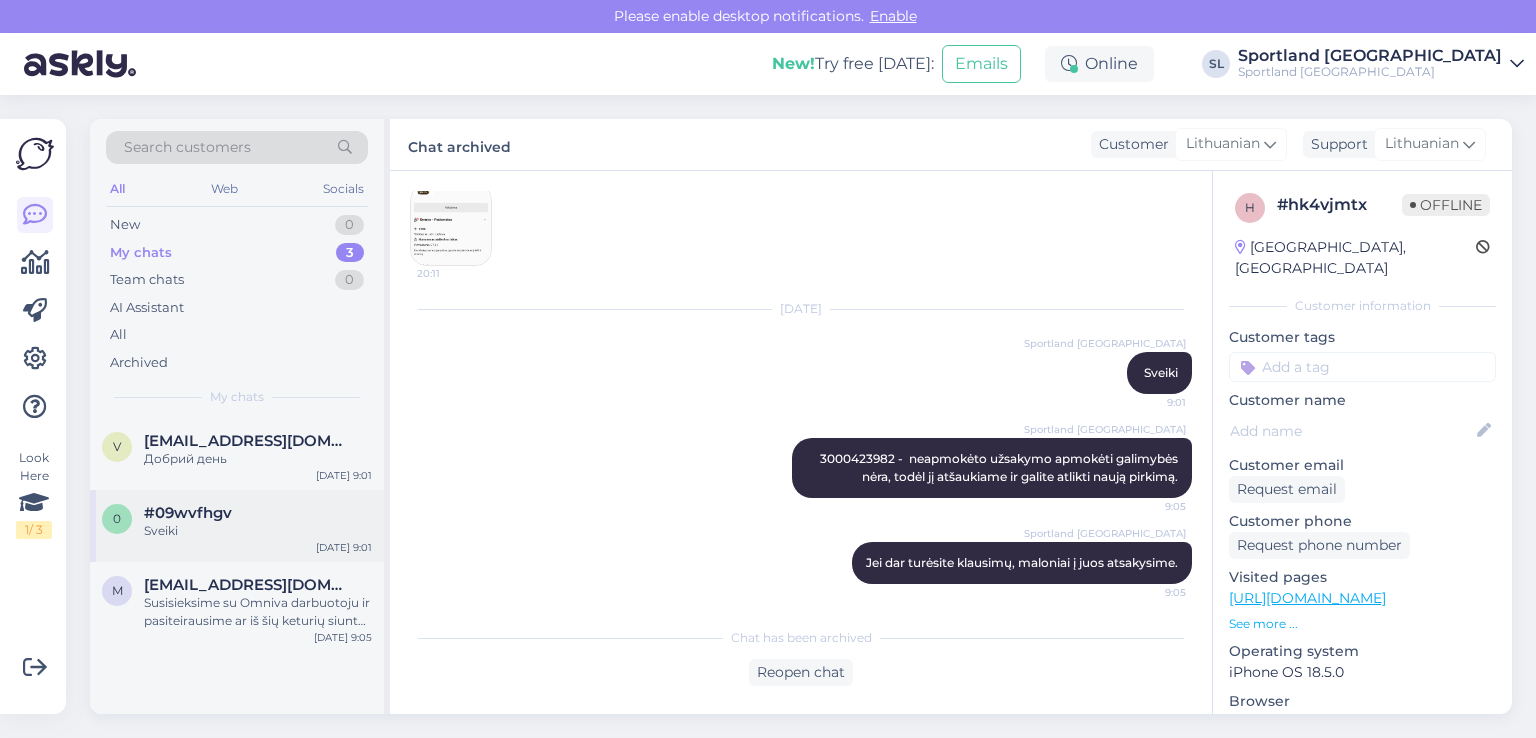 click on "Sveiki" at bounding box center (258, 531) 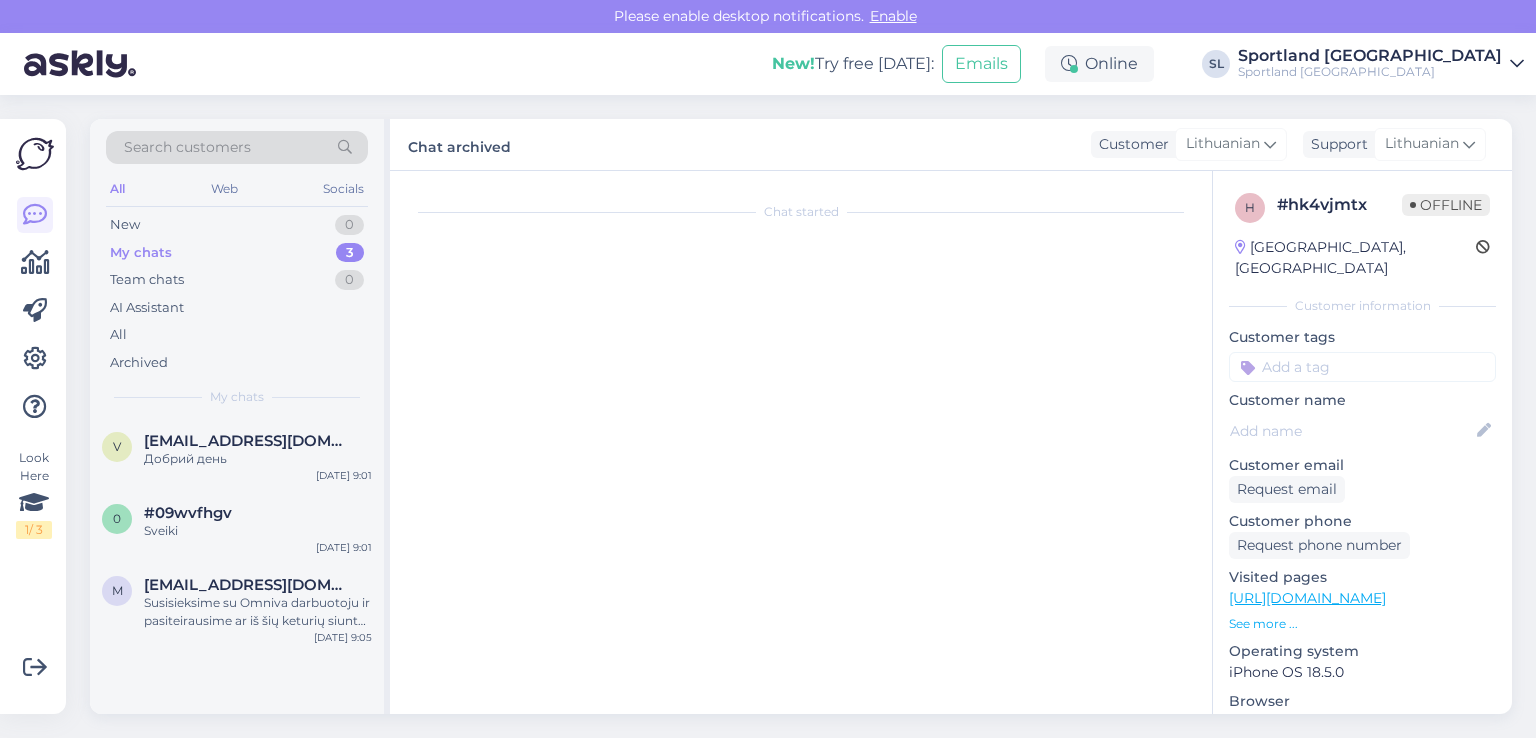 scroll, scrollTop: 0, scrollLeft: 0, axis: both 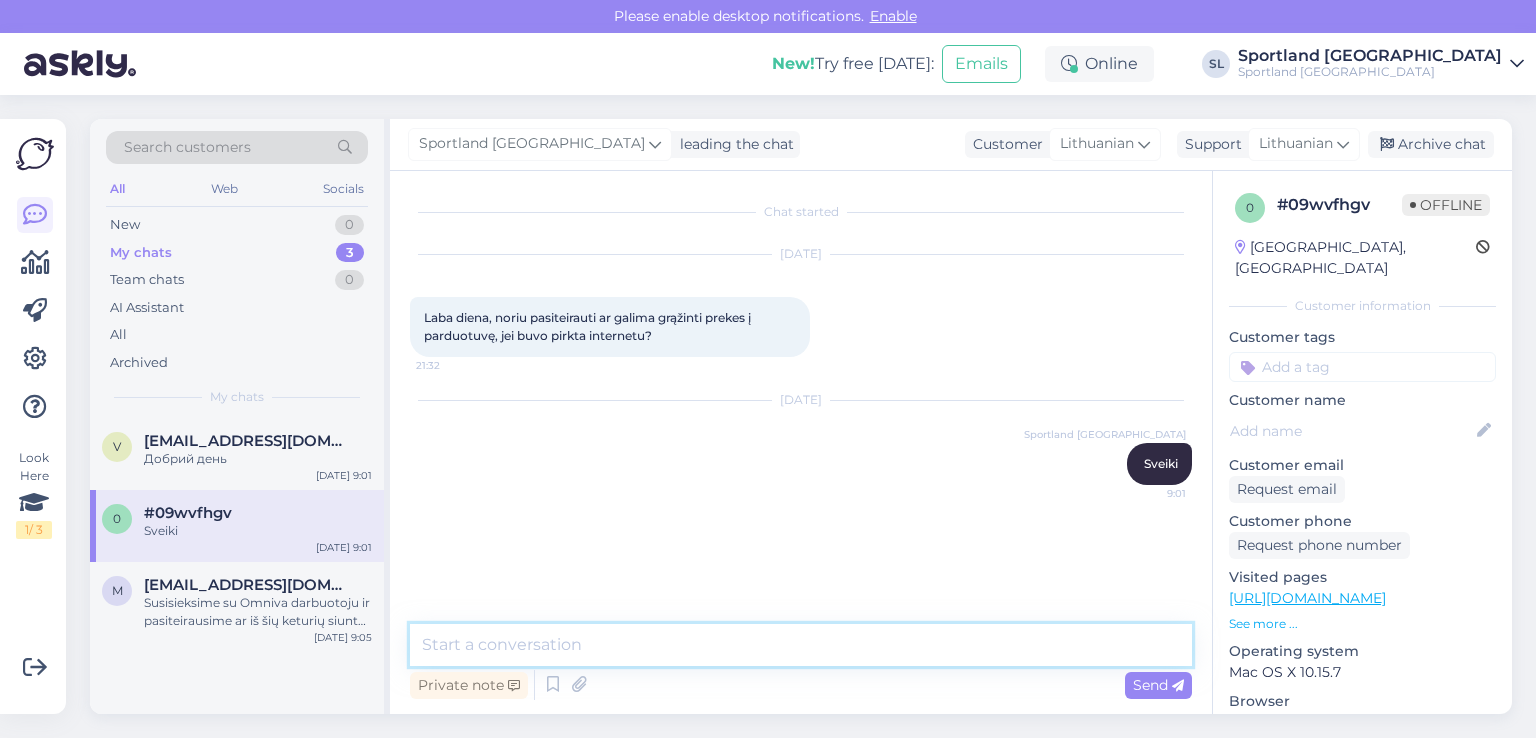 click at bounding box center [801, 645] 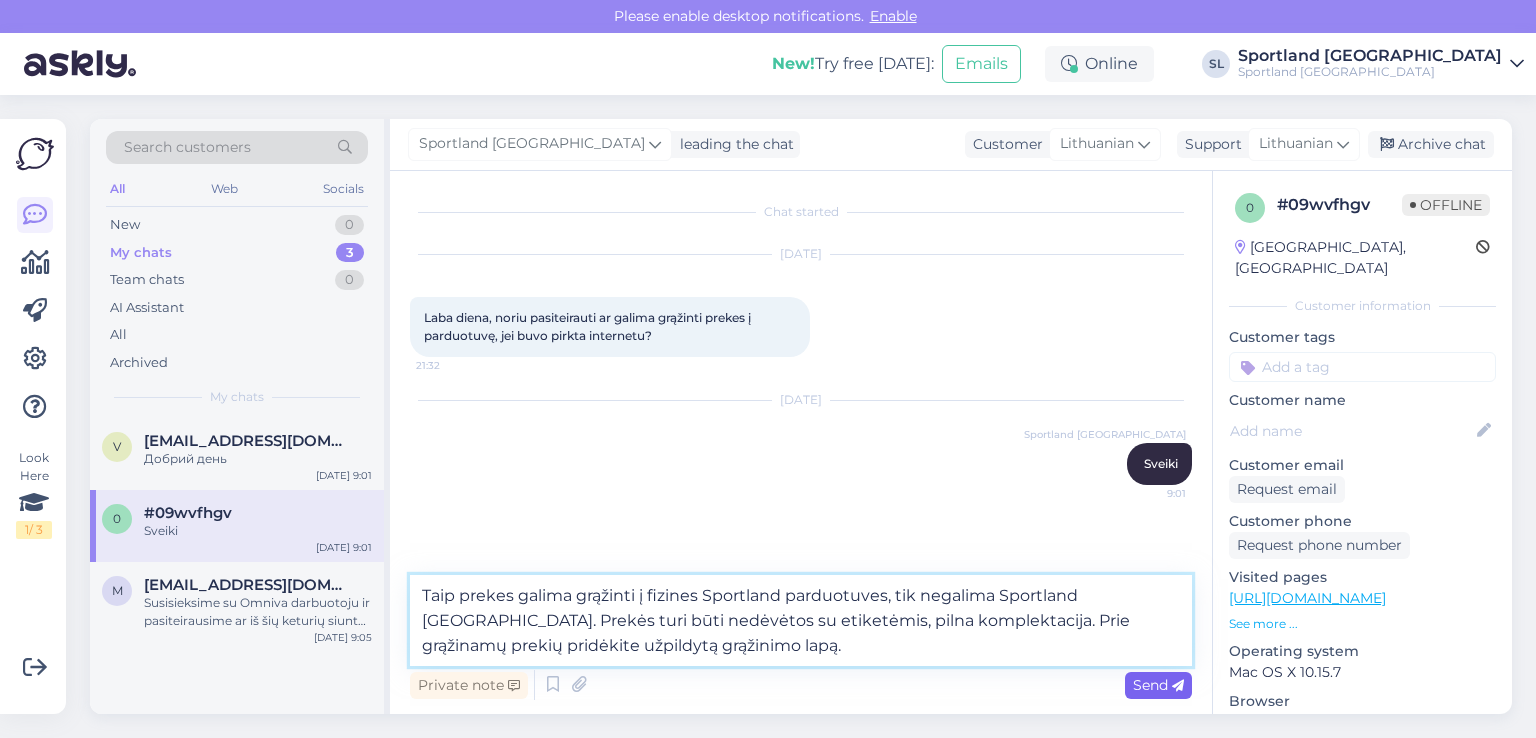 type on "Taip prekes galima grąžinti į fizines Sportland parduotuves, tik negalima Sportland [GEOGRAPHIC_DATA]. Prekės turi būti nedėvėtos su etiketėmis, pilna komplektacija. Prie grąžinamų prekių pridėkite užpildytą grąžinimo lapą." 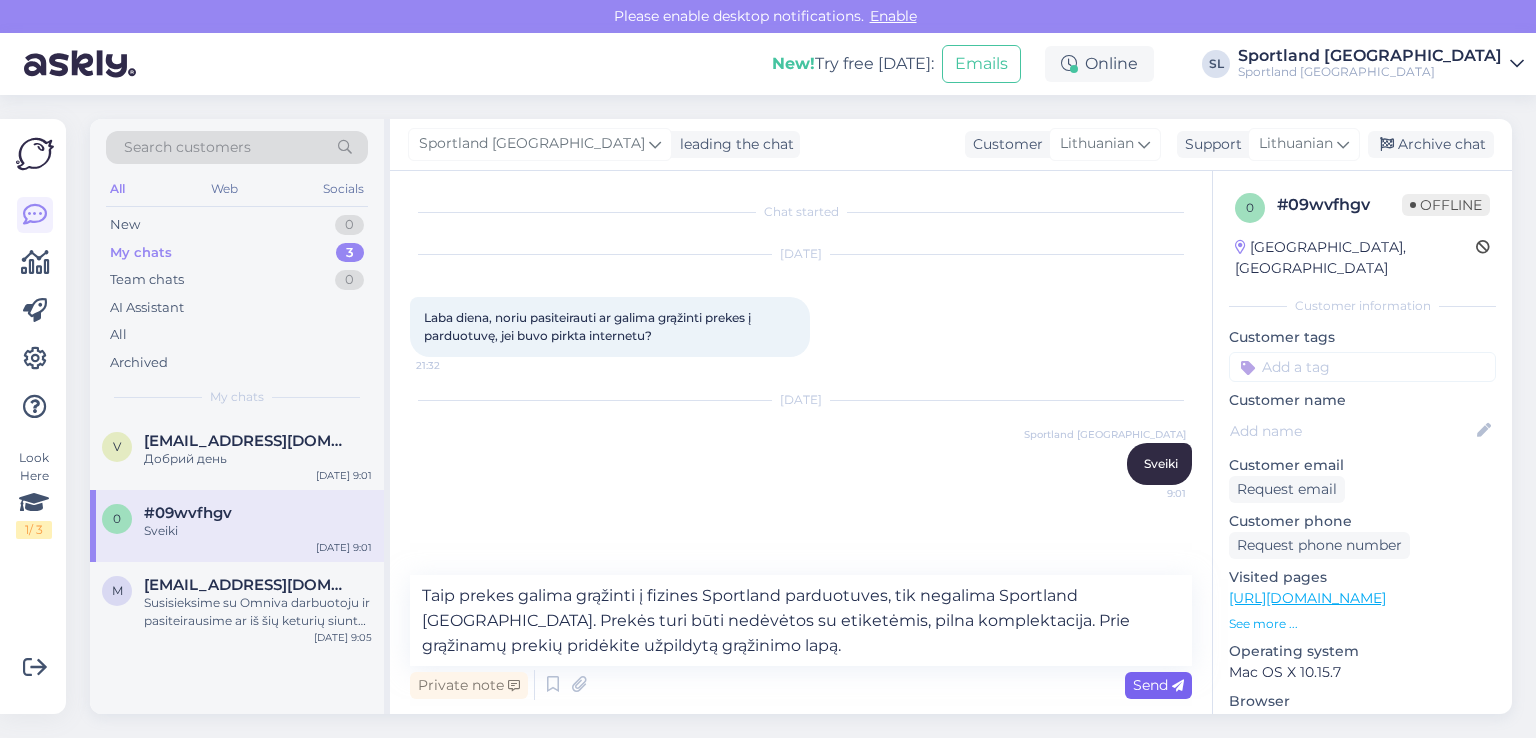 click on "Send" at bounding box center [1158, 685] 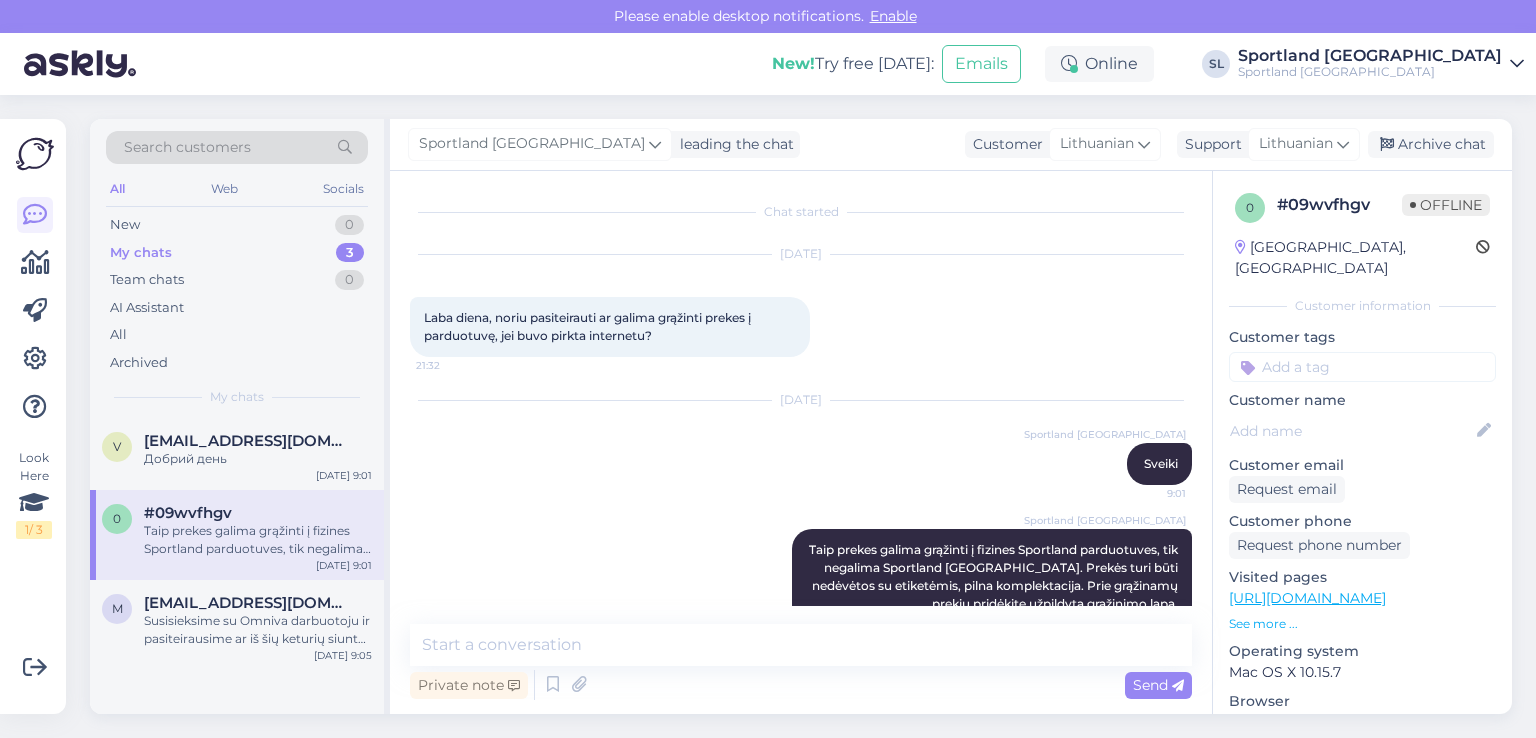 scroll, scrollTop: 41, scrollLeft: 0, axis: vertical 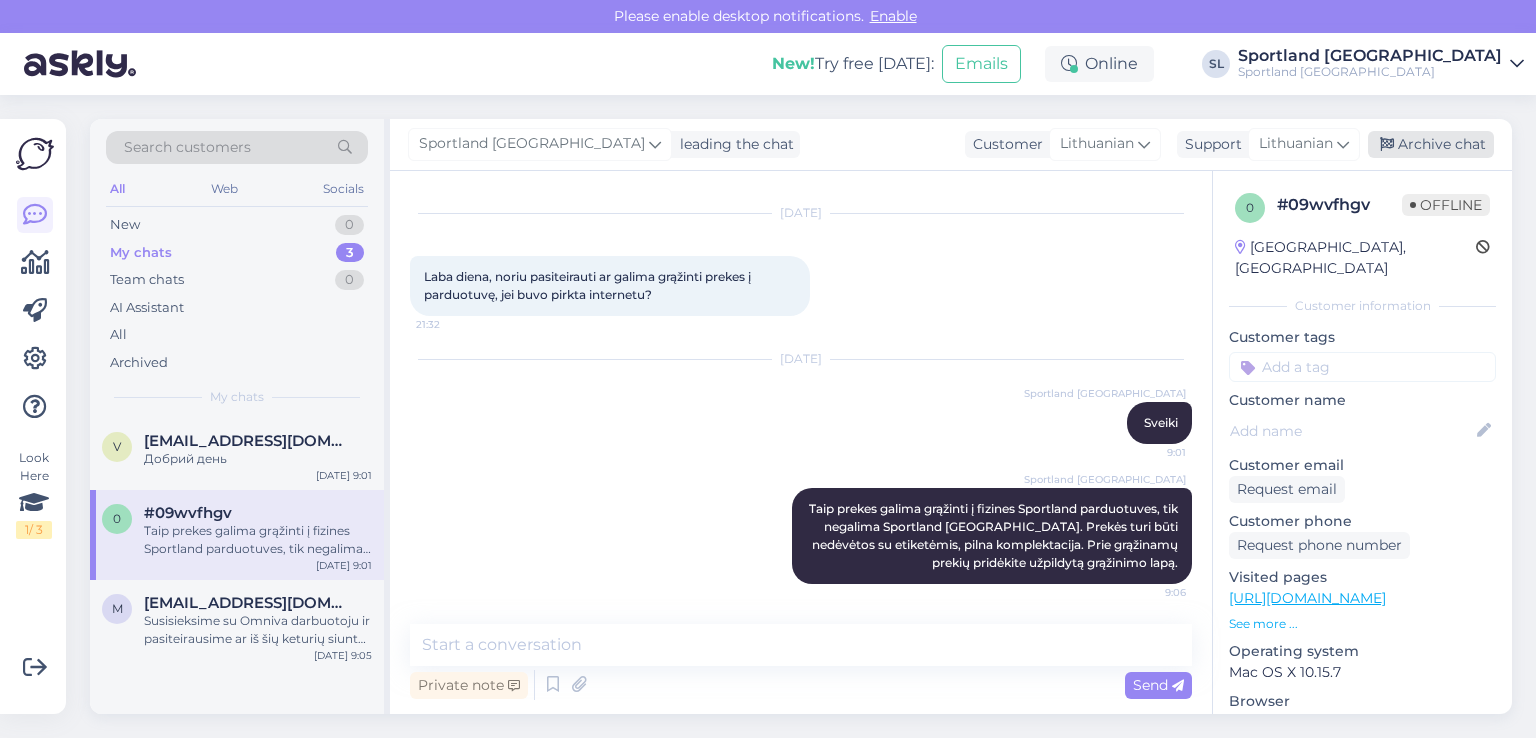 click on "Archive chat" at bounding box center [1431, 144] 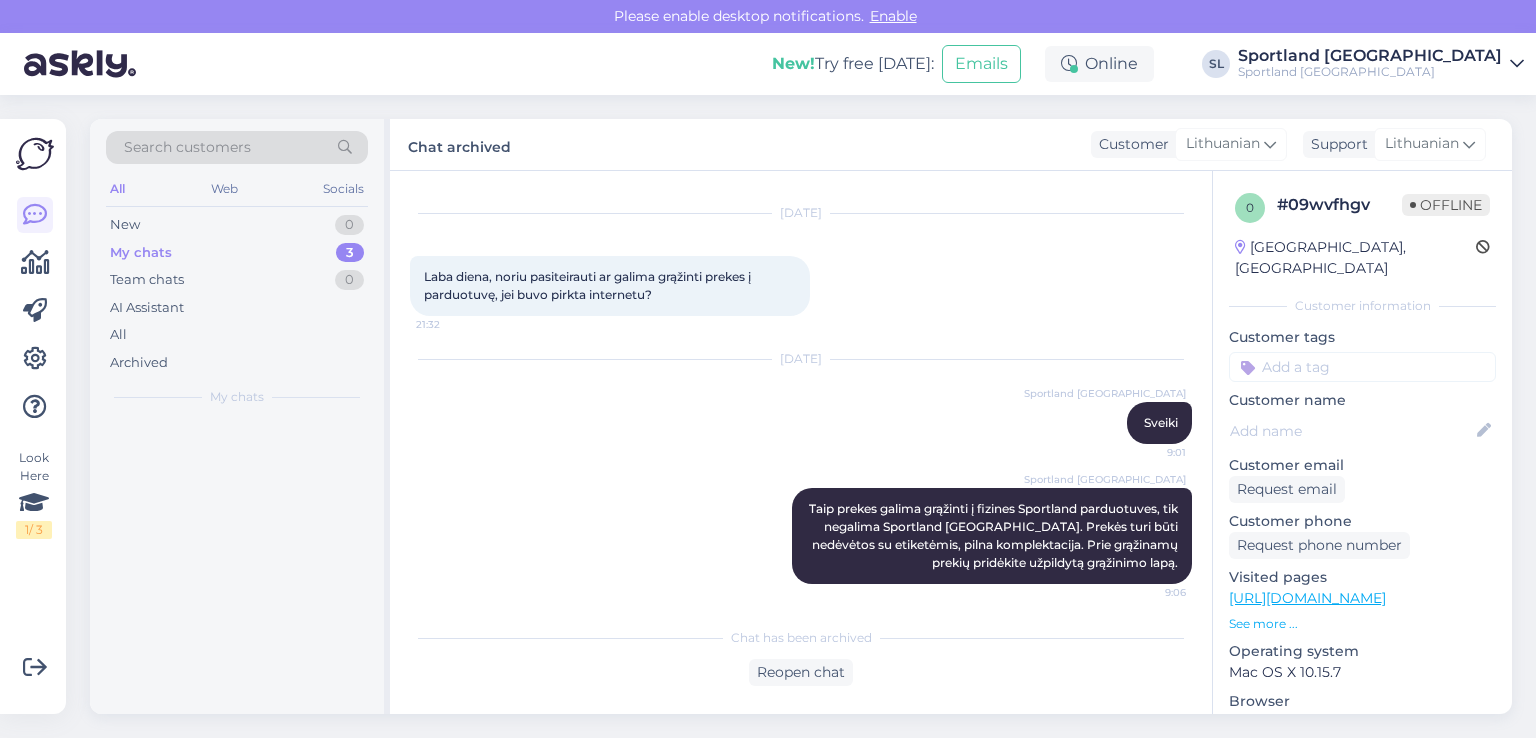 scroll, scrollTop: 48, scrollLeft: 0, axis: vertical 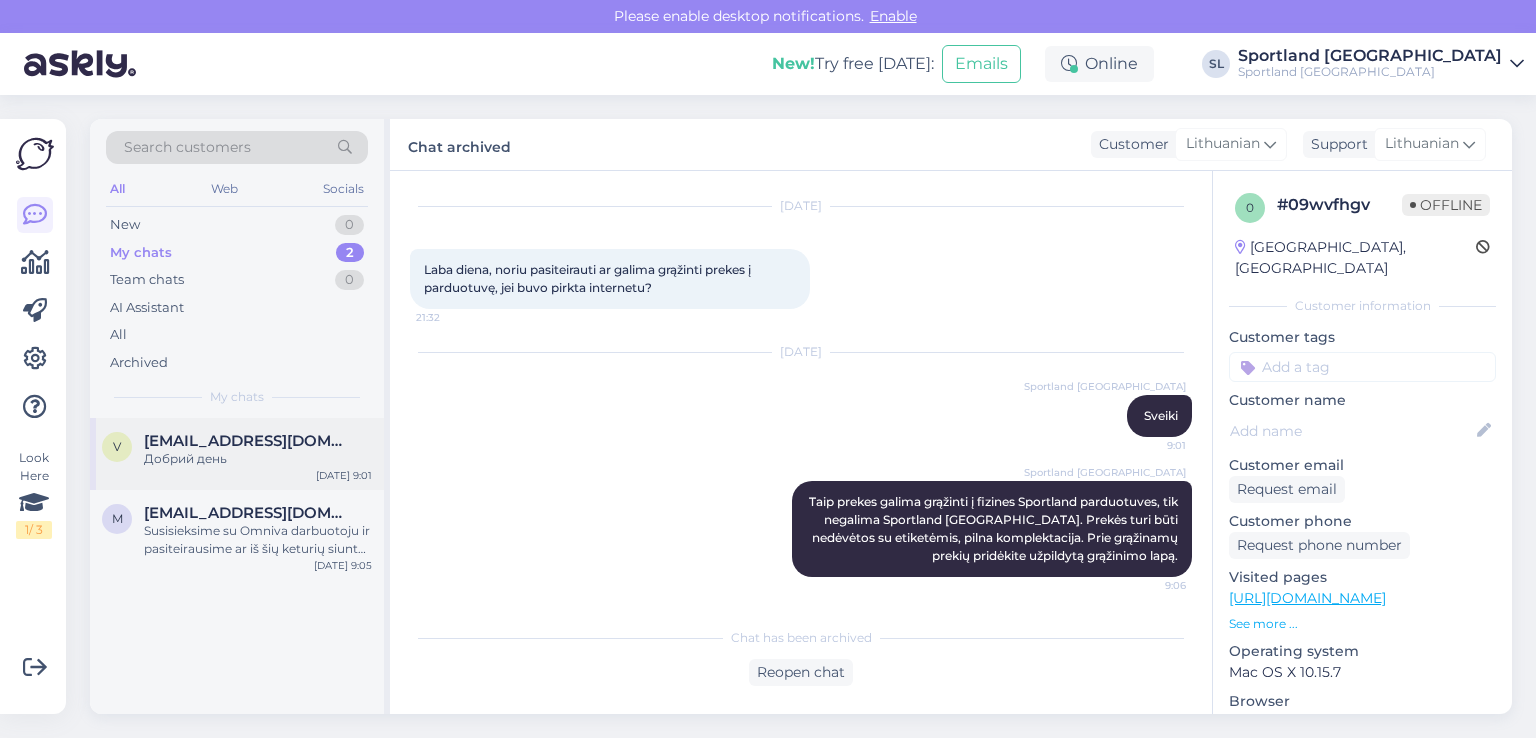click on "[EMAIL_ADDRESS][DOMAIN_NAME]" at bounding box center (248, 441) 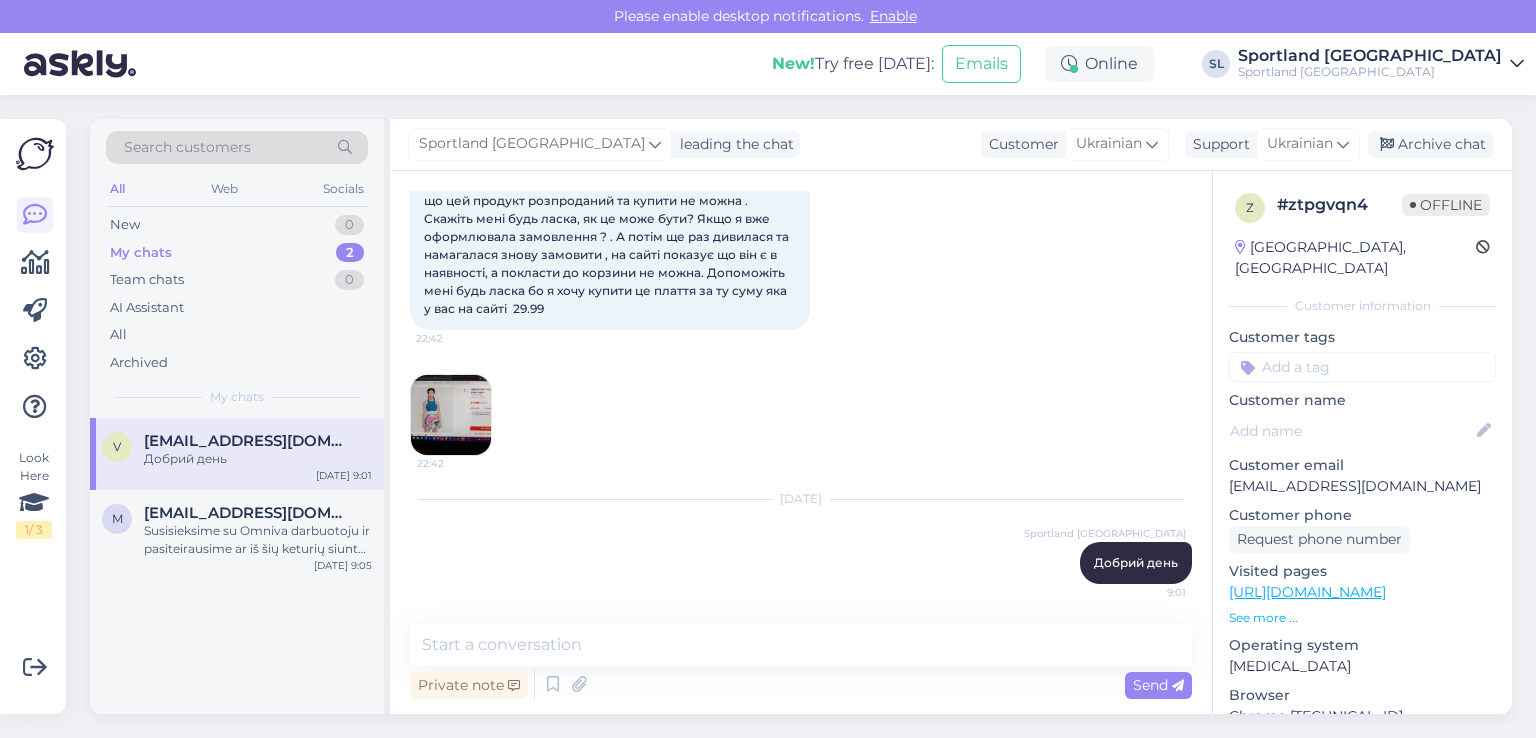 scroll, scrollTop: 0, scrollLeft: 0, axis: both 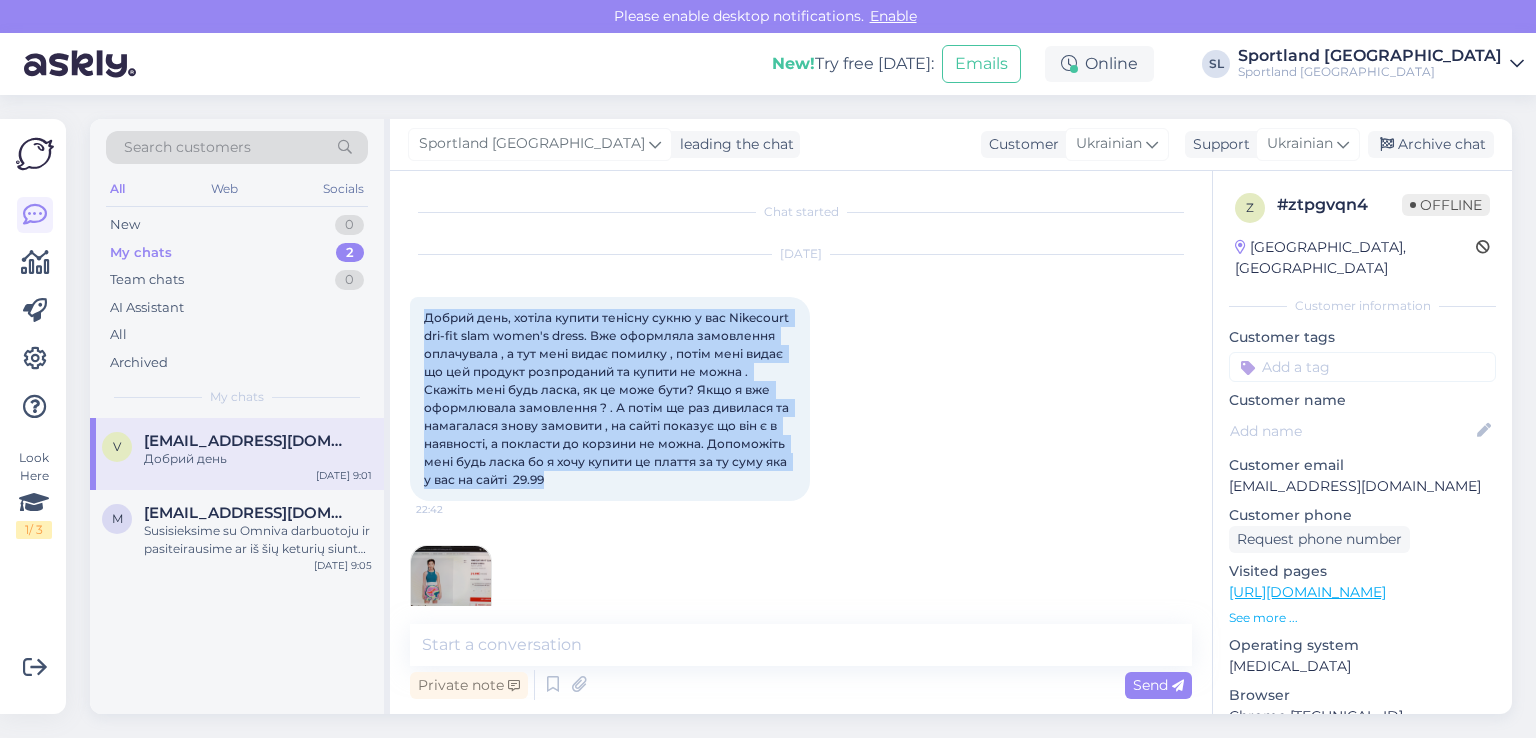 drag, startPoint x: 566, startPoint y: 475, endPoint x: 424, endPoint y: 314, distance: 214.67418 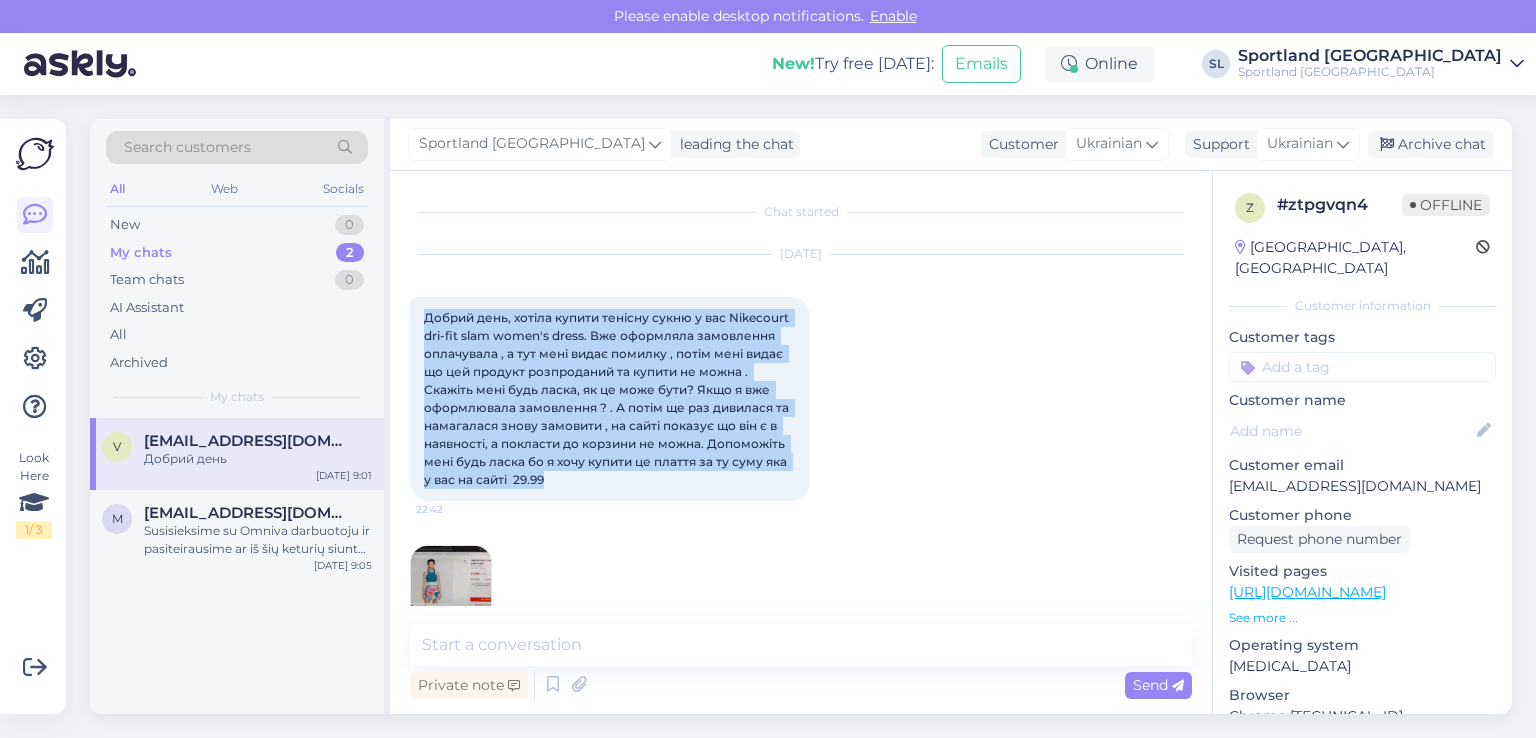 click on "Добрий день, хотіла купити тенісну сукню у вас Nikecourt dri-fit slam women's dress. Вже оформляла замовлення оплачувала , а тут мені видає помилку , потім мені видає що цей продукт розпроданий та купити не можна . Скажіть мені будь ласка, як це може бути? Якщо я вже оформлювала замовлення ? . А потім ще раз дивилася та намагалася знову замовити , на сайті показує що він є в наявності, а покласти до корзини не можна. Допоможіть мені будь ласка бо я хочу купити це плаття за ту суму яка у вас на сайті  29.99 22:42" at bounding box center (610, 399) 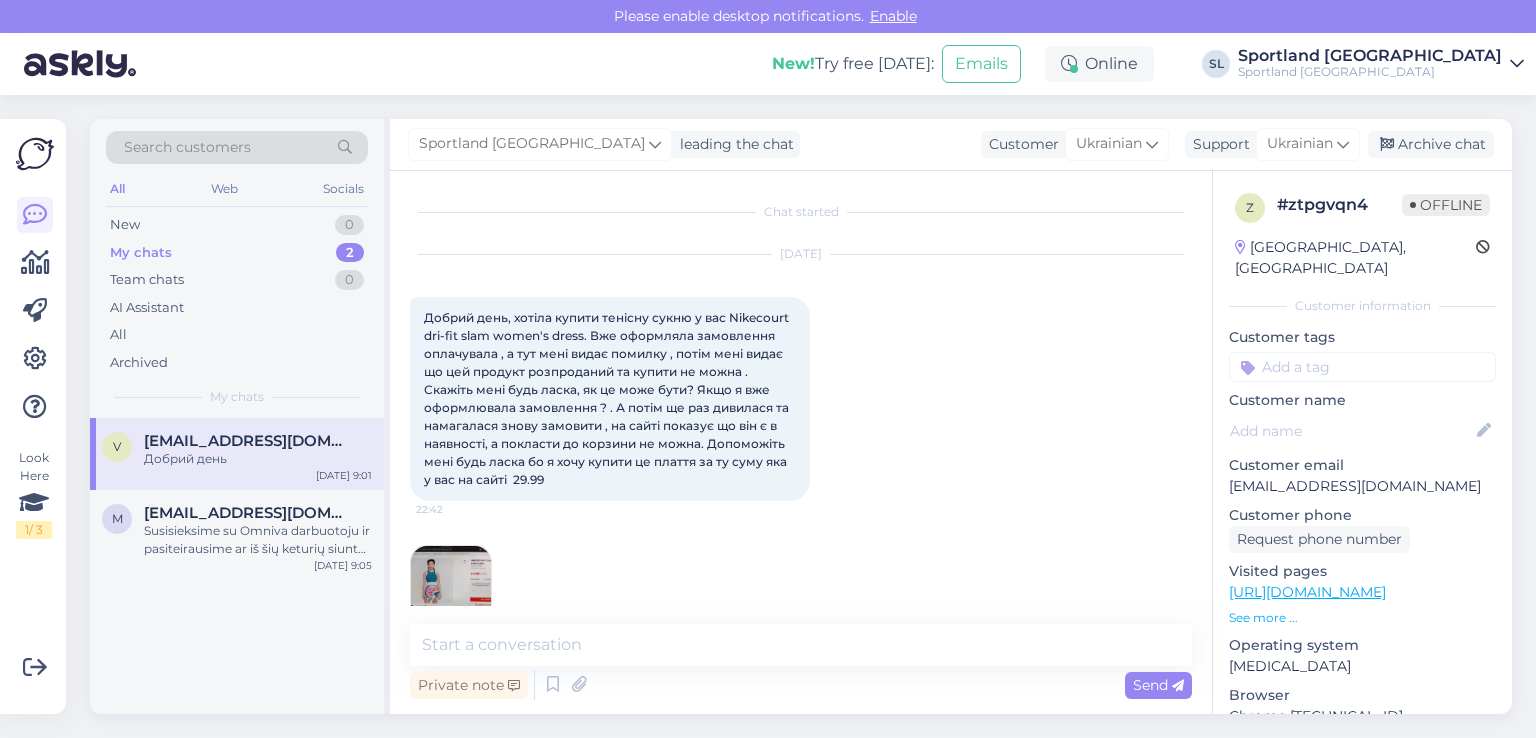 click at bounding box center (451, 586) 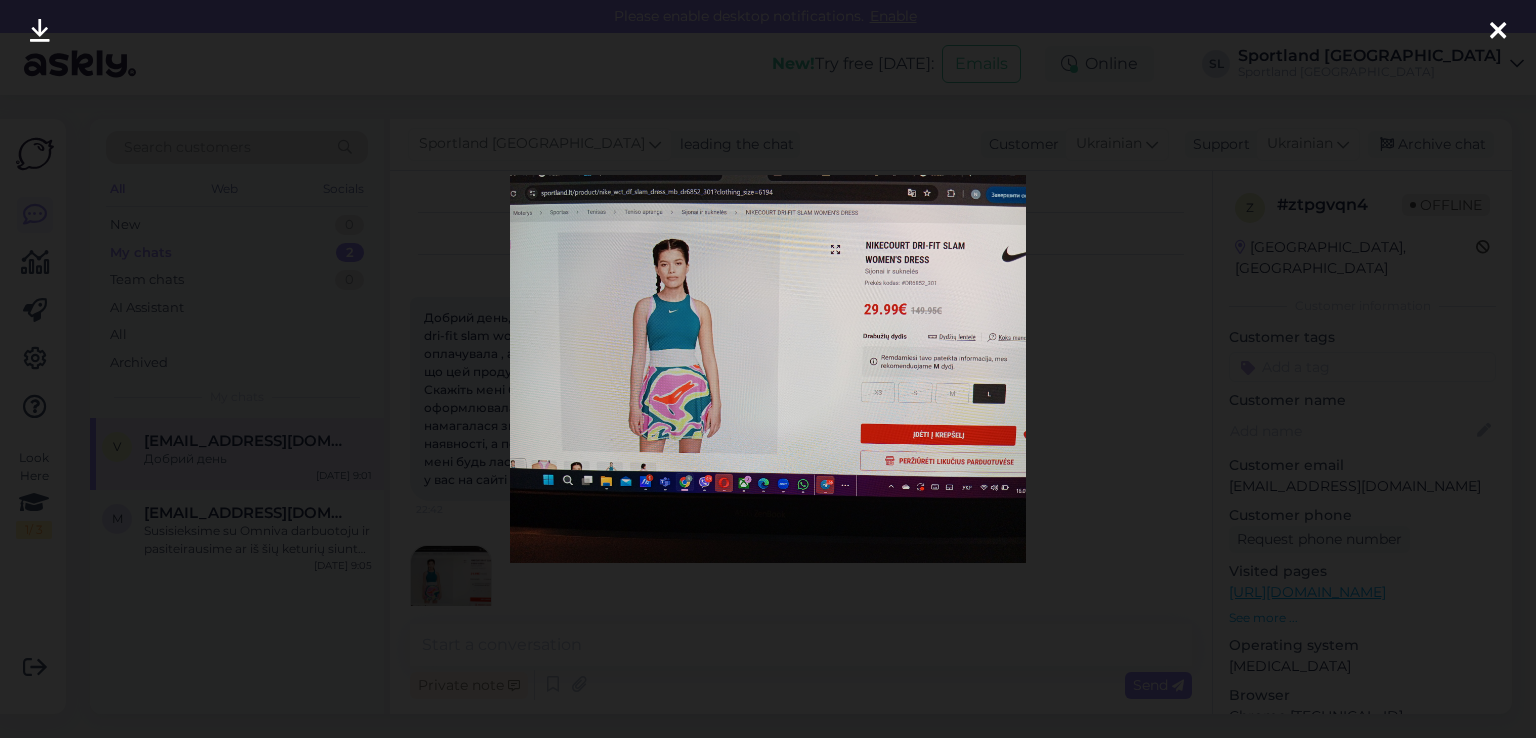 click at bounding box center (1498, 31) 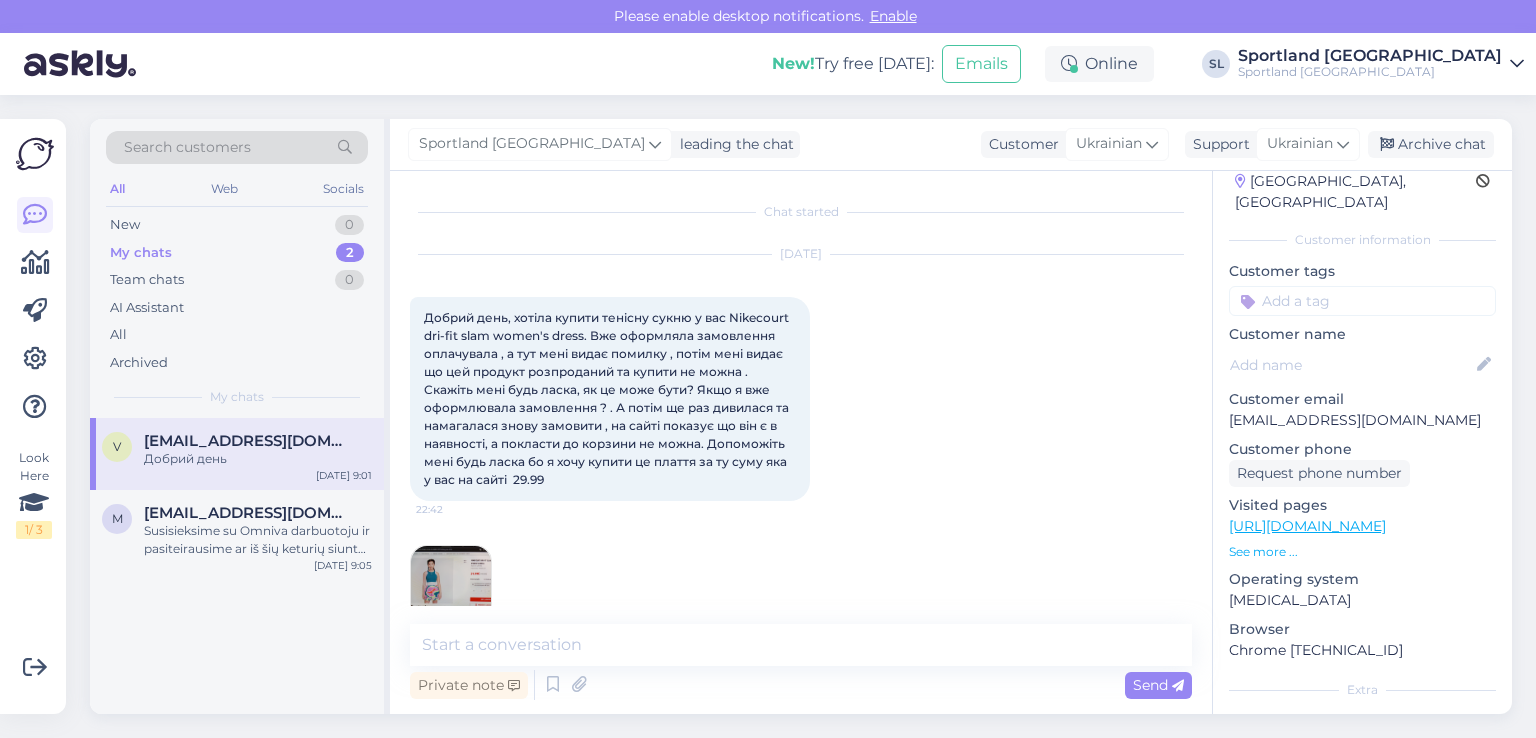 scroll, scrollTop: 100, scrollLeft: 0, axis: vertical 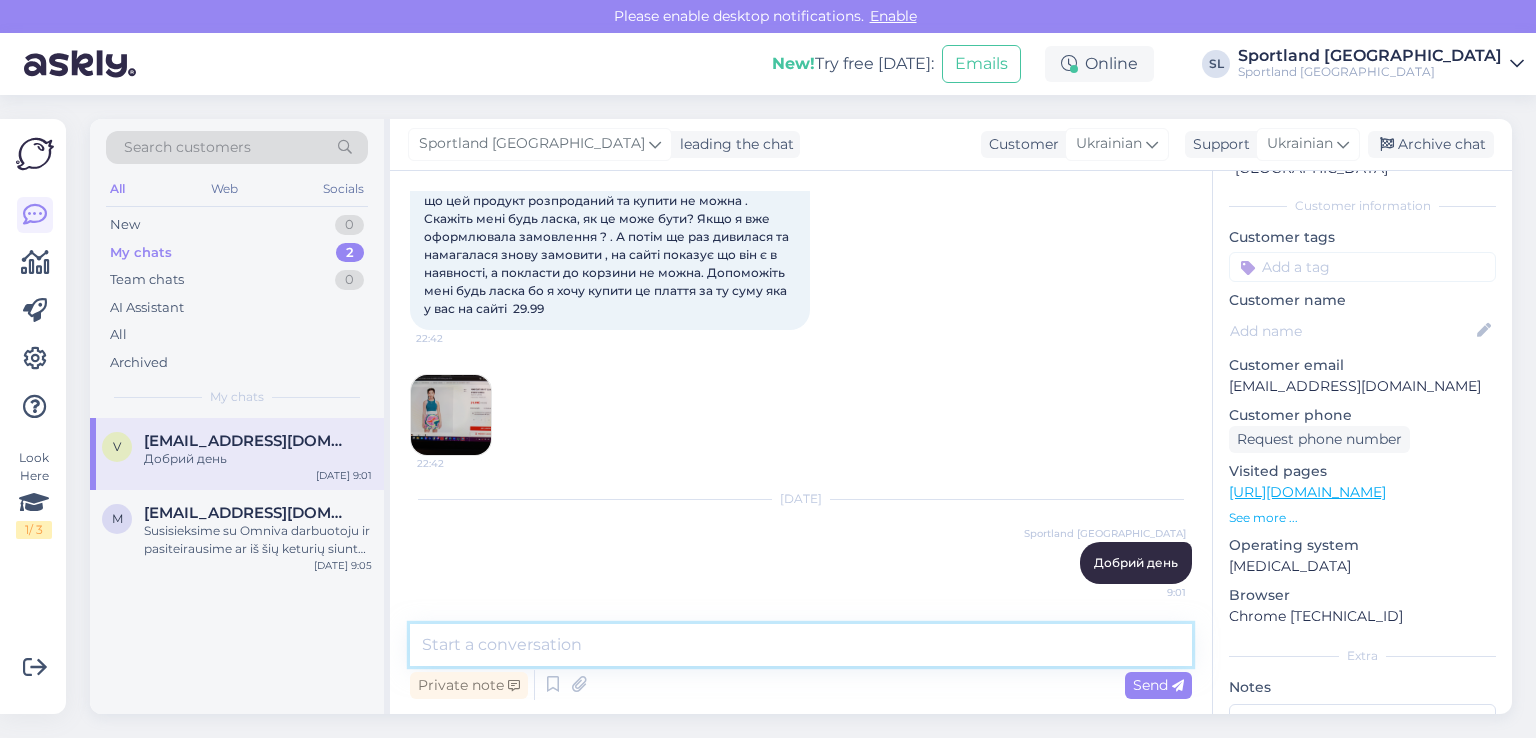 click at bounding box center (801, 645) 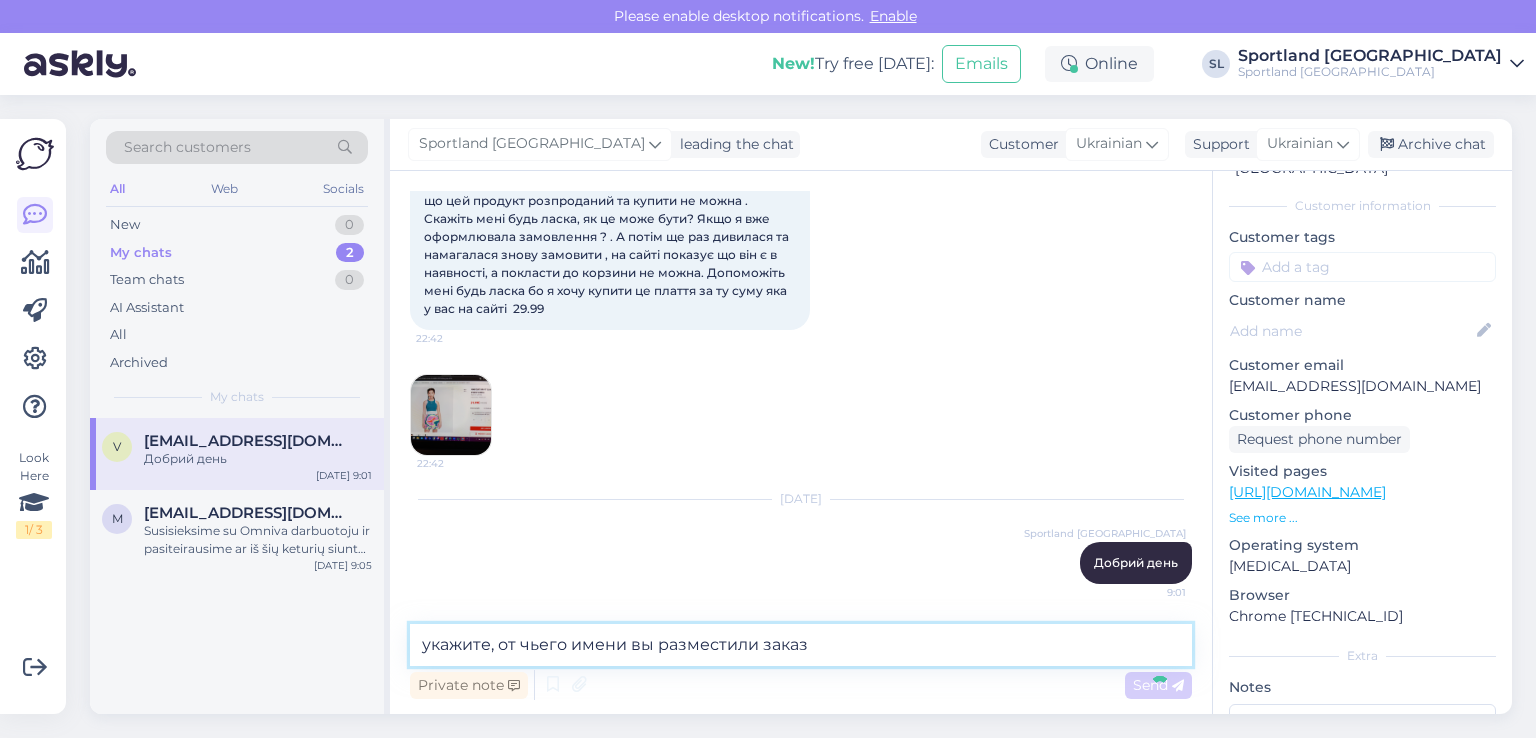 type 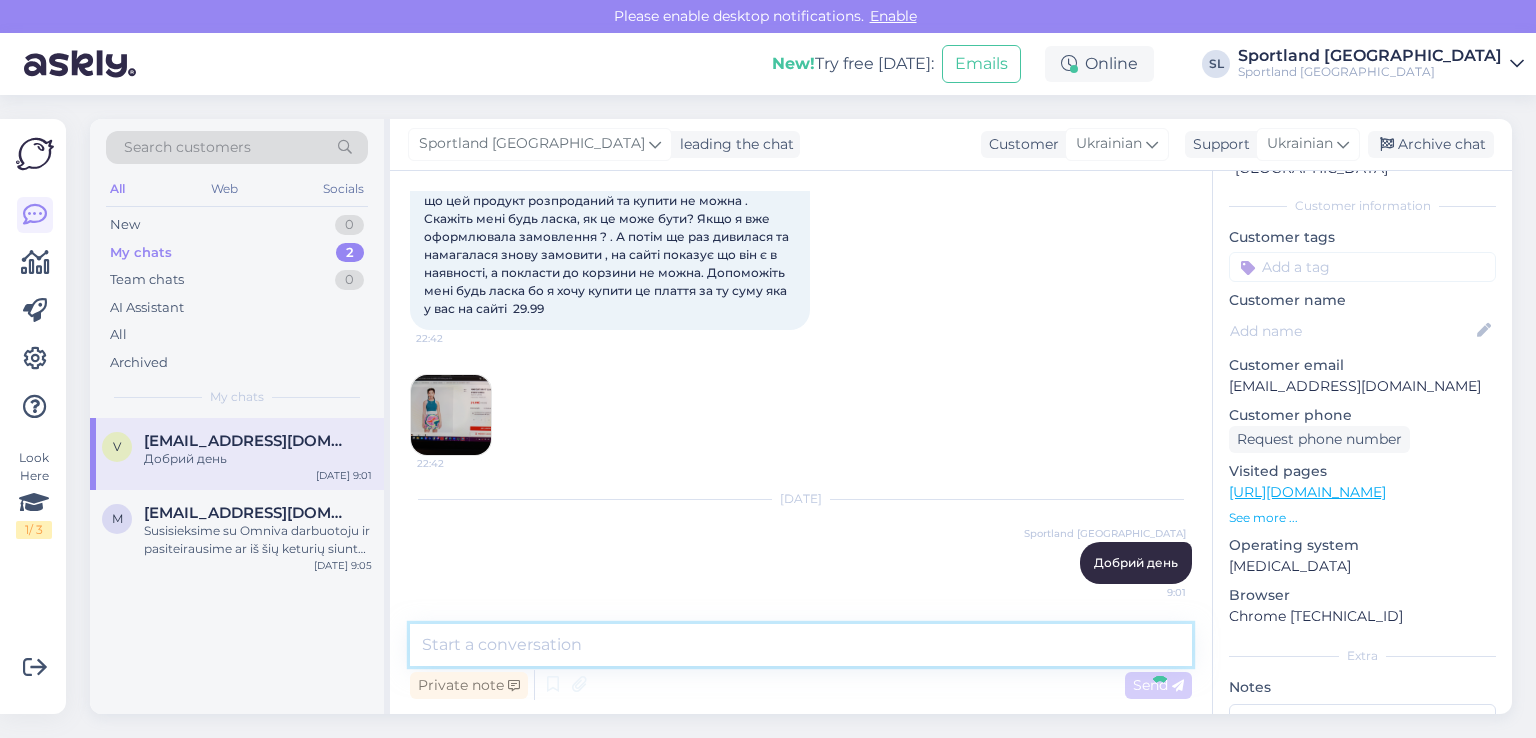 scroll, scrollTop: 257, scrollLeft: 0, axis: vertical 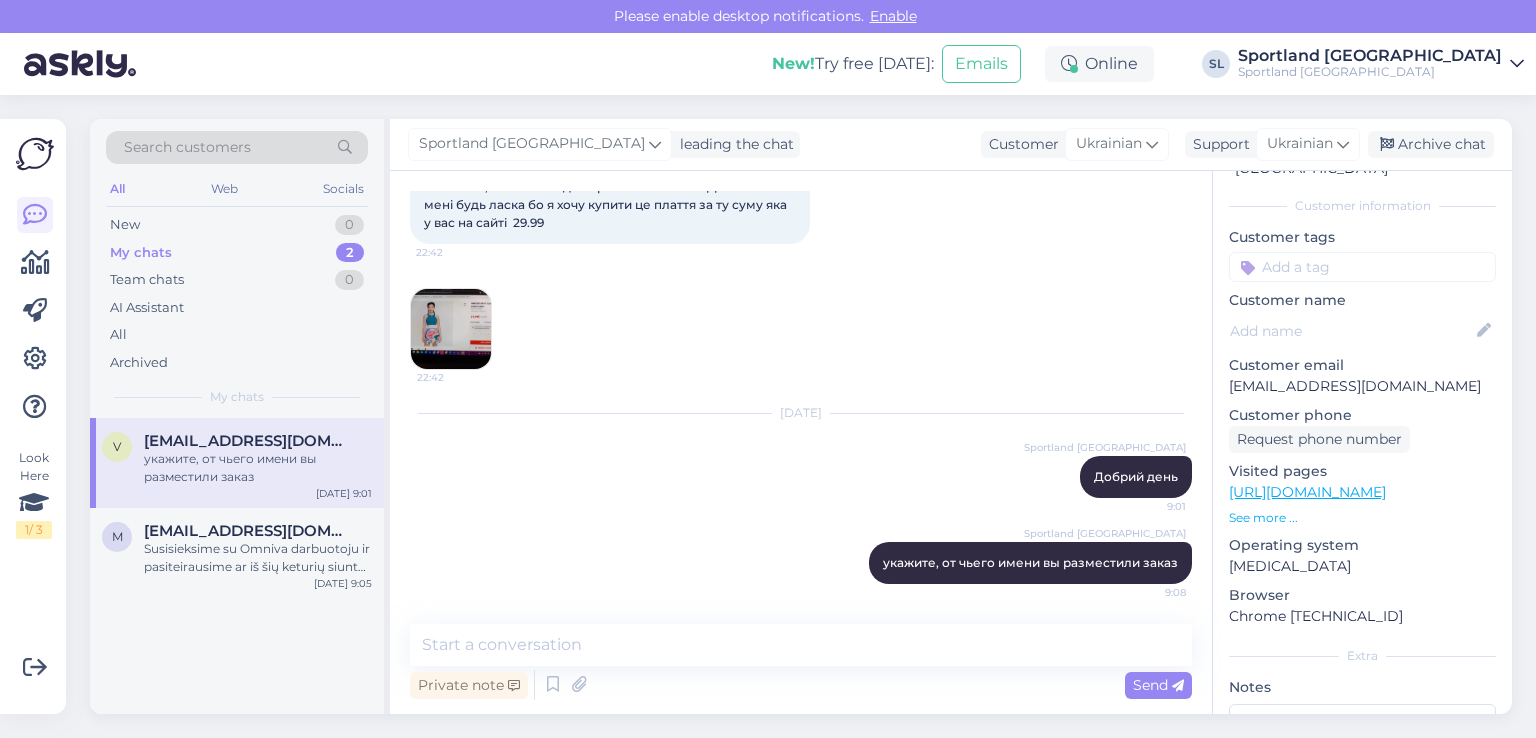 drag, startPoint x: 1228, startPoint y: 364, endPoint x: 1464, endPoint y: 377, distance: 236.35777 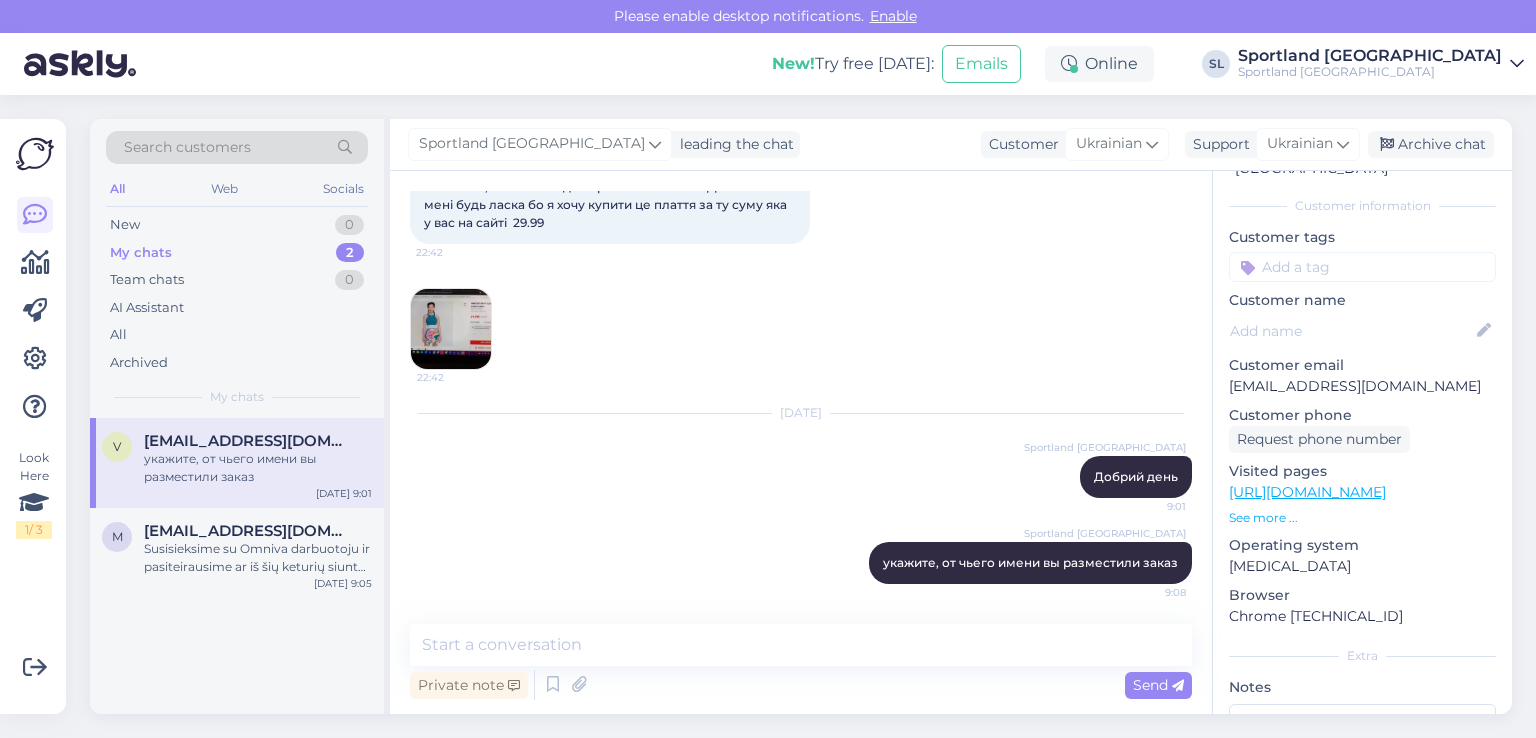 click on "z # ztpgvqn4 Offline     Lithuania, Vilnius Customer information Customer tags Customer name Customer email volodumirivnaoksana@gmail.com Customer phone Request phone number Visited pages https://sportland.lt/product/nike_wct_df_slam_dress_mb_dr6852_301 See more ... Operating system Android 10 Browser Chrome 138.0.0.0 Extra Notes" at bounding box center [1362, 492] 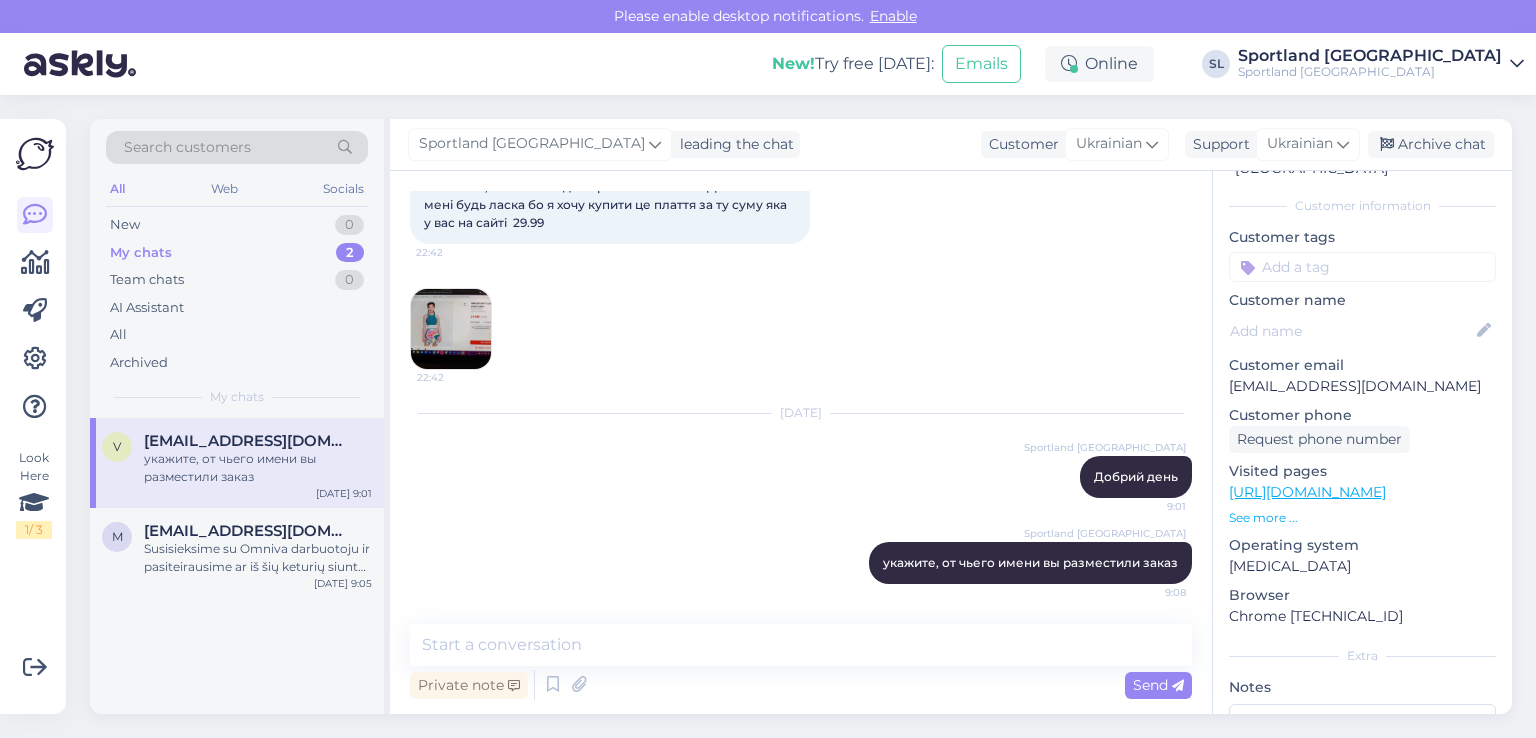 scroll, scrollTop: 256, scrollLeft: 0, axis: vertical 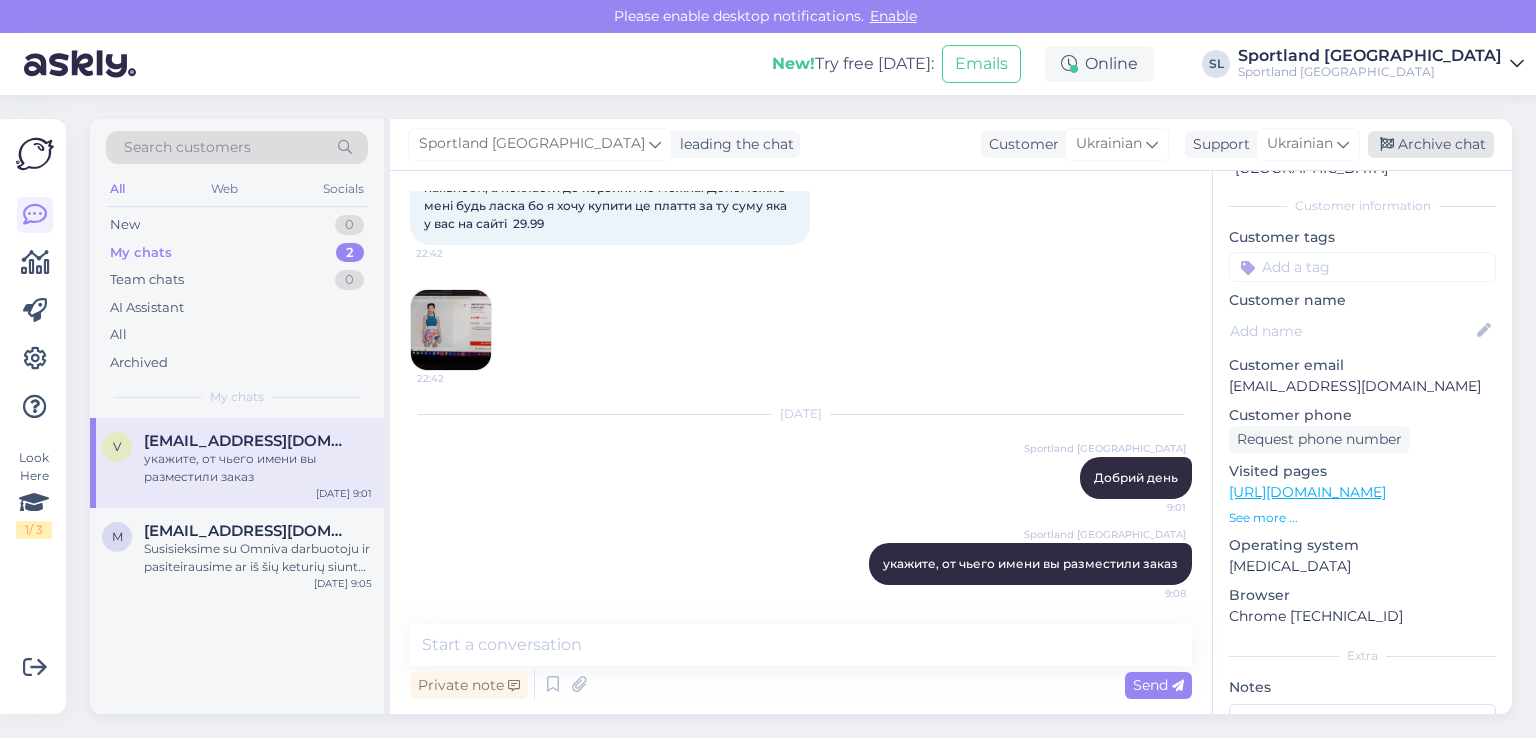 click on "Archive chat" at bounding box center (1431, 144) 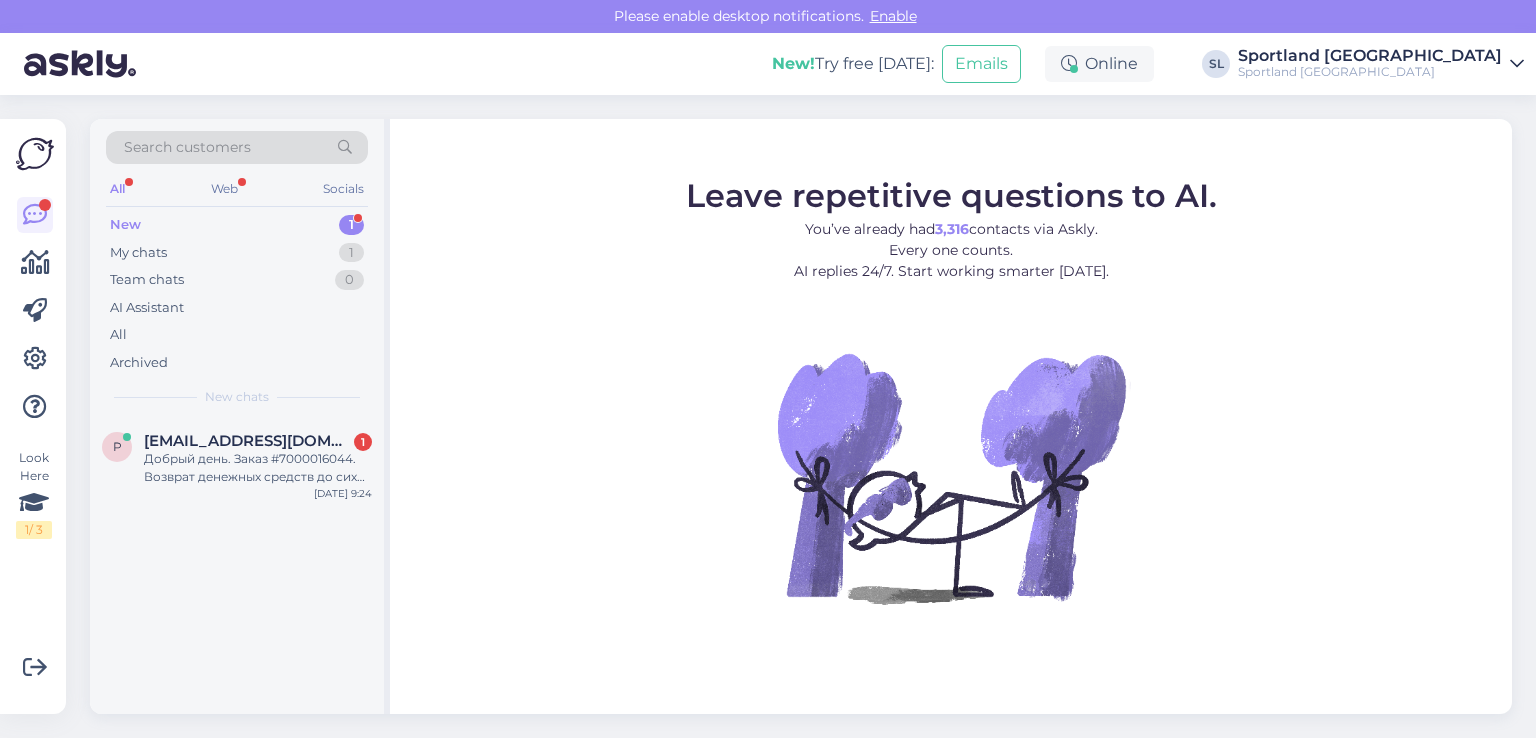 scroll, scrollTop: 0, scrollLeft: 0, axis: both 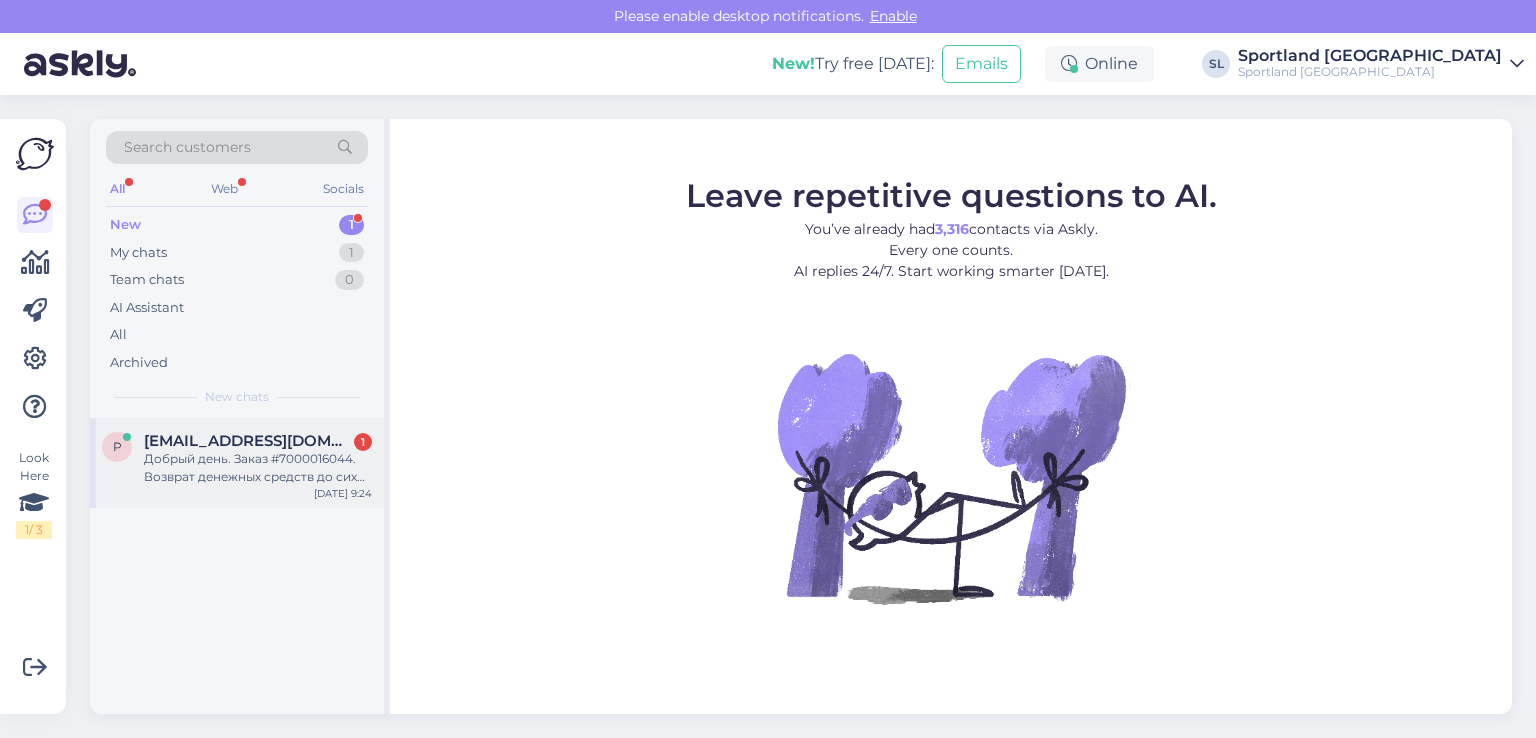 click on "[EMAIL_ADDRESS][DOMAIN_NAME]" at bounding box center (248, 441) 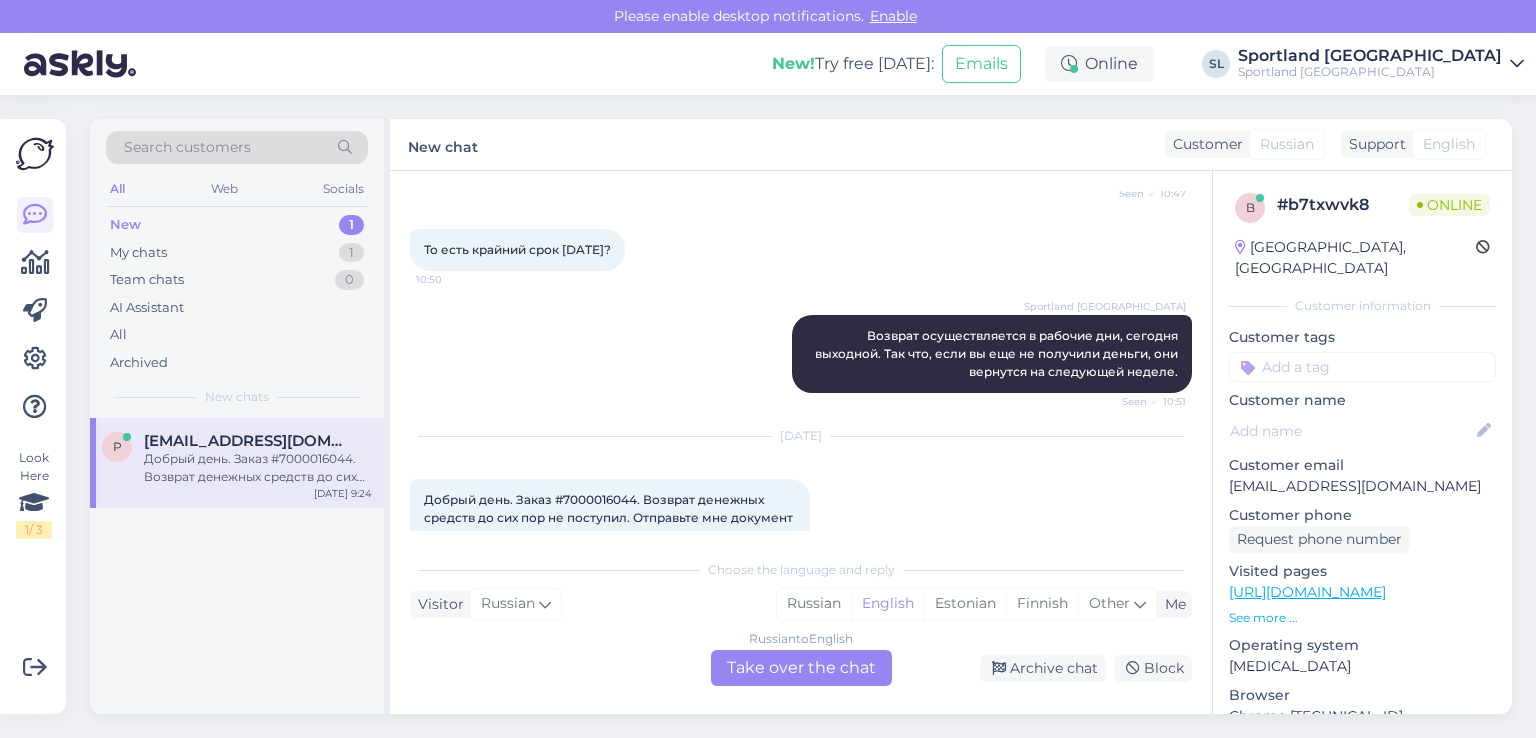scroll, scrollTop: 758, scrollLeft: 0, axis: vertical 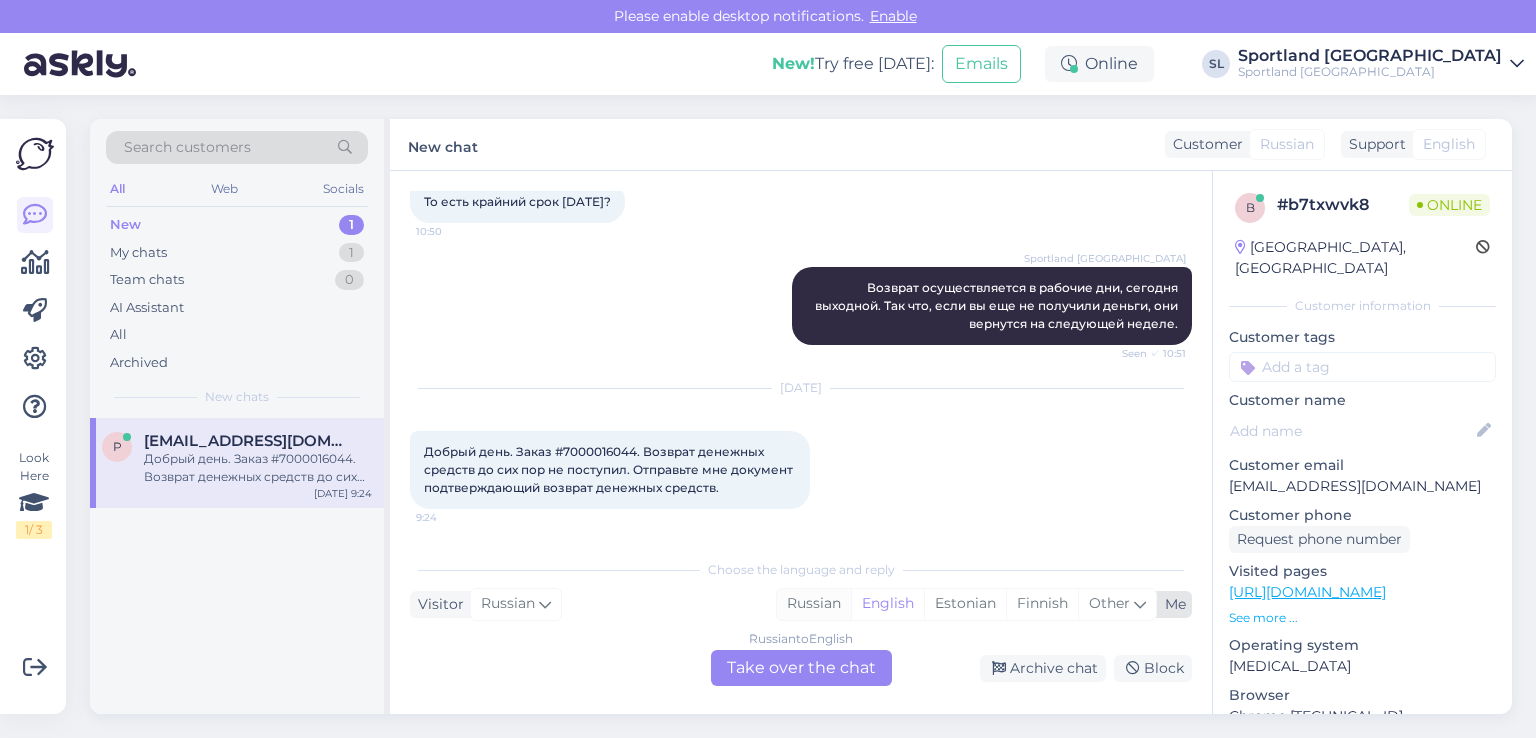 click on "Russian" at bounding box center (814, 604) 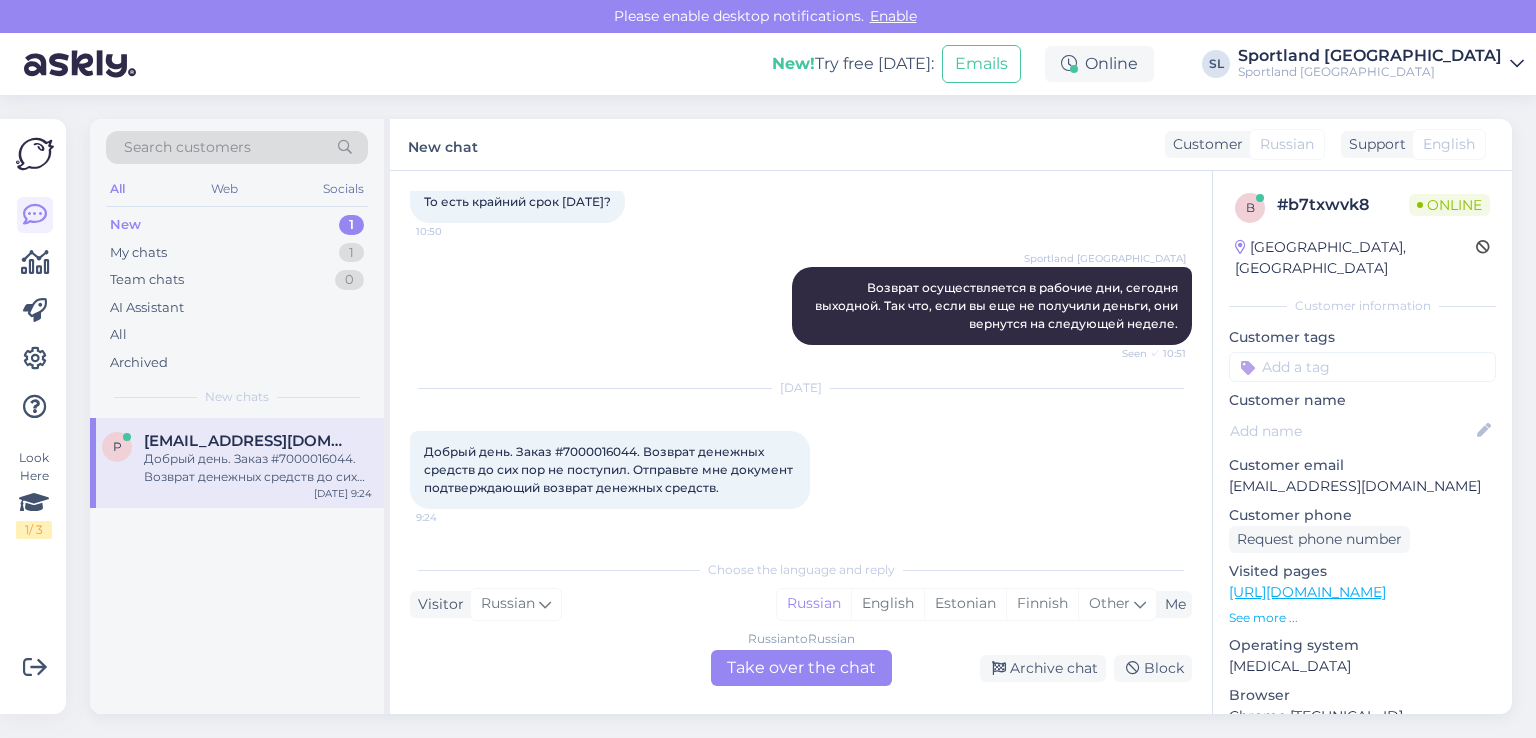 click on "Russian  to  Russian Take over the chat" at bounding box center (801, 668) 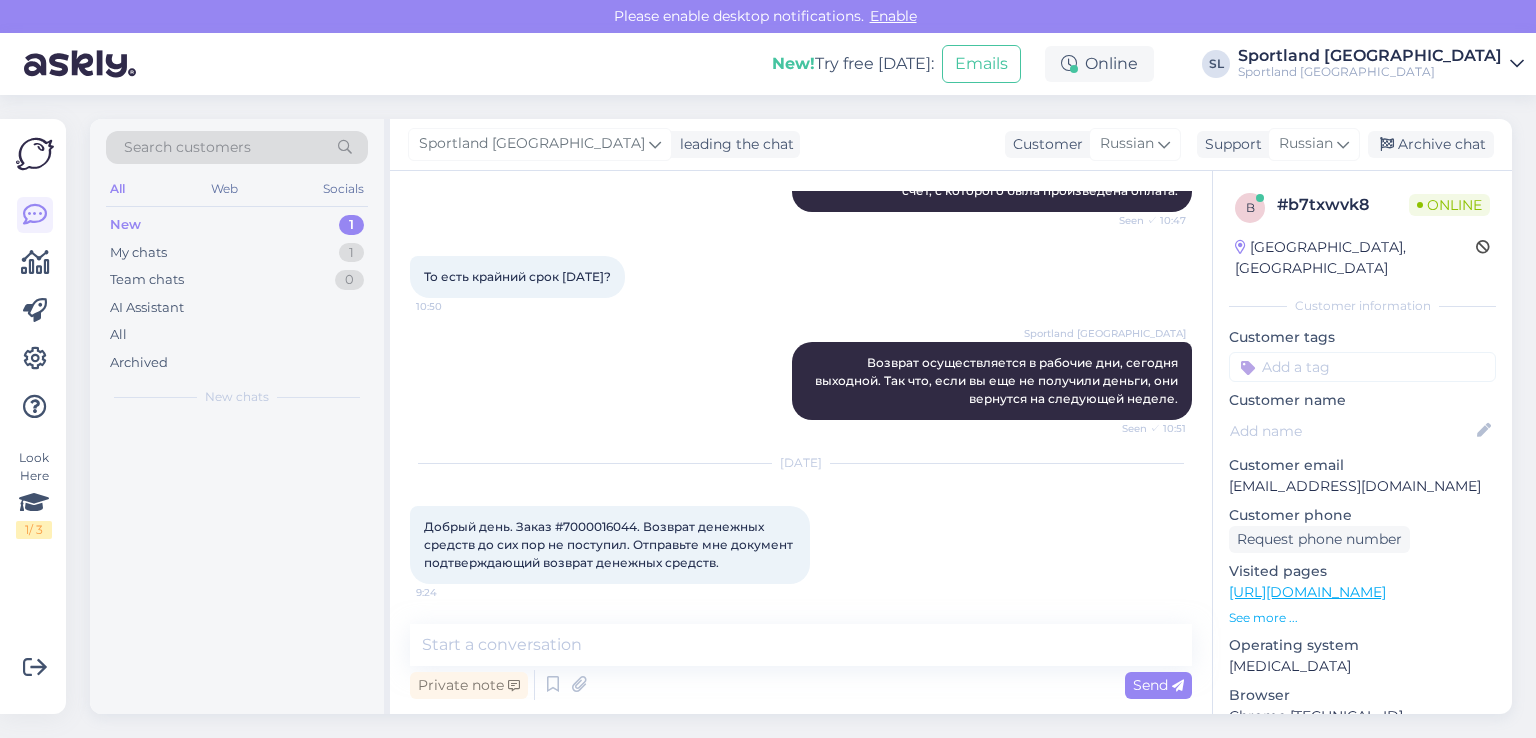scroll, scrollTop: 684, scrollLeft: 0, axis: vertical 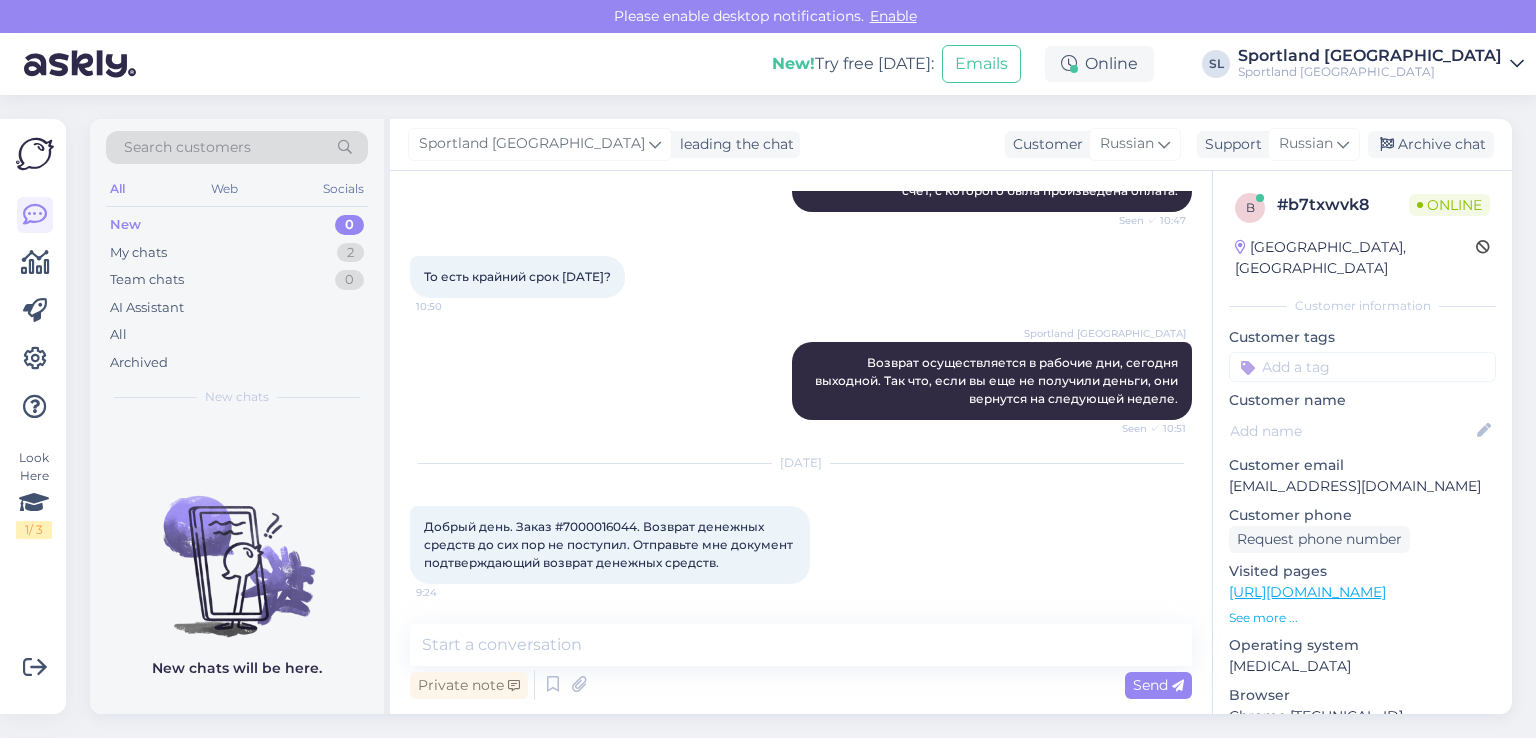 click on "Добрый день. Заказ #7000016044. Возврат денежных средств до сих пор не поступил. Отправьте мне документ подтверждающий возврат денежных средств." at bounding box center (610, 544) 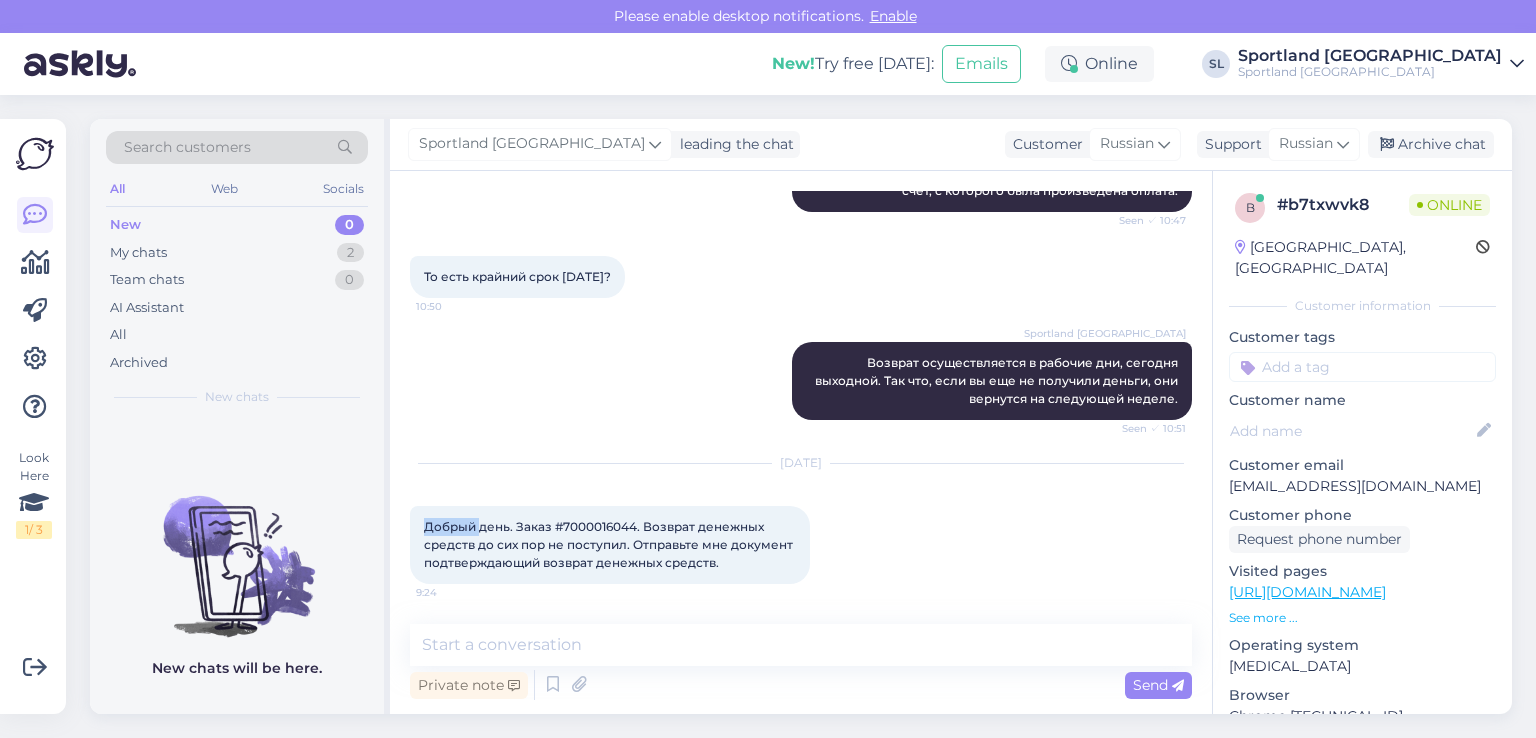 click on "Добрый день. Заказ #7000016044. Возврат денежных средств до сих пор не поступил. Отправьте мне документ подтверждающий возврат денежных средств." at bounding box center [610, 544] 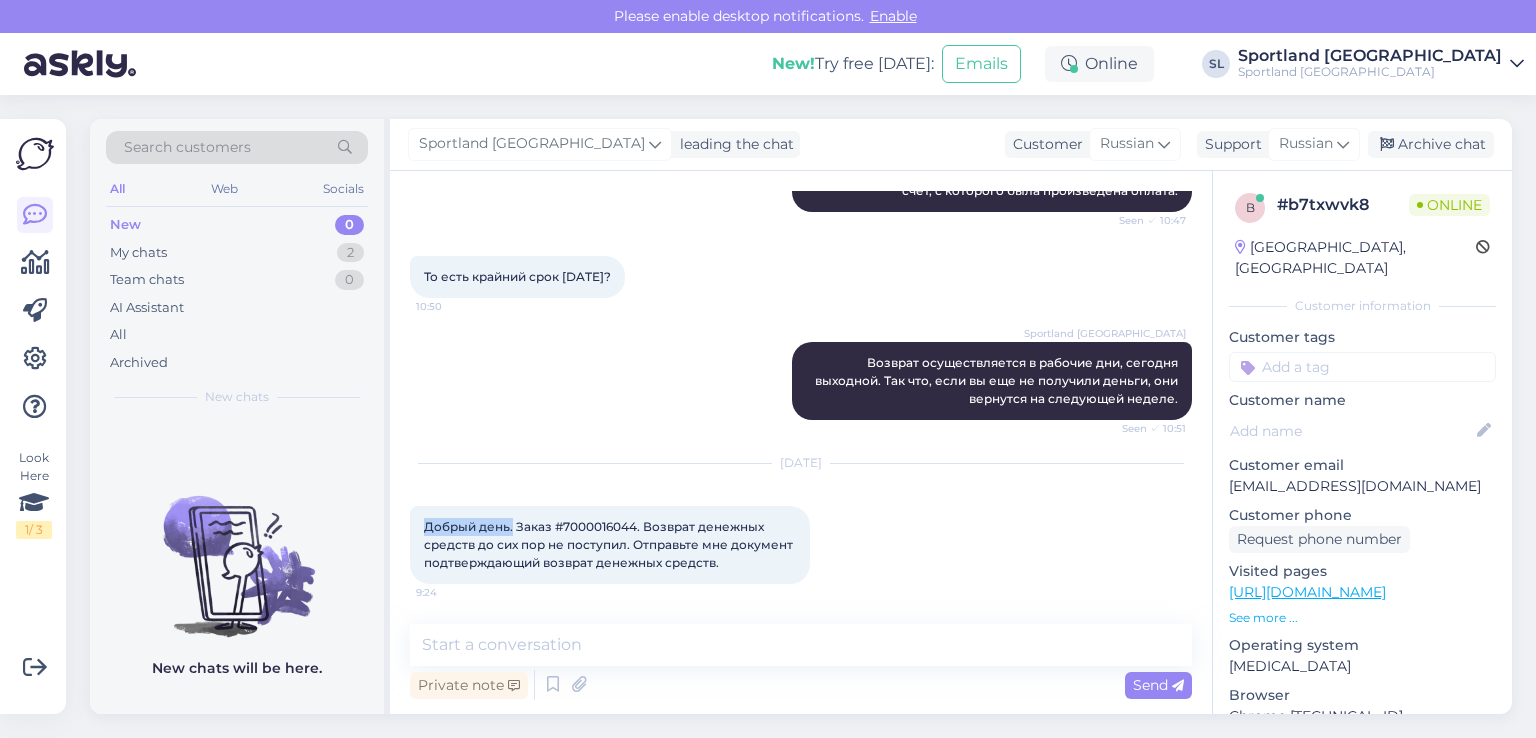 drag, startPoint x: 511, startPoint y: 521, endPoint x: 416, endPoint y: 525, distance: 95.084175 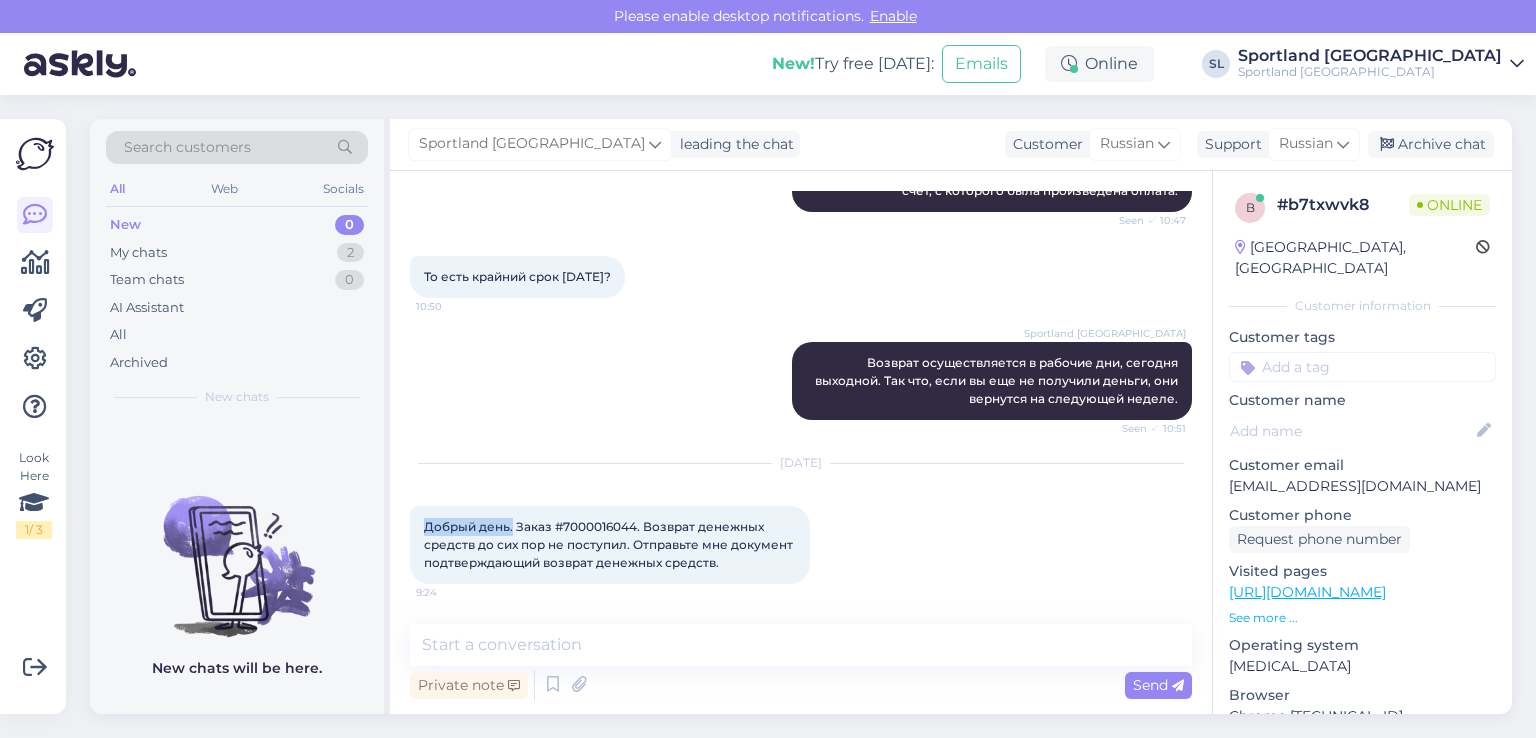 click on "Добрый день. Заказ #7000016044. Возврат денежных средств до сих пор не поступил. Отправьте мне документ подтверждающий возврат денежных средств. 9:24" at bounding box center [610, 545] 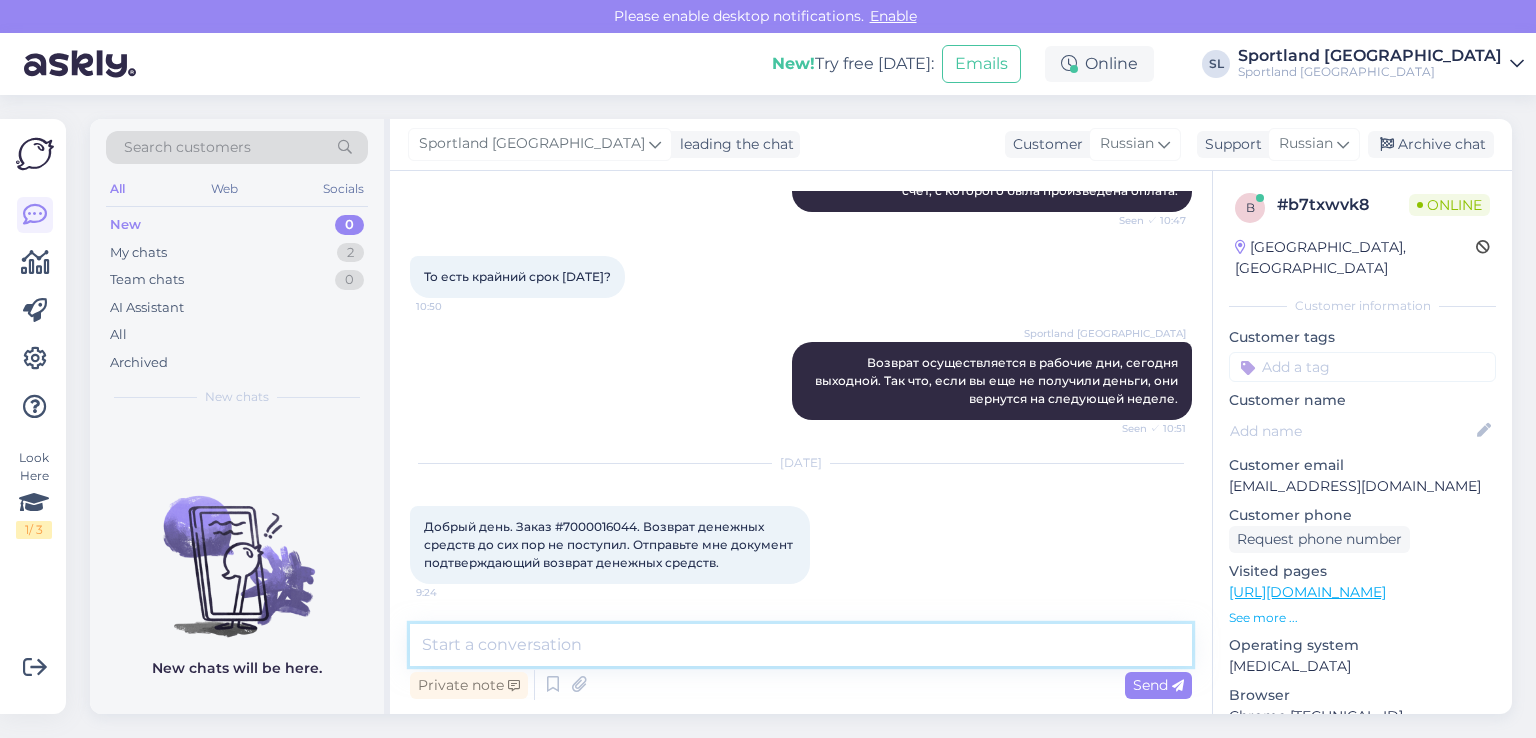 click at bounding box center [801, 645] 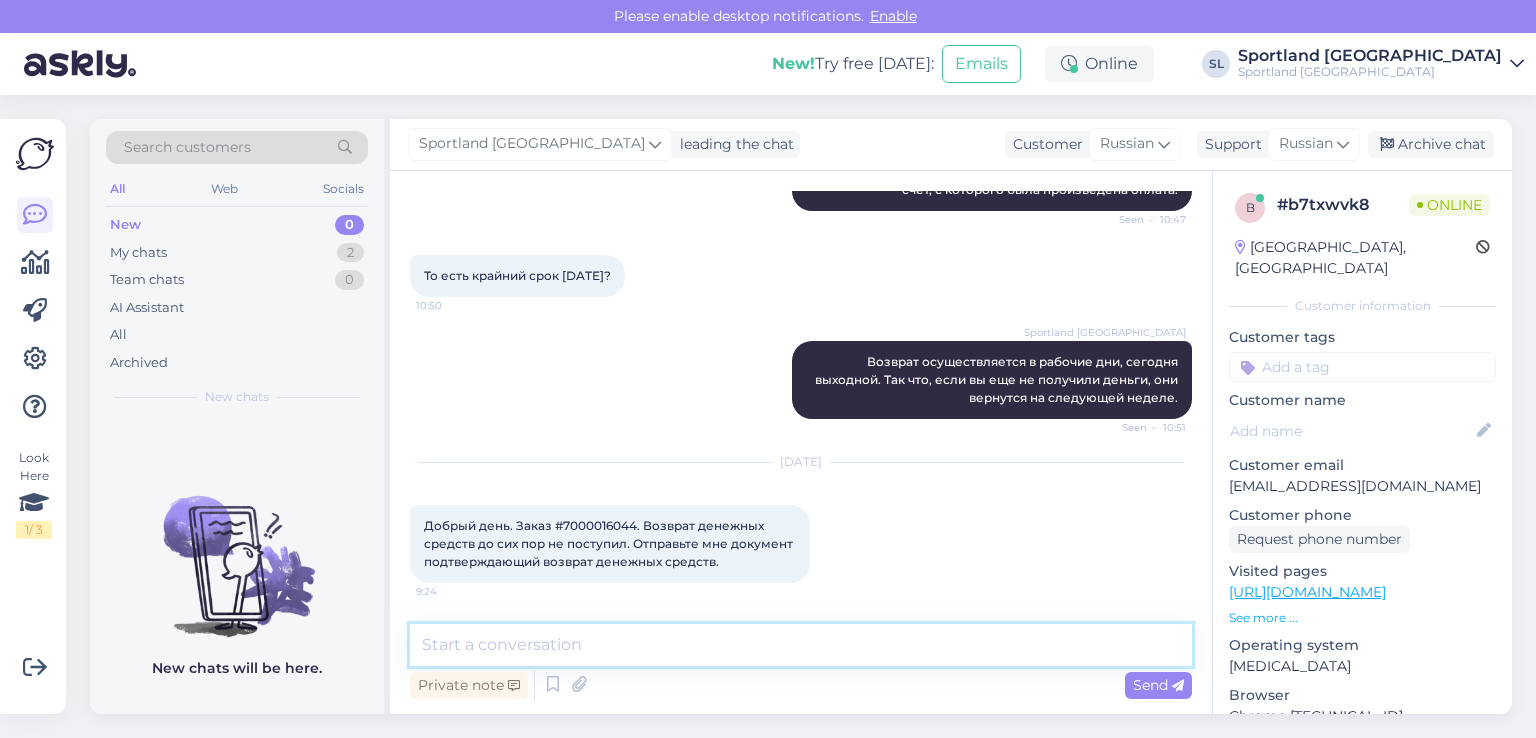 scroll, scrollTop: 769, scrollLeft: 0, axis: vertical 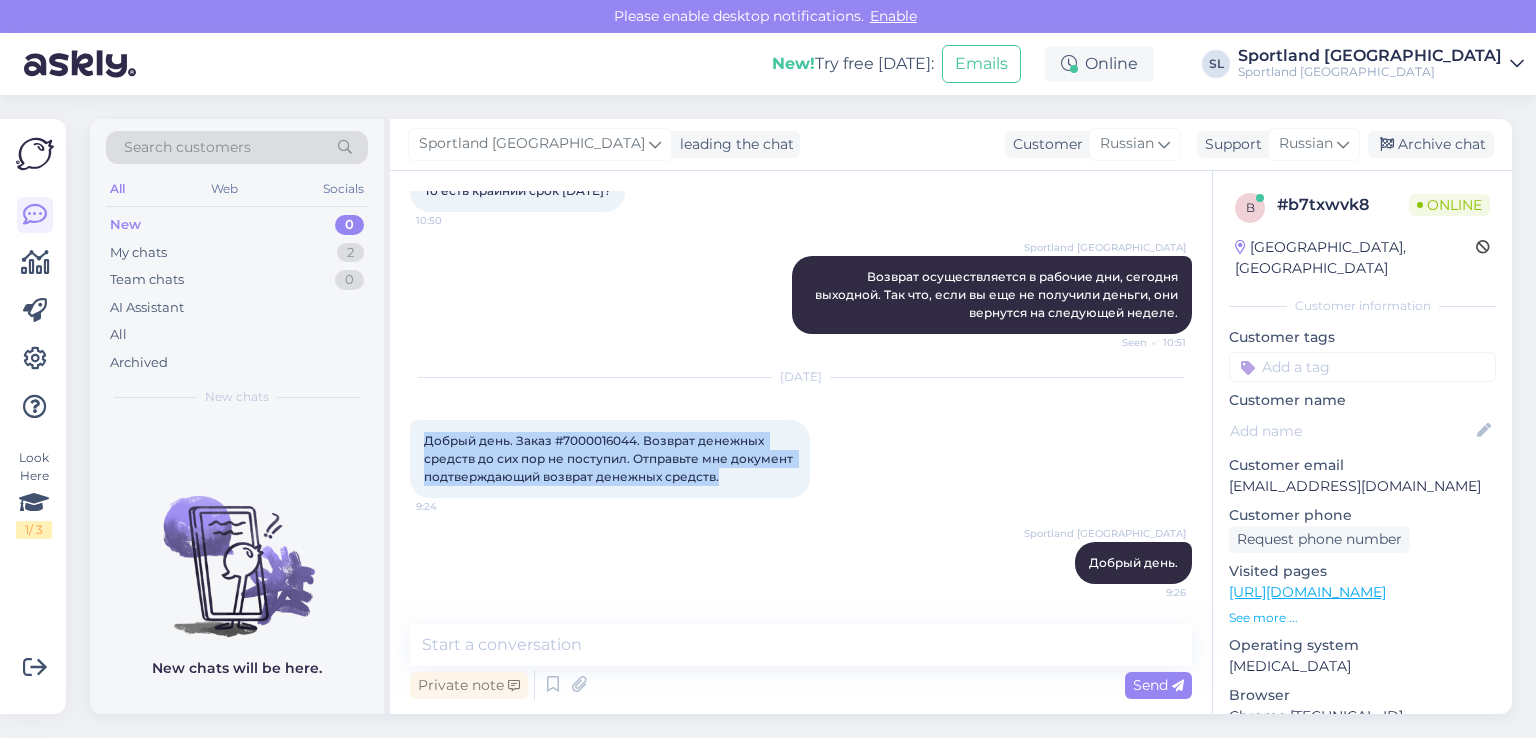 drag, startPoint x: 731, startPoint y: 481, endPoint x: 425, endPoint y: 422, distance: 311.63602 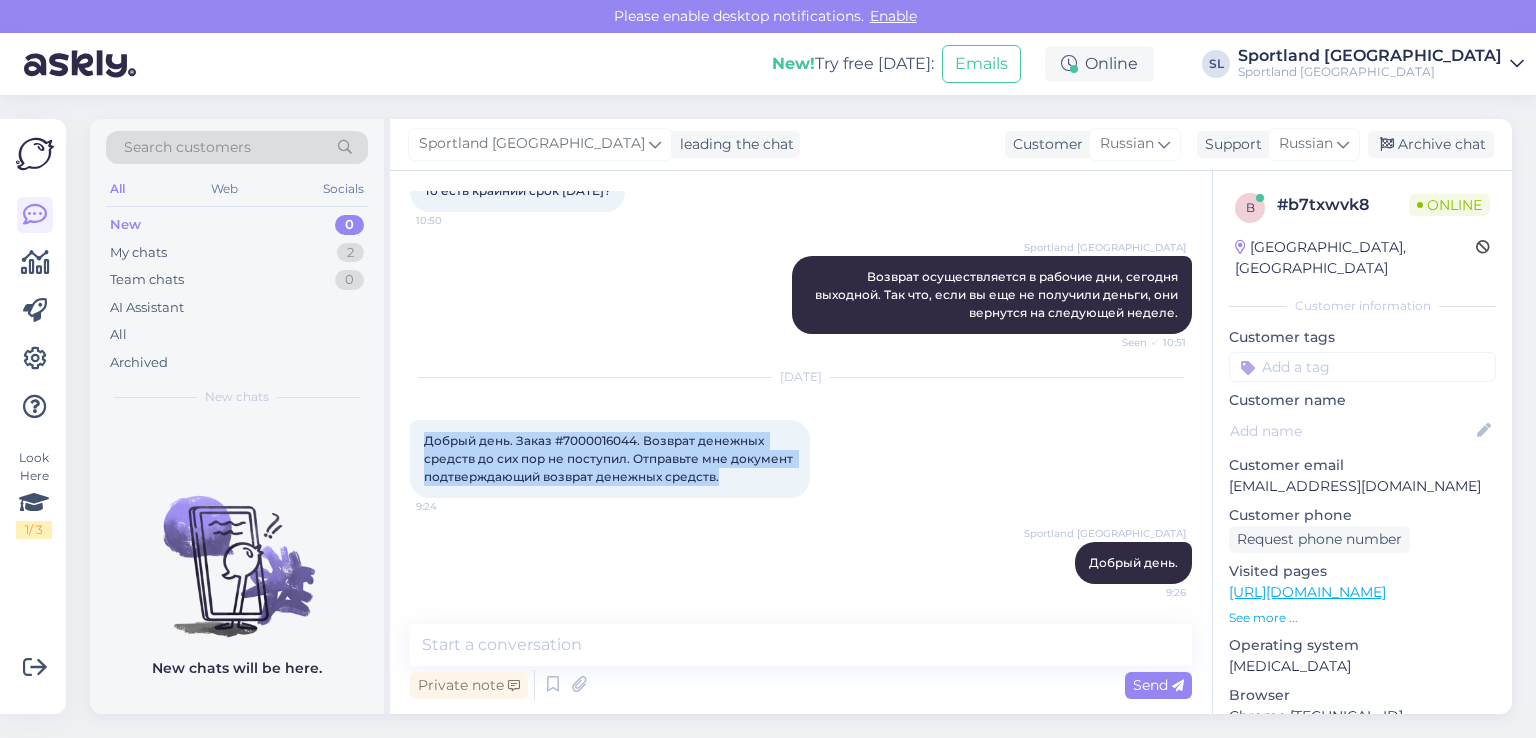 click on "Добрый день. Заказ #7000016044. Возврат денежных средств до сих пор не поступил. Отправьте мне документ подтверждающий возврат денежных средств. 9:24" at bounding box center (610, 459) 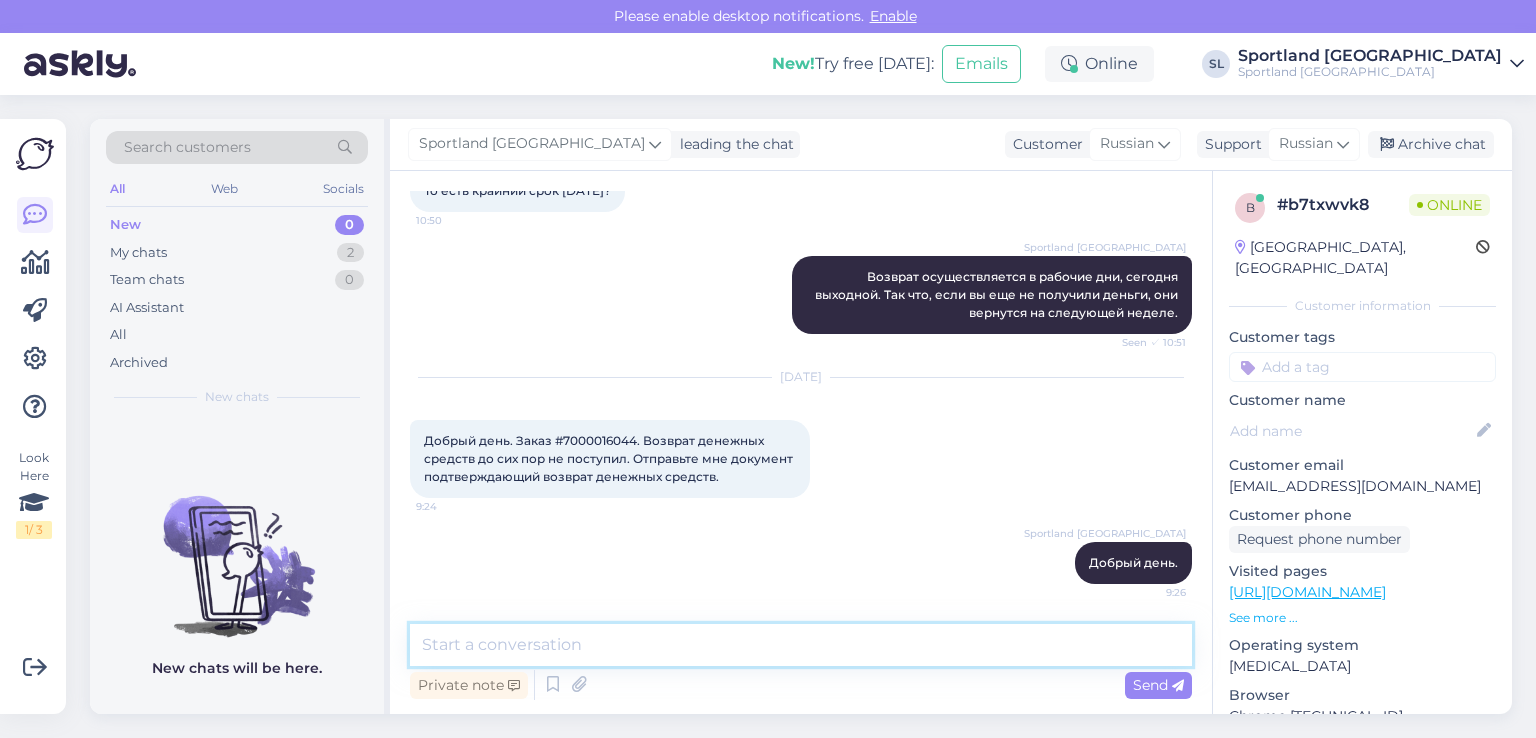 click at bounding box center [801, 645] 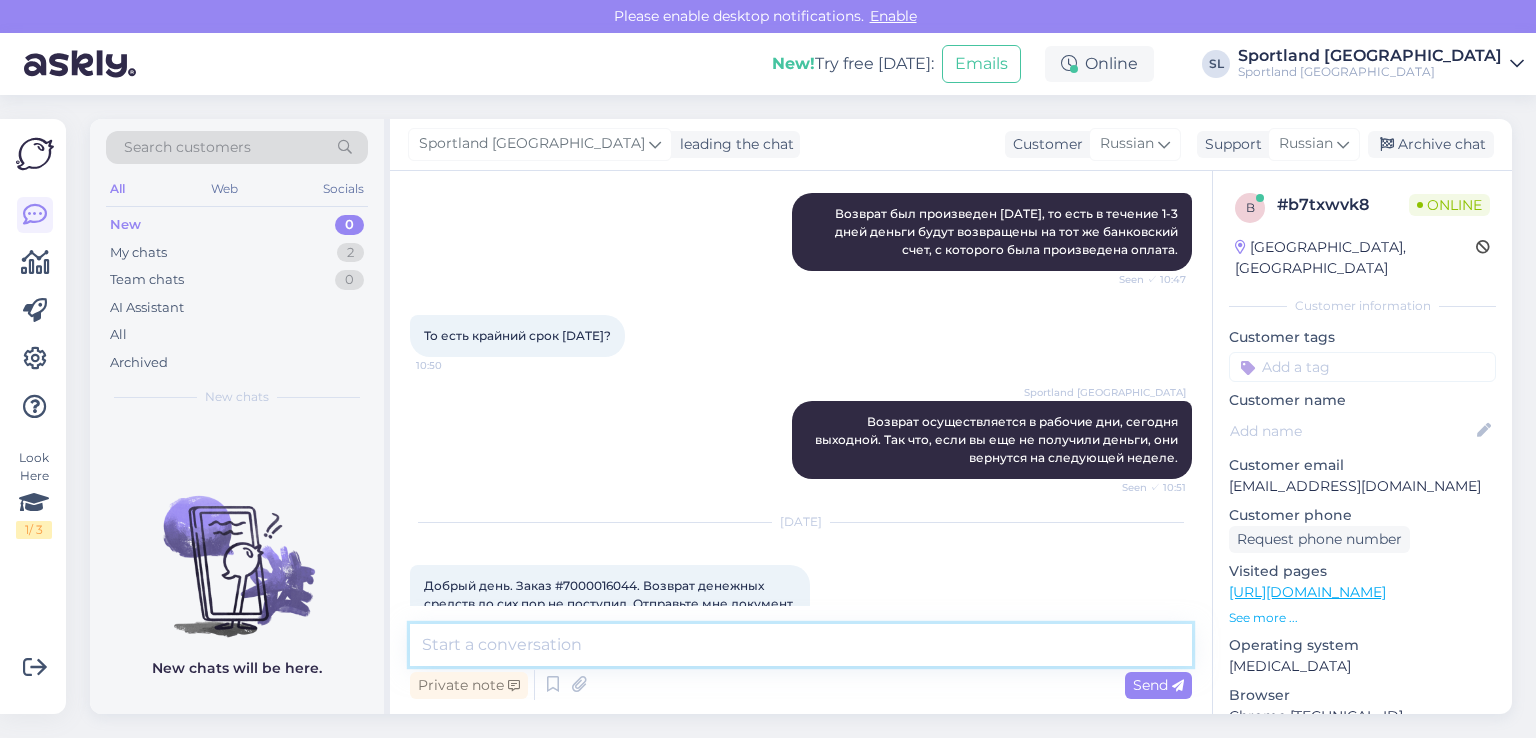 scroll, scrollTop: 873, scrollLeft: 0, axis: vertical 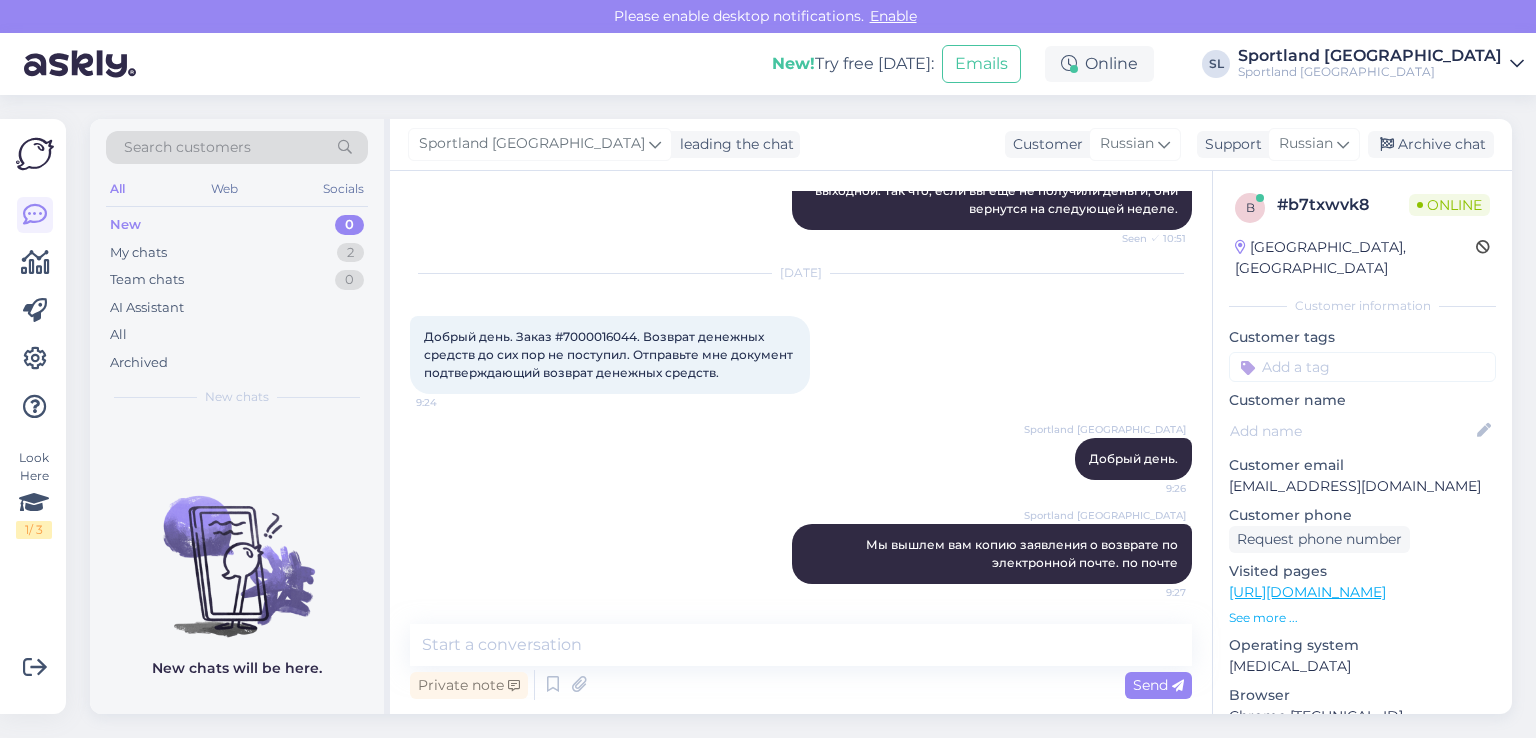 click on "Добрый день. Заказ #7000016044. Возврат денежных средств до сих пор не поступил. Отправьте мне документ подтверждающий возврат денежных средств." at bounding box center (610, 354) 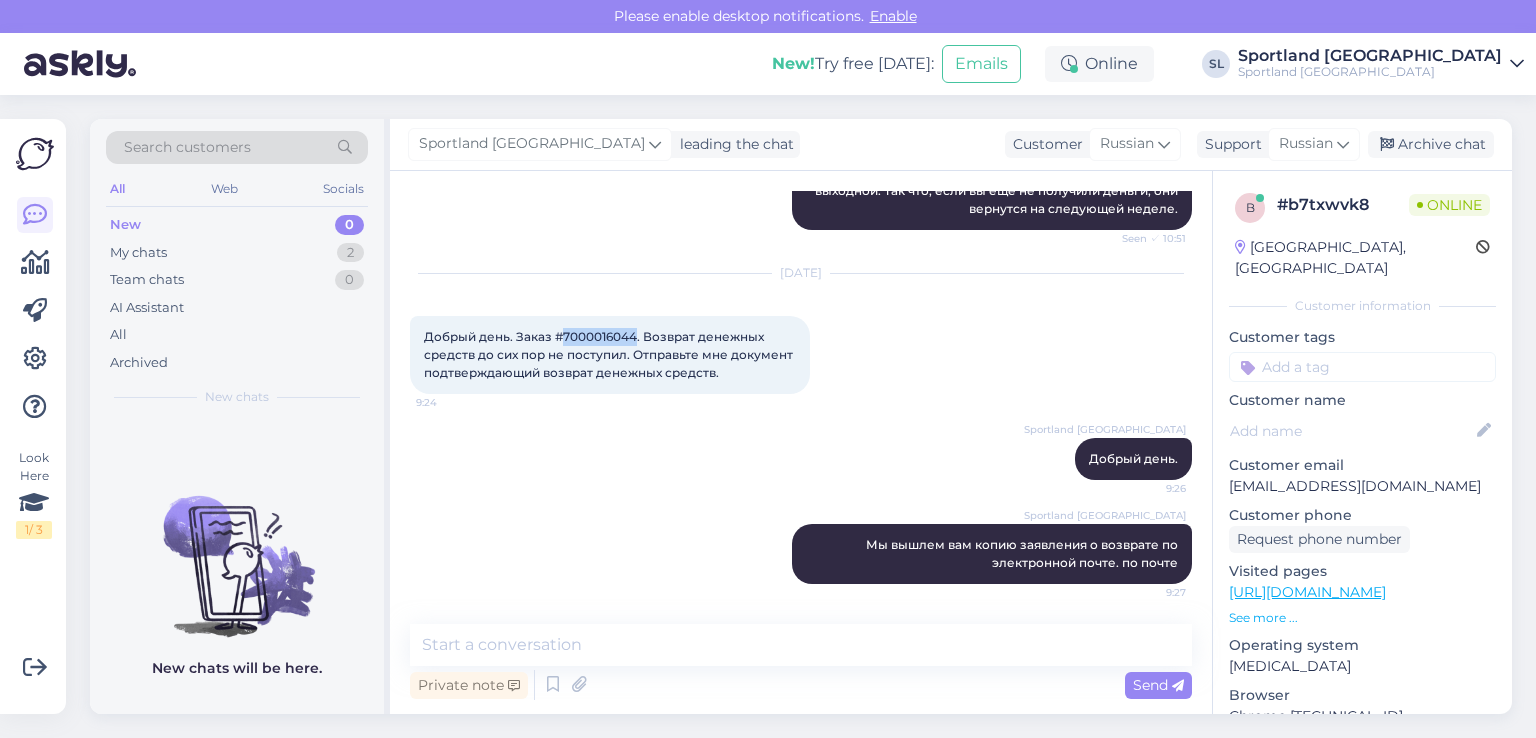 click on "Добрый день. Заказ #7000016044. Возврат денежных средств до сих пор не поступил. Отправьте мне документ подтверждающий возврат денежных средств." at bounding box center [610, 354] 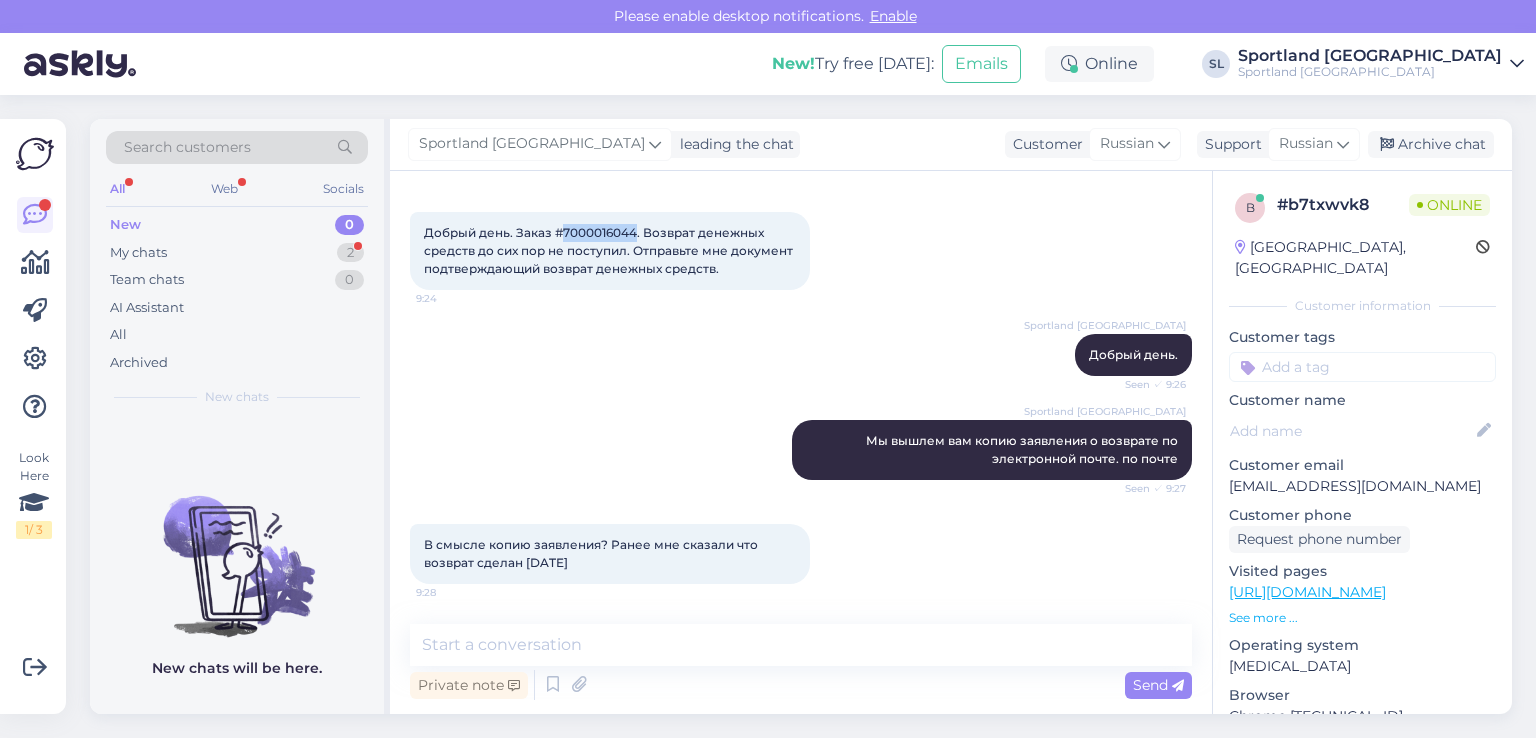 scroll, scrollTop: 998, scrollLeft: 0, axis: vertical 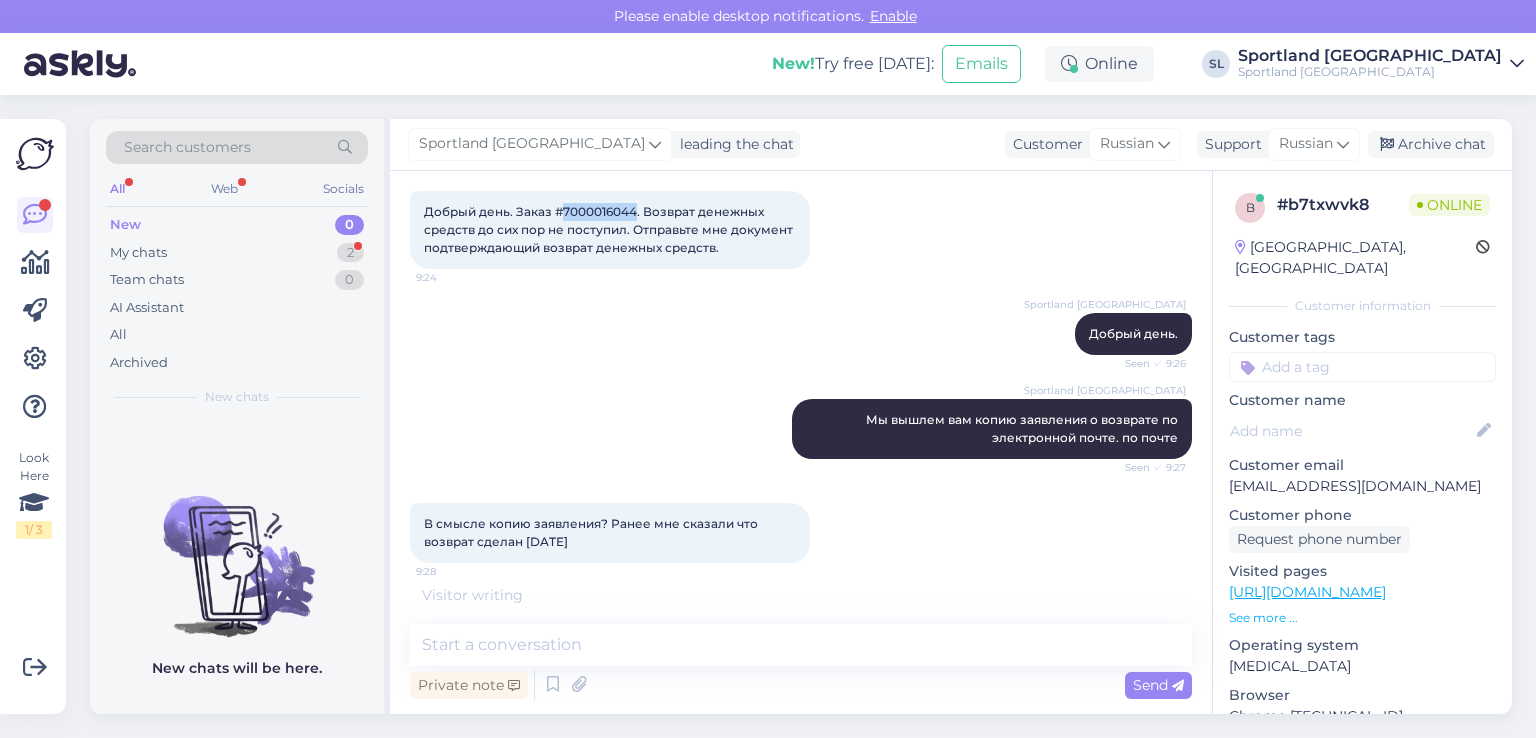 drag, startPoint x: 614, startPoint y: 542, endPoint x: 420, endPoint y: 523, distance: 194.92819 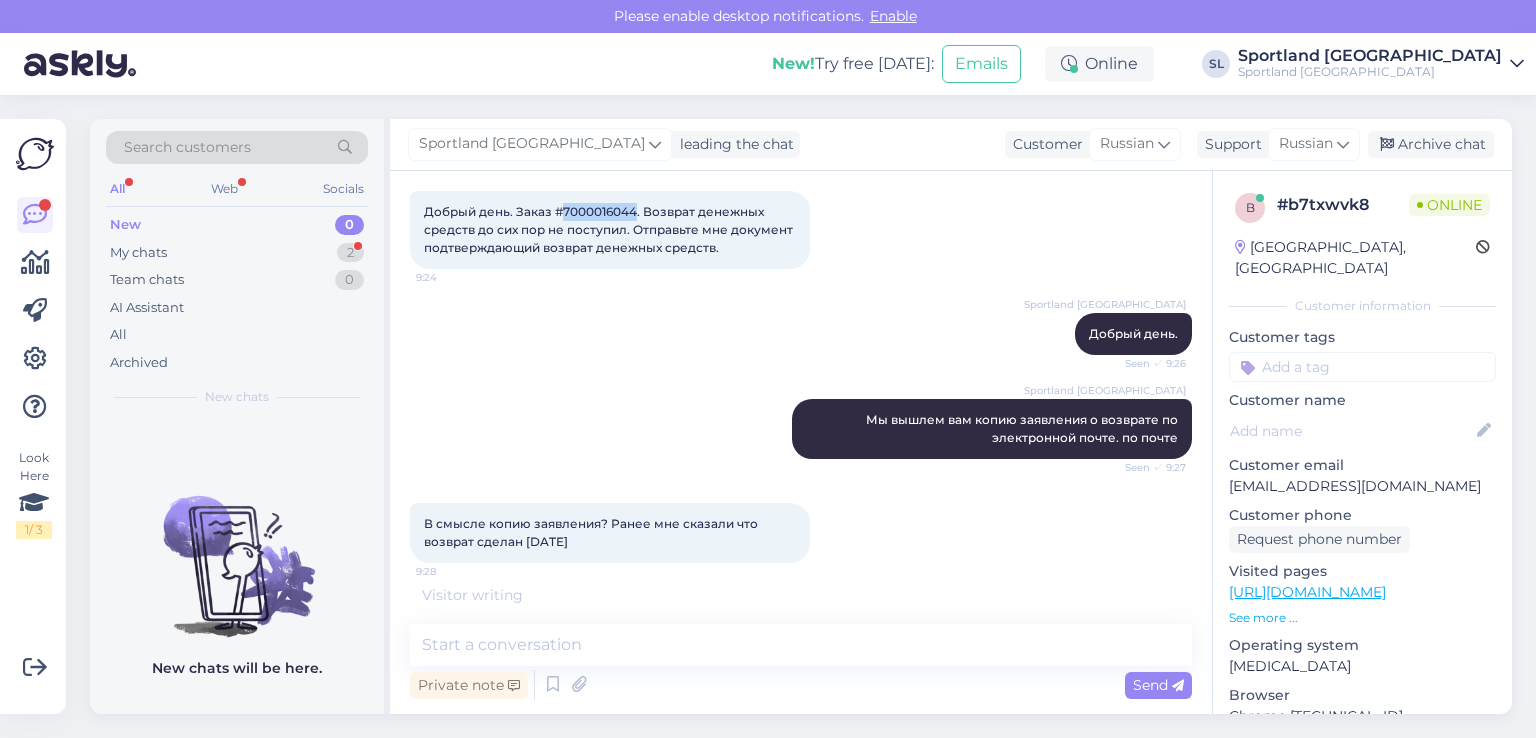 click on "В смысле копию заявления? Ранее мне сказали что возврат сделан 9.07.2025 9:28" at bounding box center (610, 533) 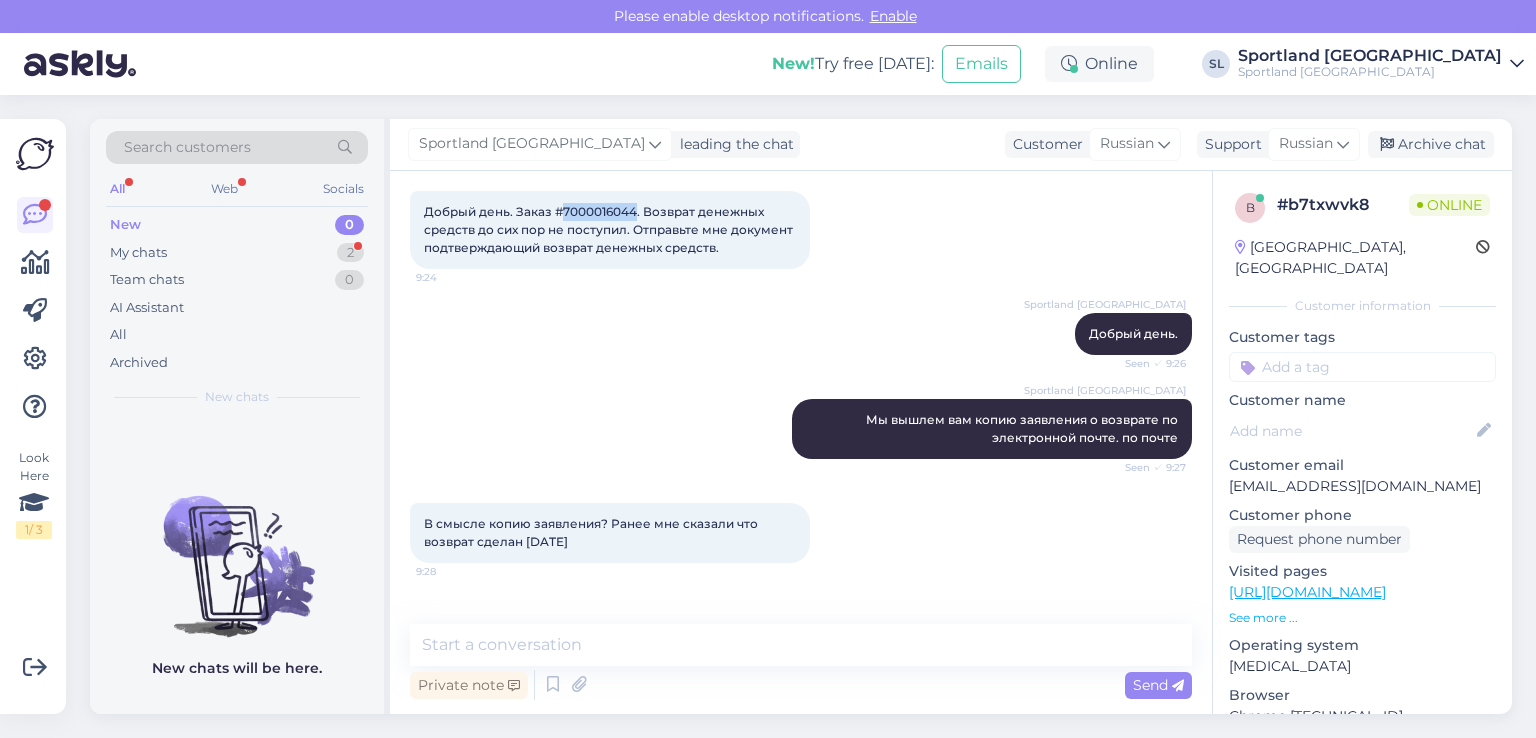 scroll, scrollTop: 1081, scrollLeft: 0, axis: vertical 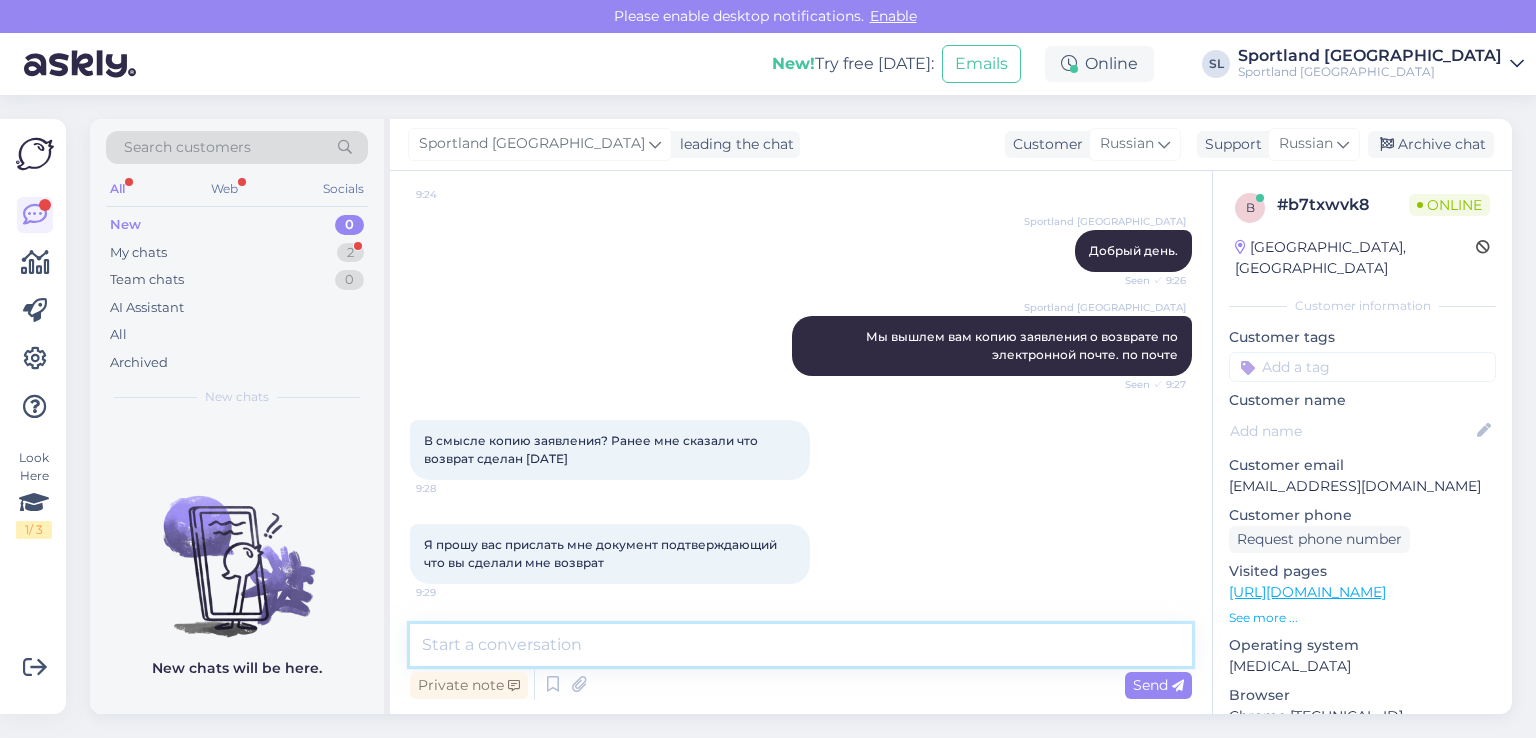 click at bounding box center [801, 645] 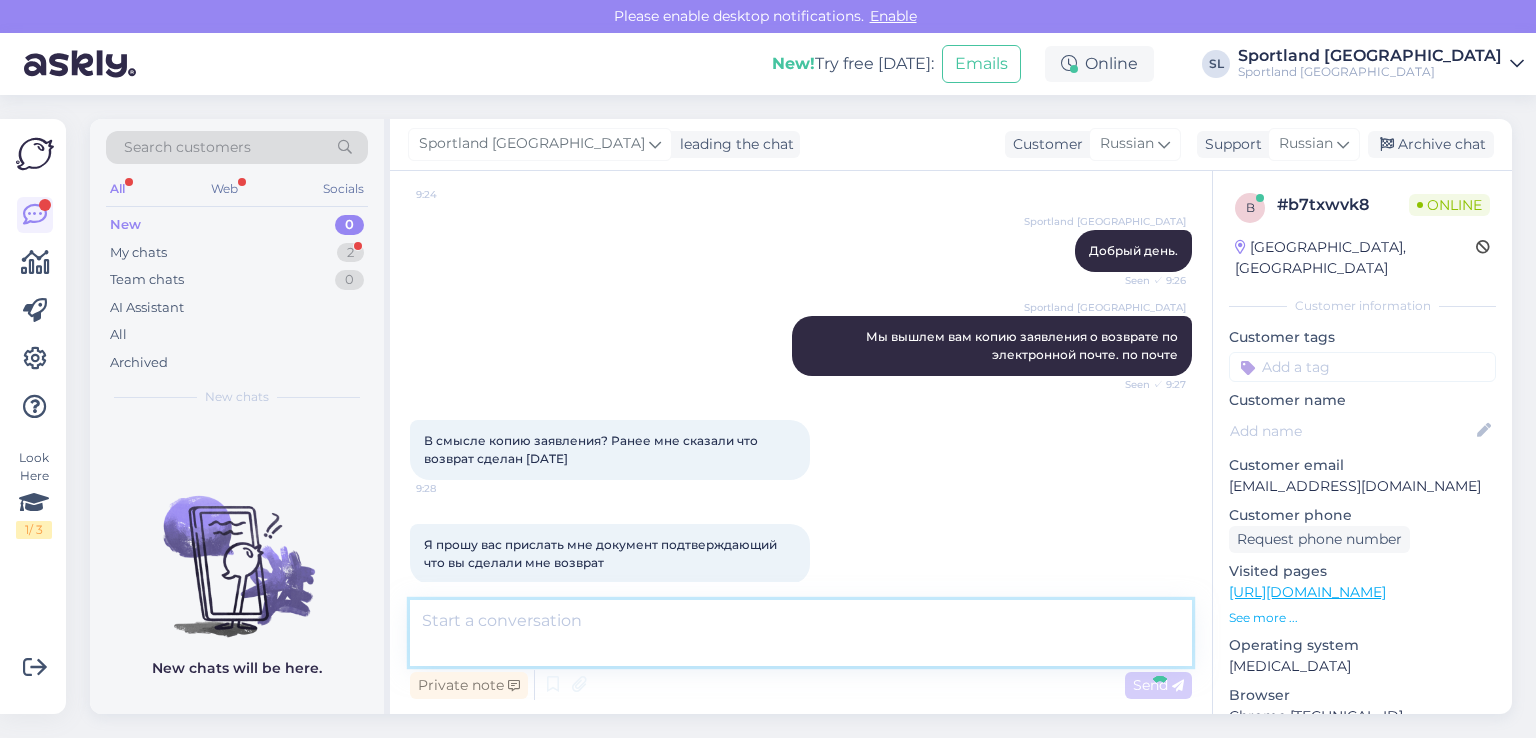 scroll, scrollTop: 1221, scrollLeft: 0, axis: vertical 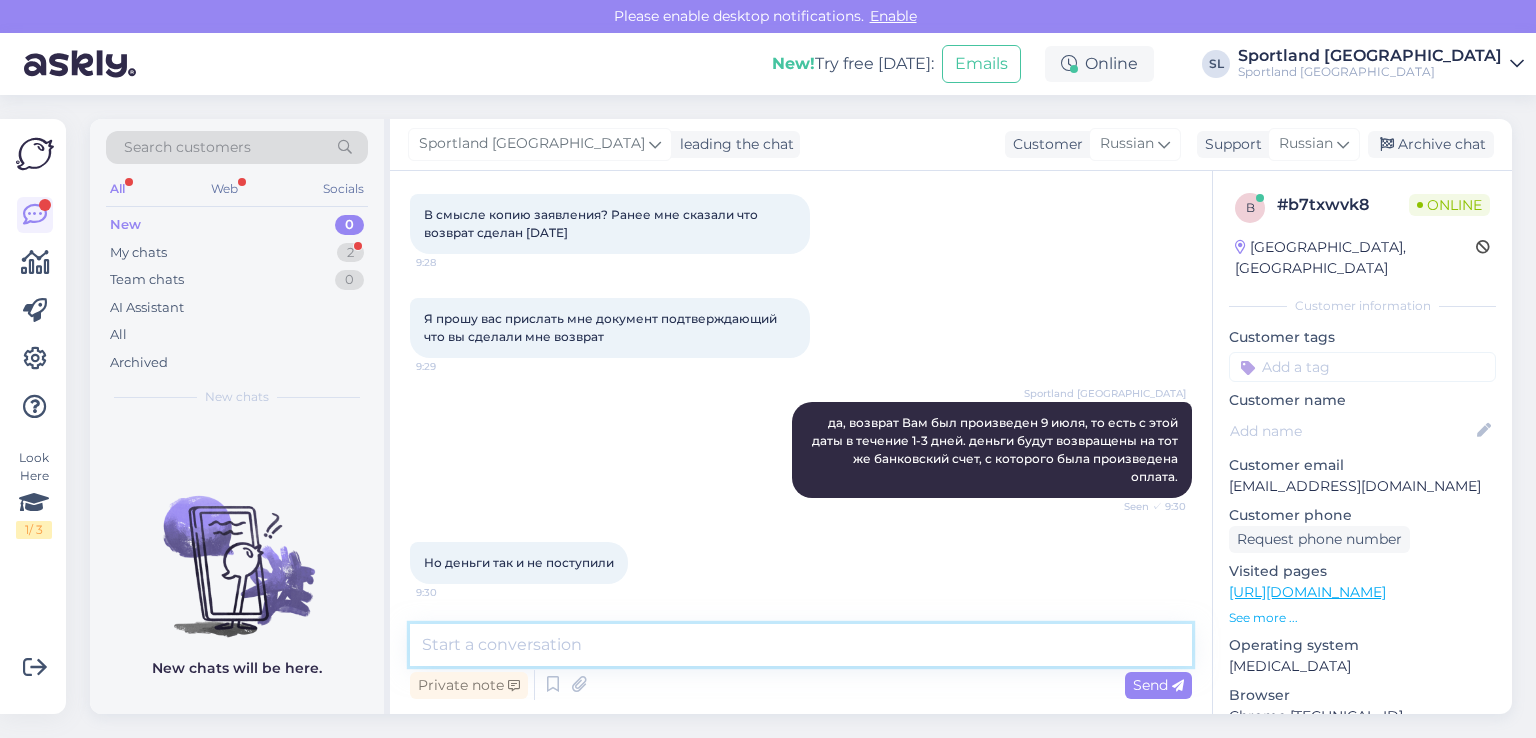click at bounding box center [801, 645] 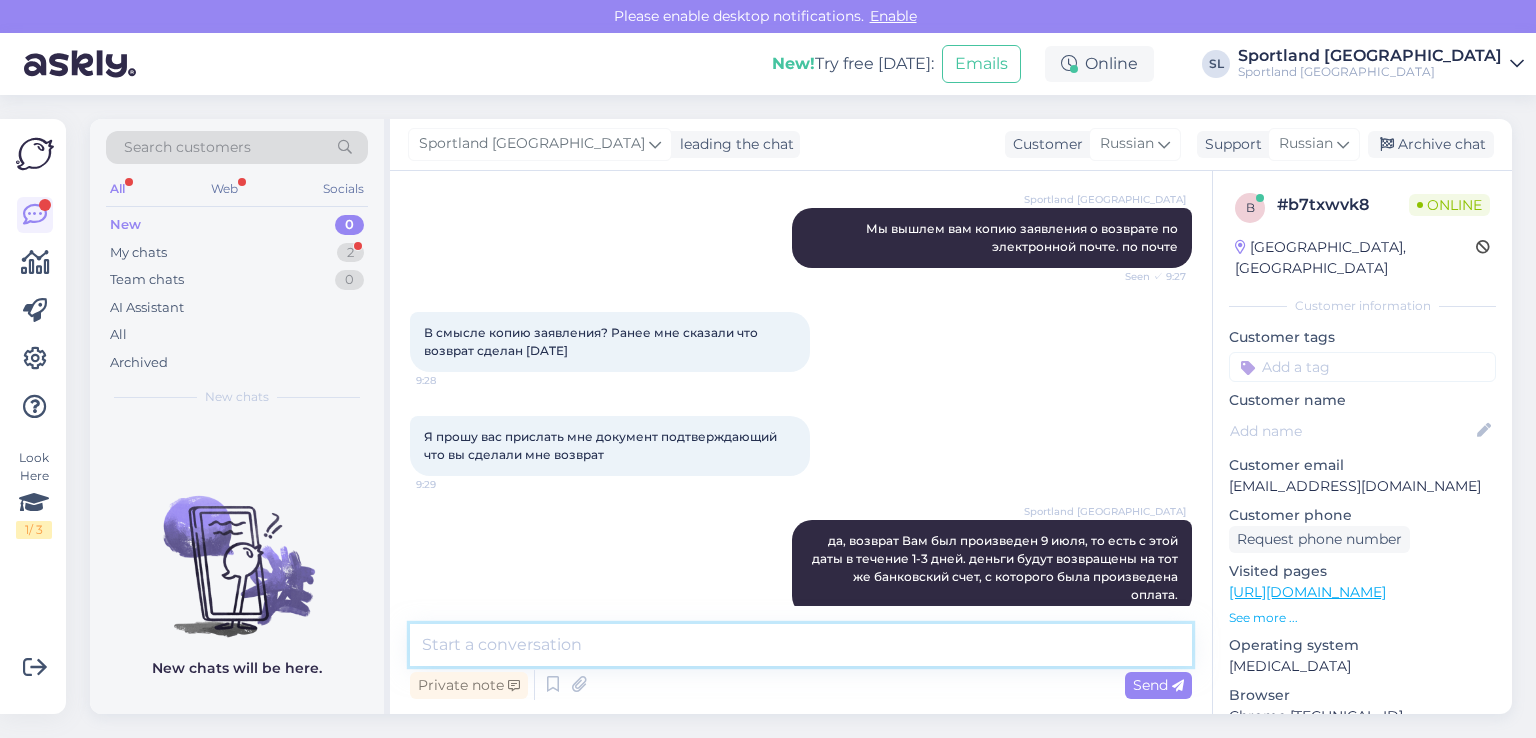 scroll, scrollTop: 1129, scrollLeft: 0, axis: vertical 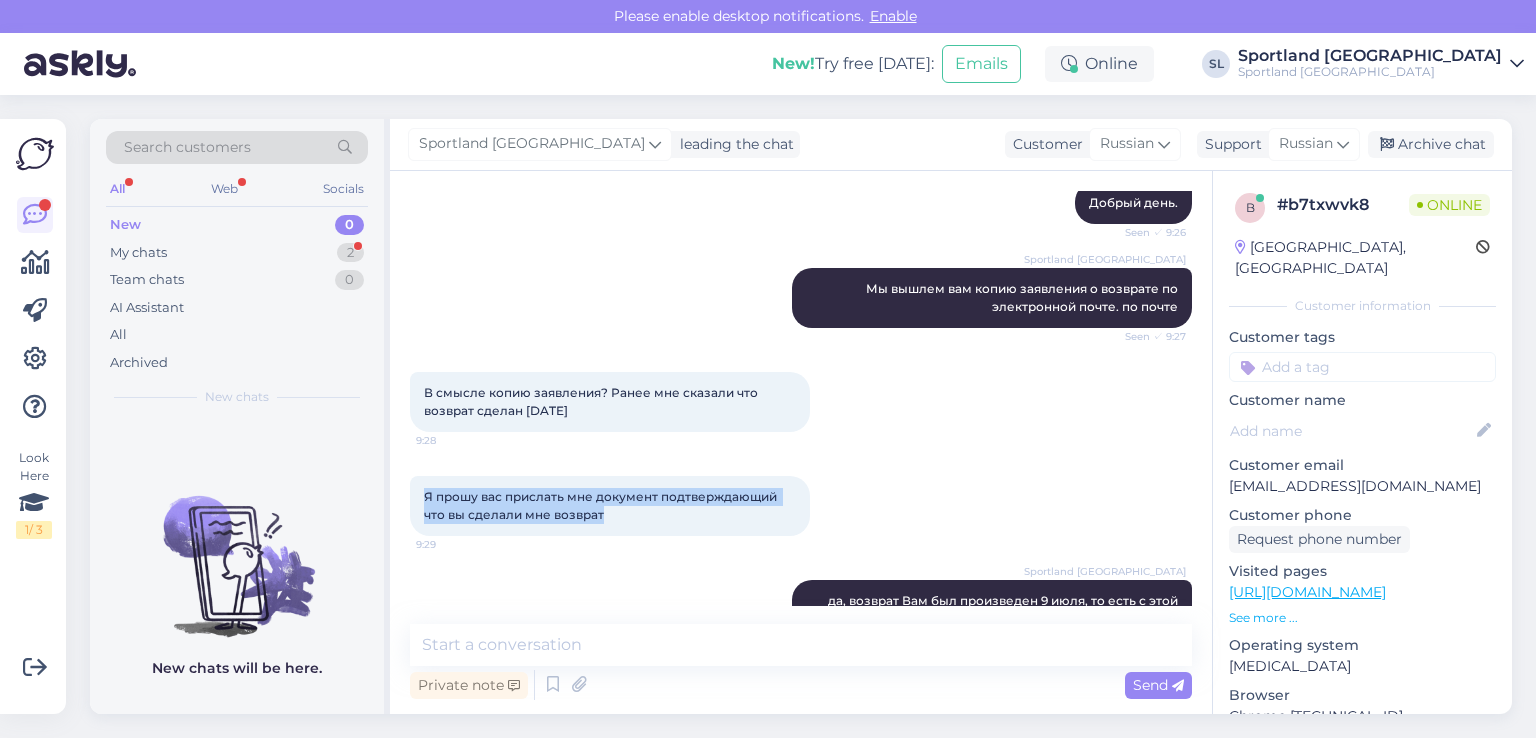 drag, startPoint x: 588, startPoint y: 504, endPoint x: 419, endPoint y: 487, distance: 169.85287 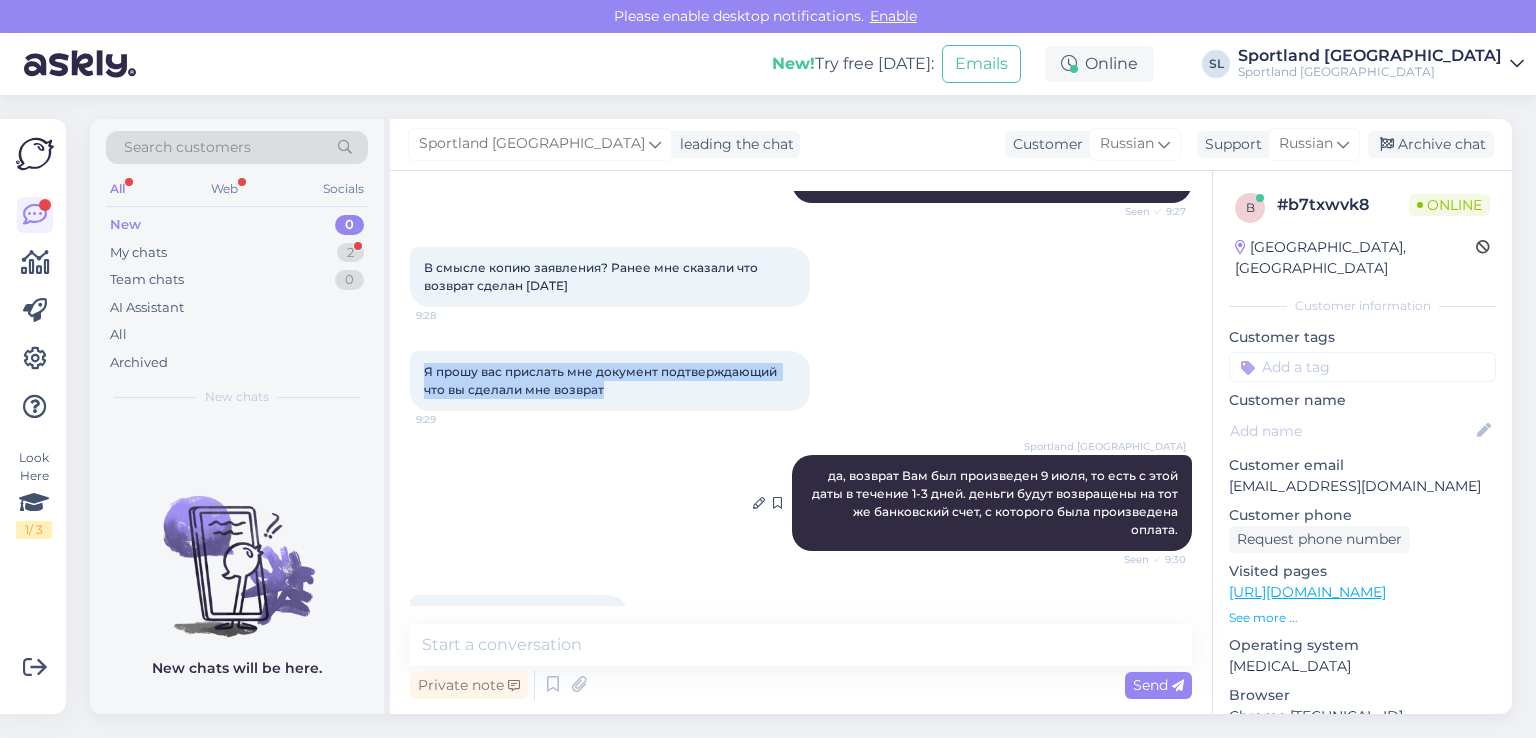 scroll, scrollTop: 1429, scrollLeft: 0, axis: vertical 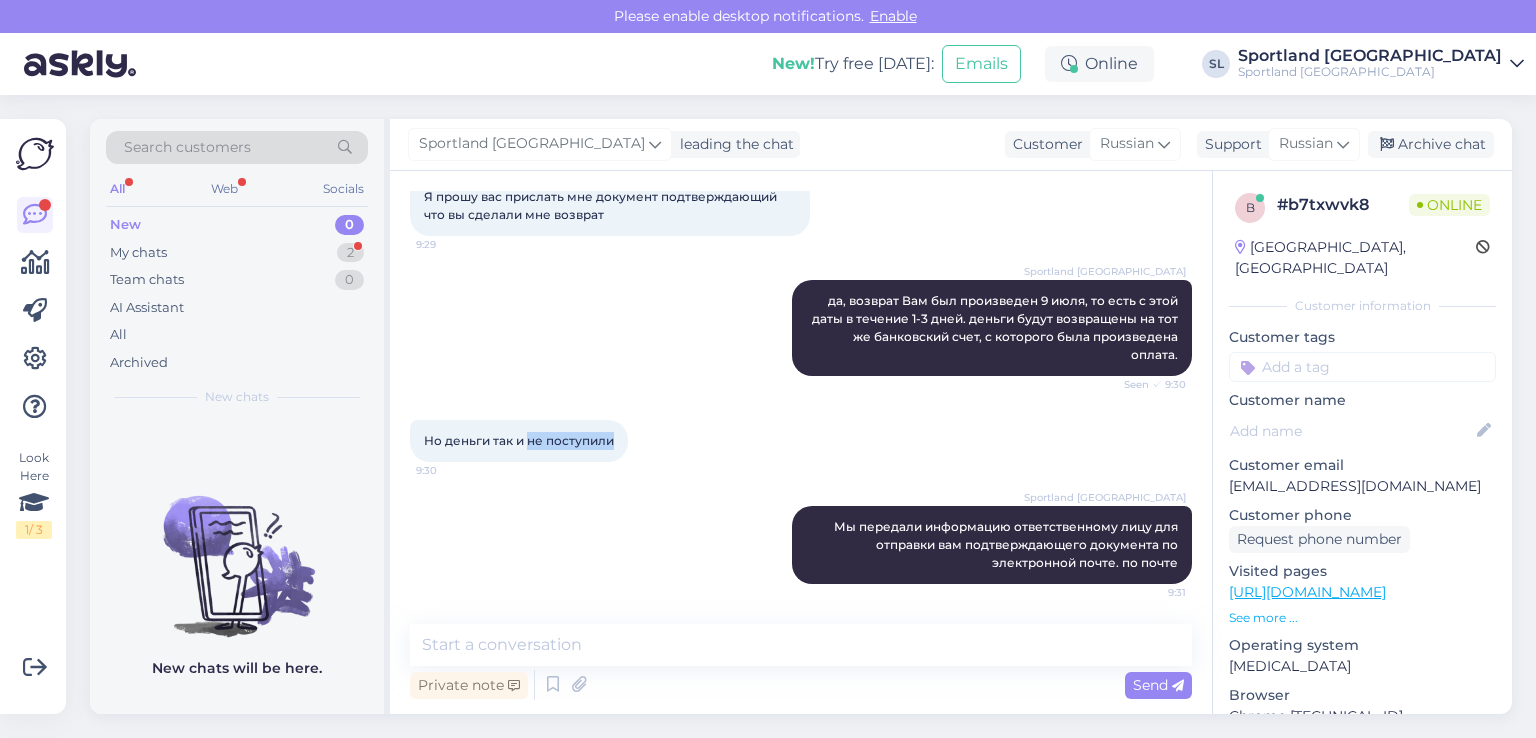 drag, startPoint x: 610, startPoint y: 437, endPoint x: 529, endPoint y: 439, distance: 81.02469 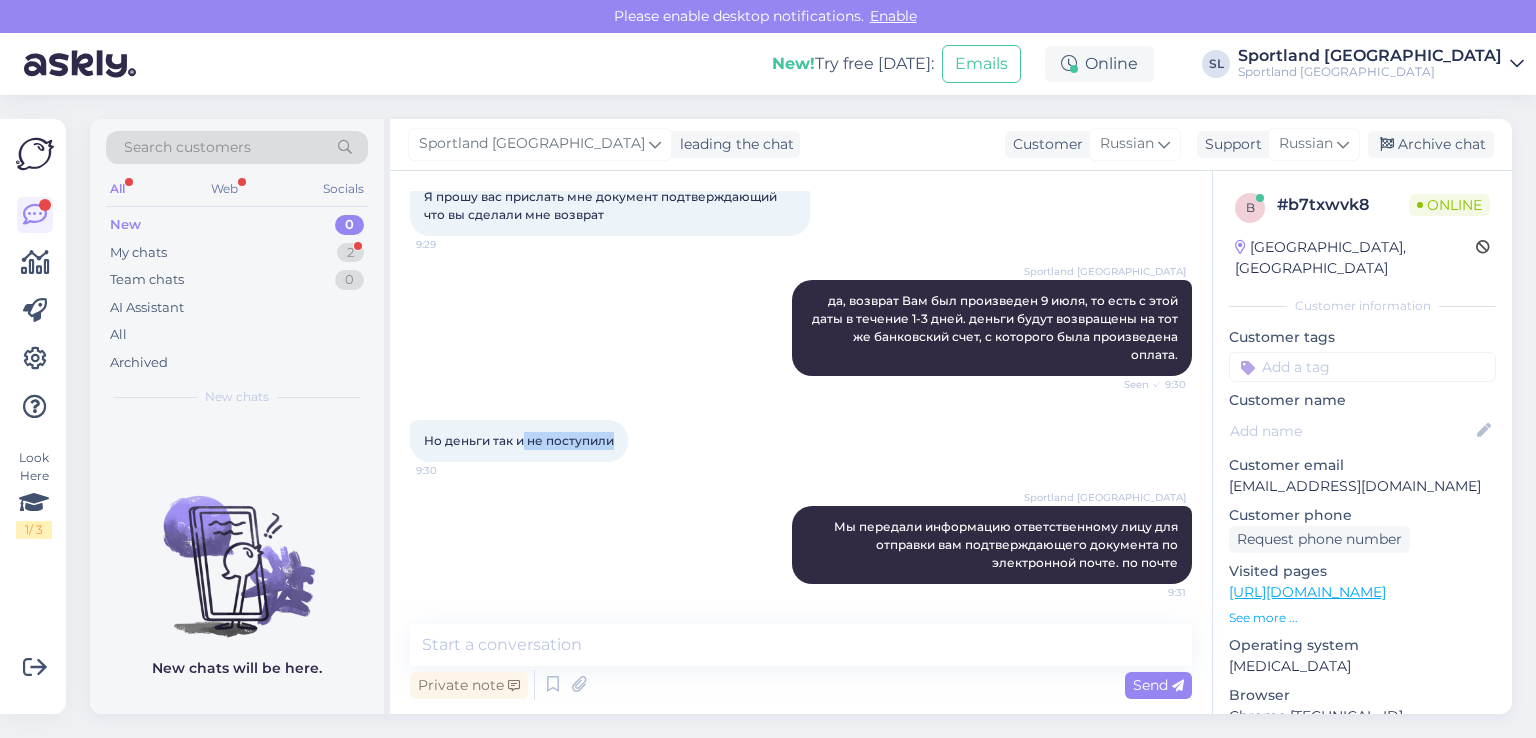 click on "Но деньги так и не поступили" at bounding box center (519, 440) 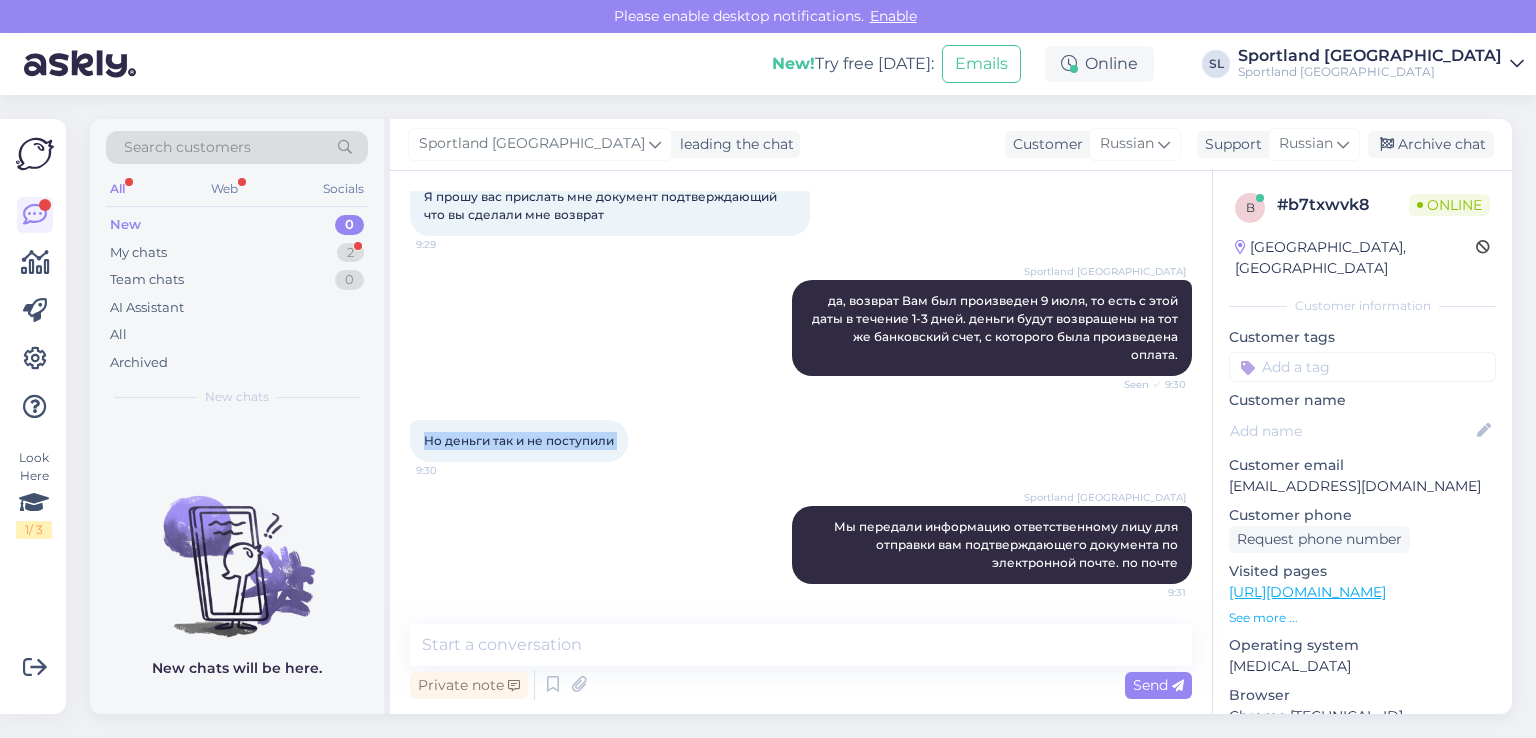 drag, startPoint x: 628, startPoint y: 435, endPoint x: 418, endPoint y: 437, distance: 210.00952 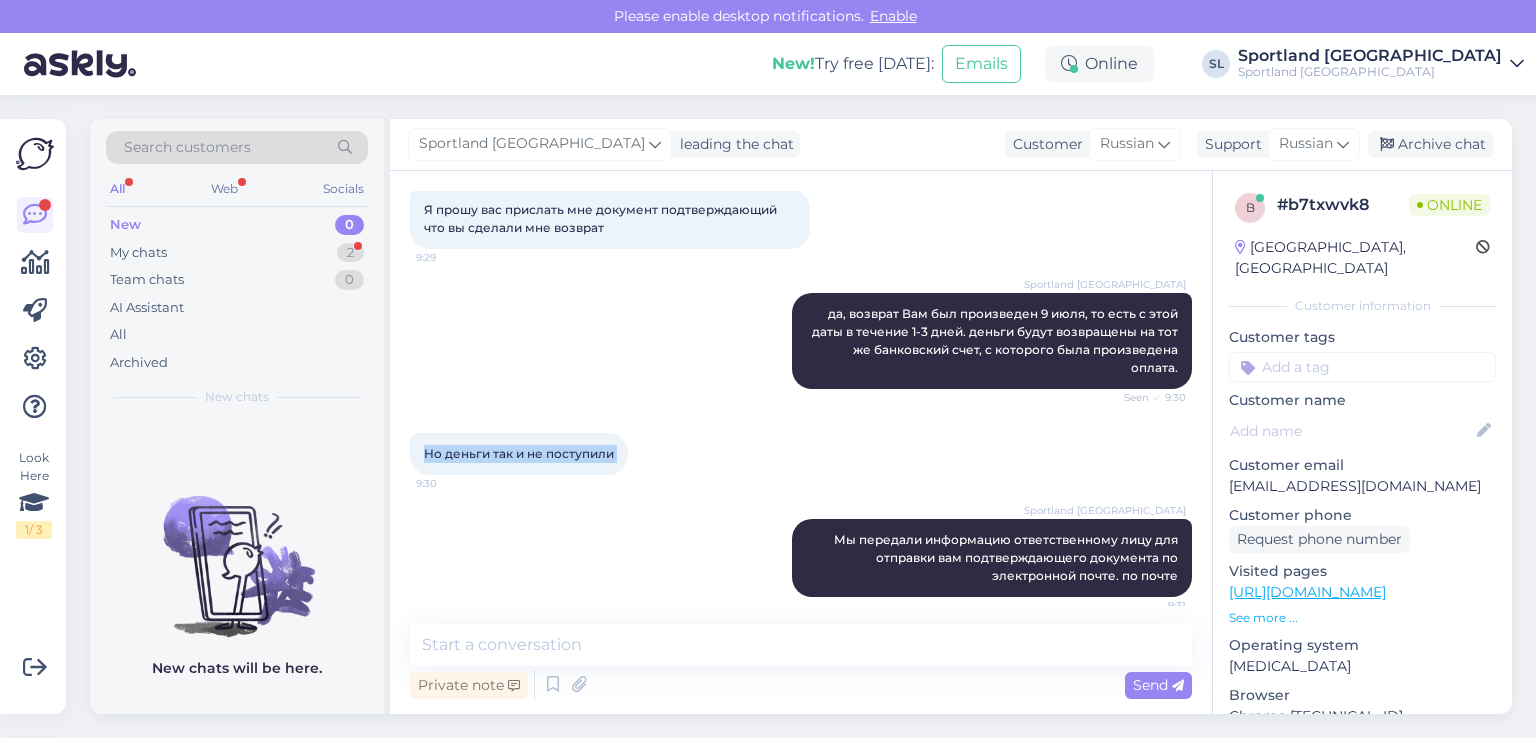 scroll, scrollTop: 1429, scrollLeft: 0, axis: vertical 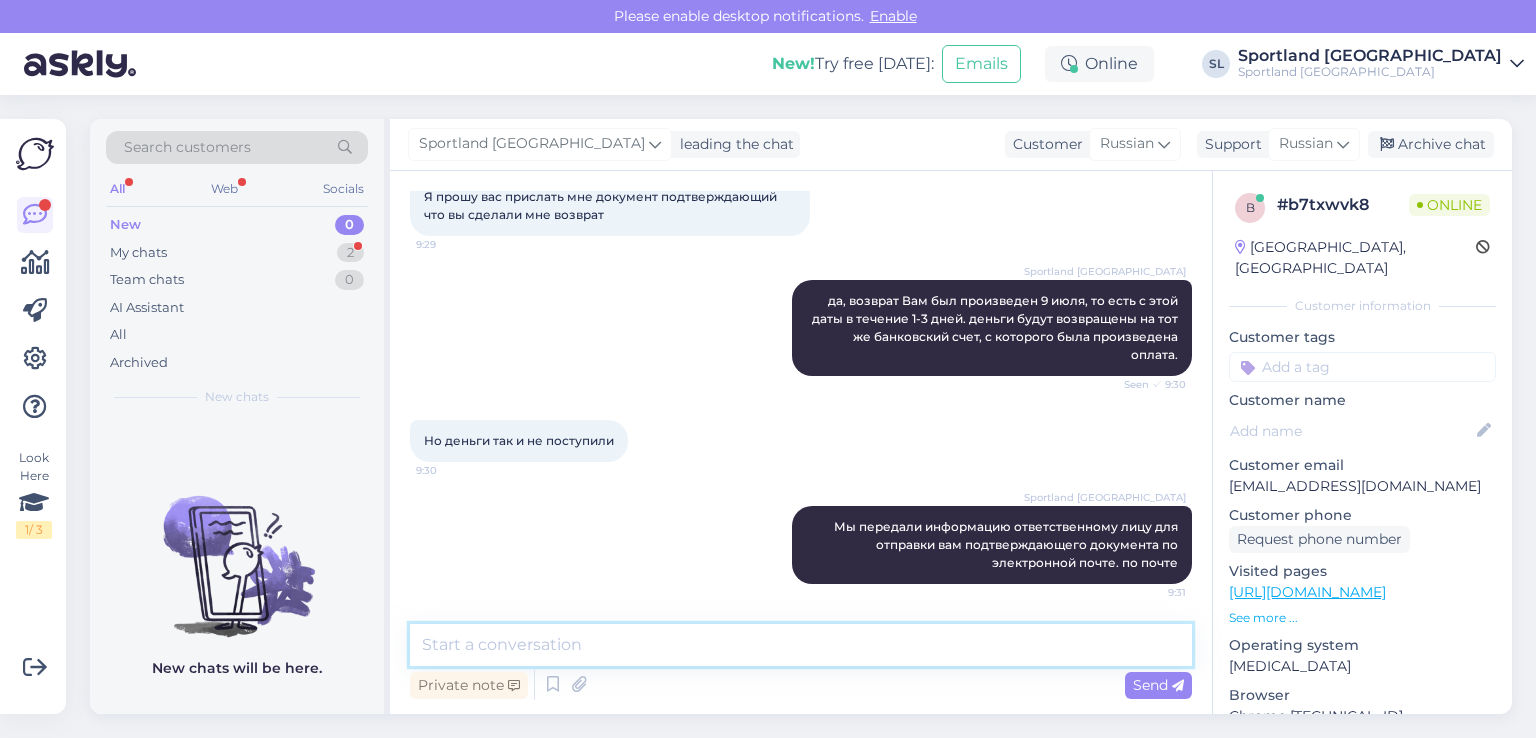click at bounding box center [801, 645] 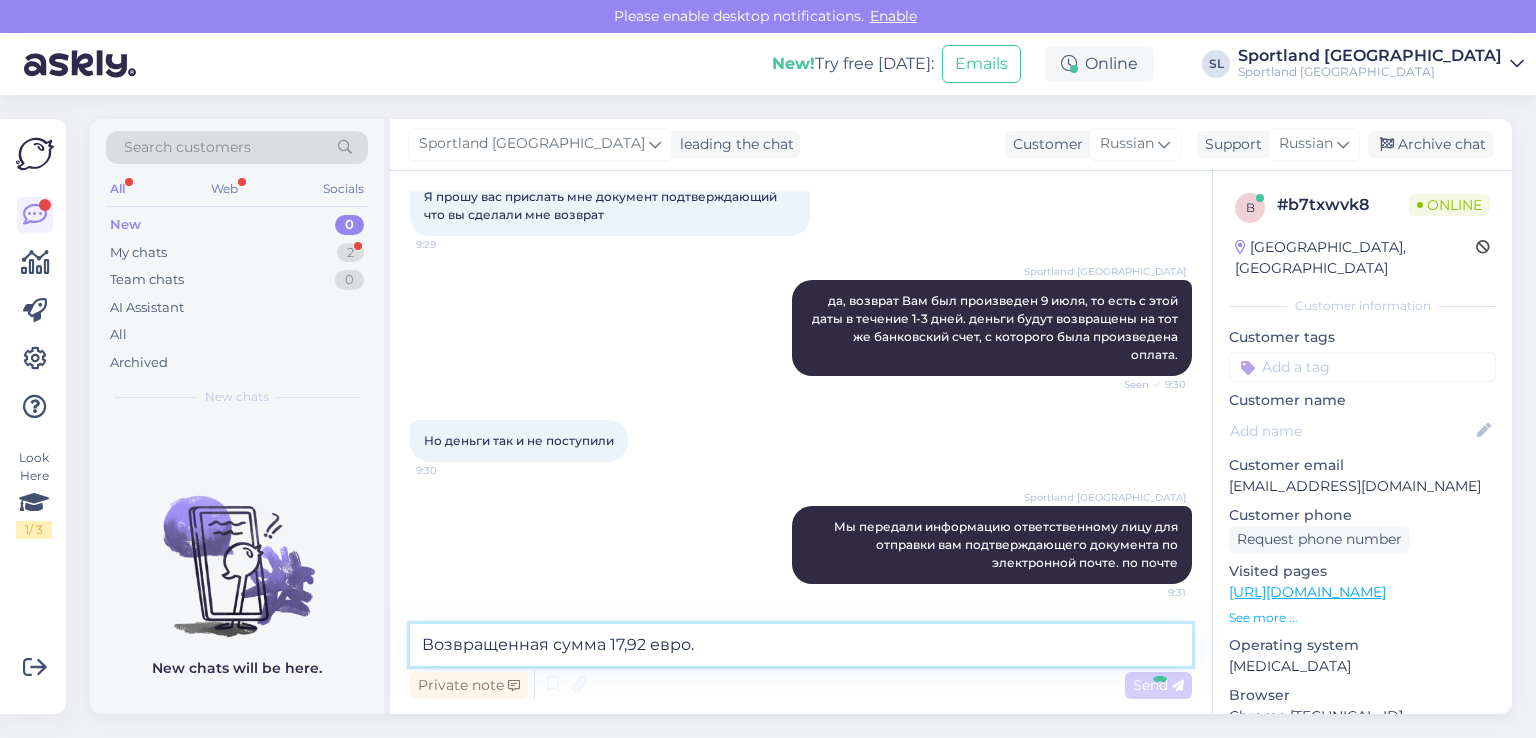 type 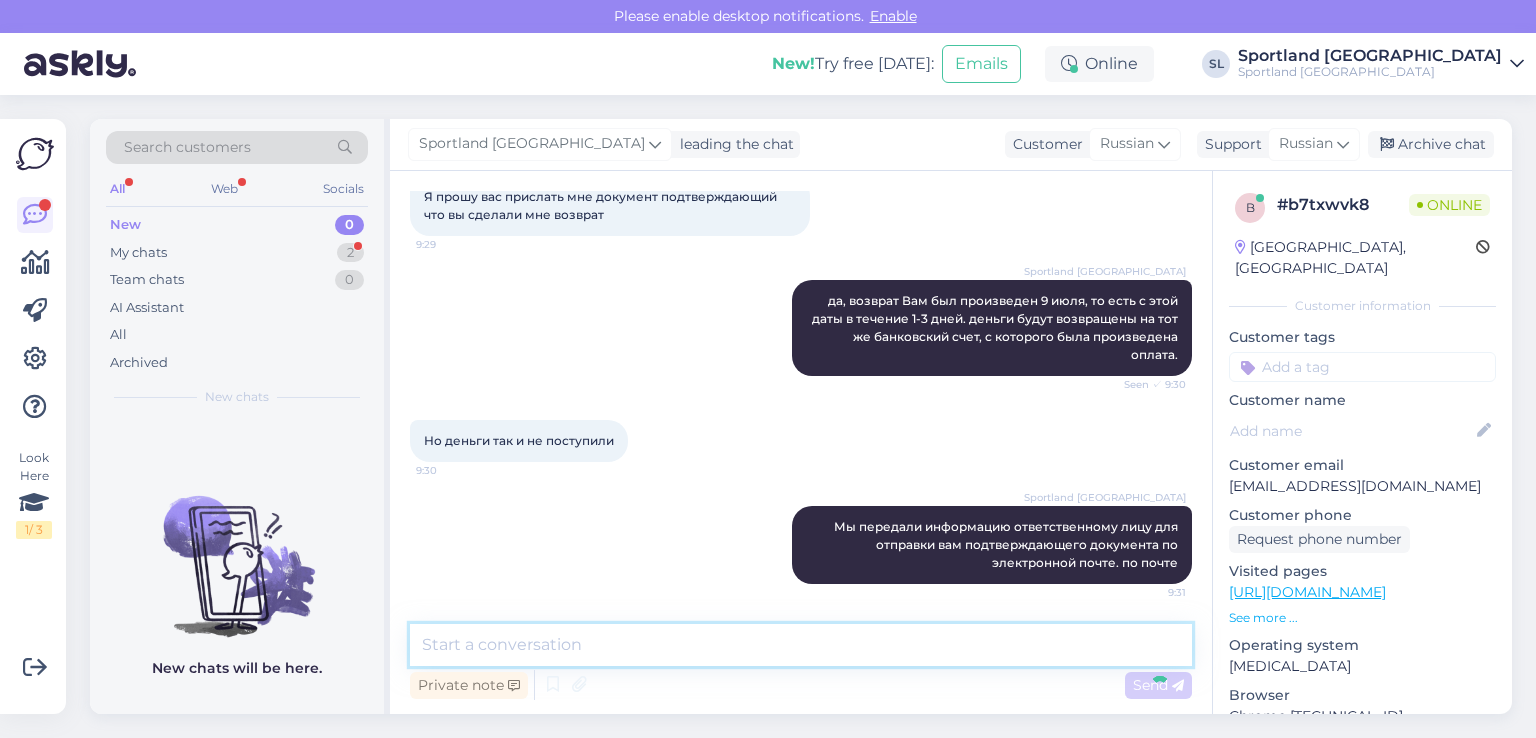 scroll, scrollTop: 1516, scrollLeft: 0, axis: vertical 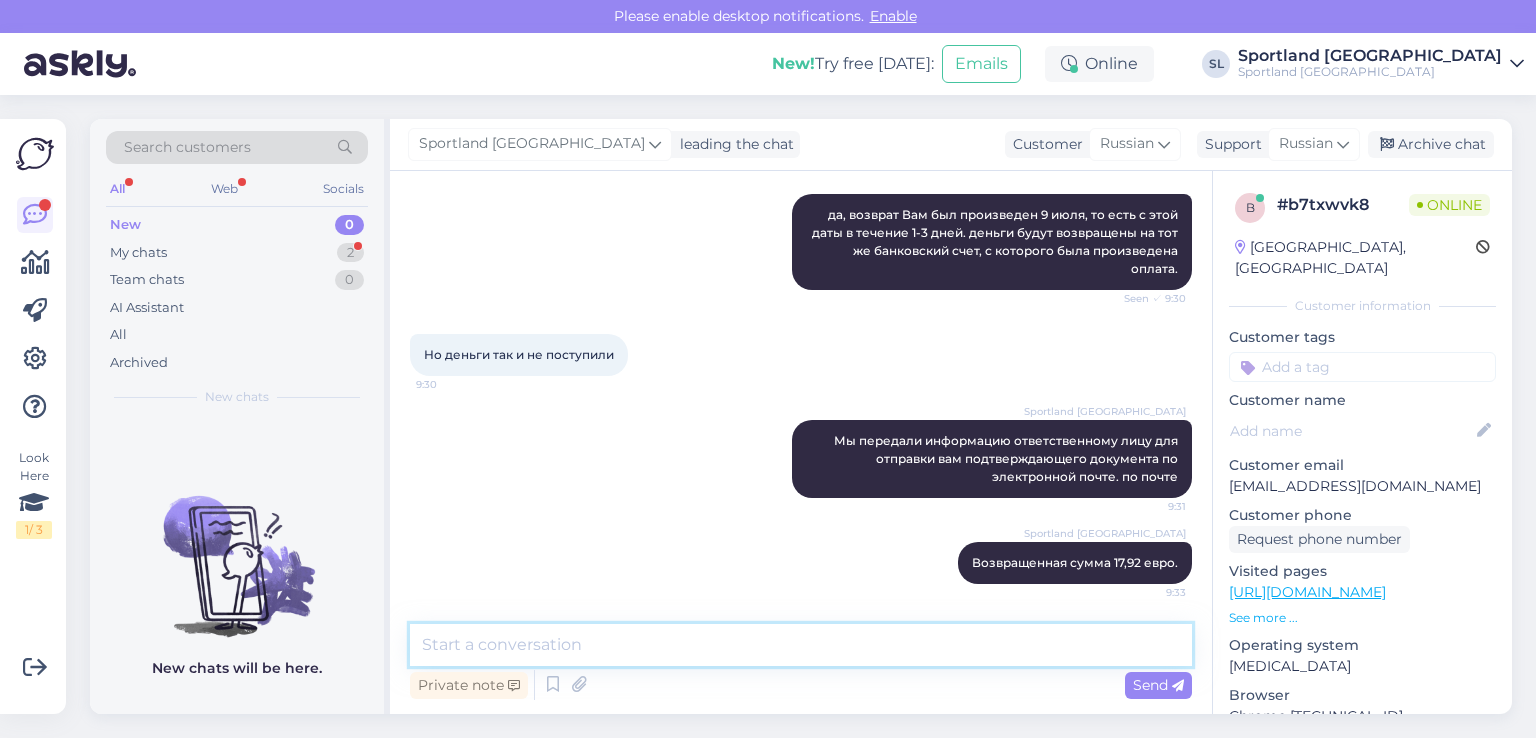 click at bounding box center (801, 645) 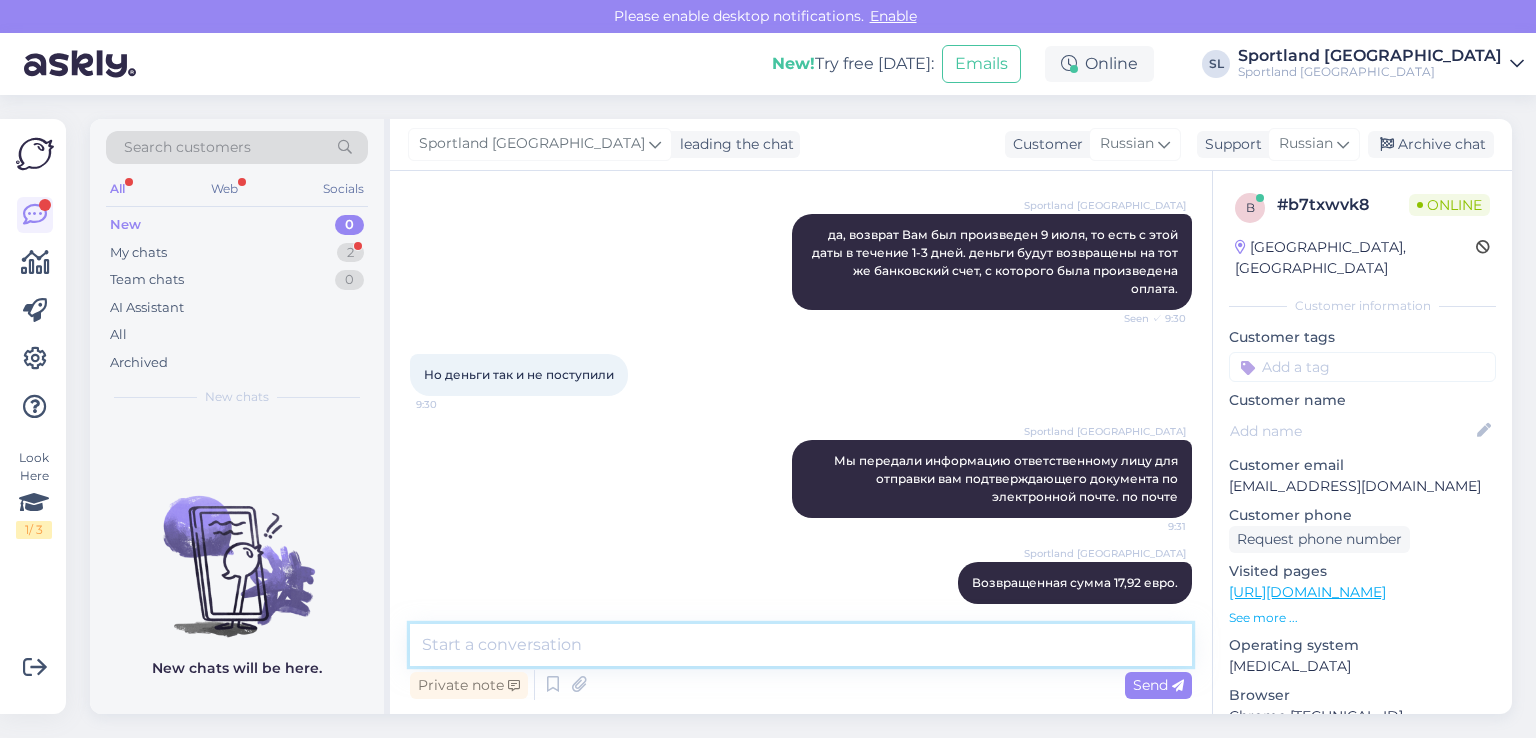 scroll, scrollTop: 1515, scrollLeft: 0, axis: vertical 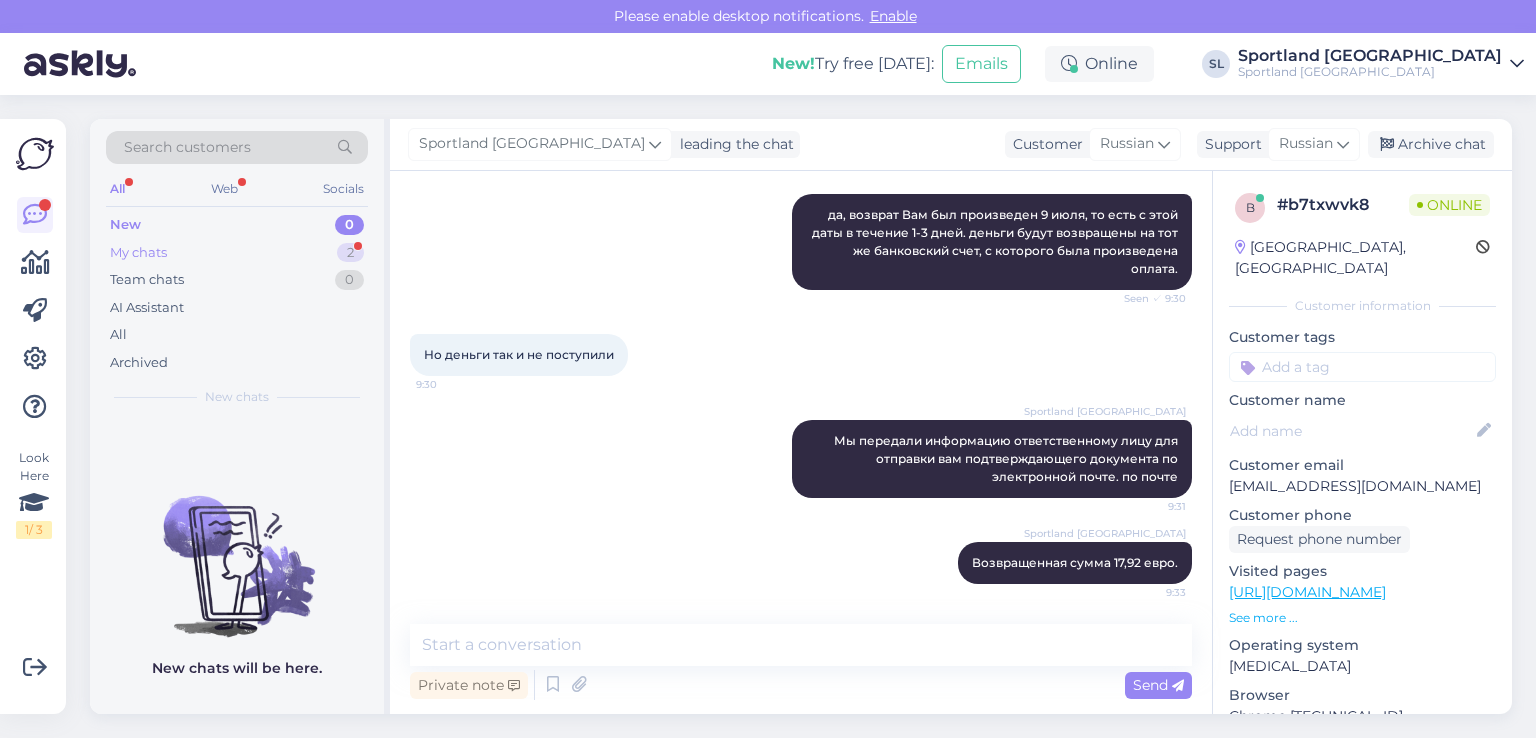 click on "My chats 2" at bounding box center [237, 253] 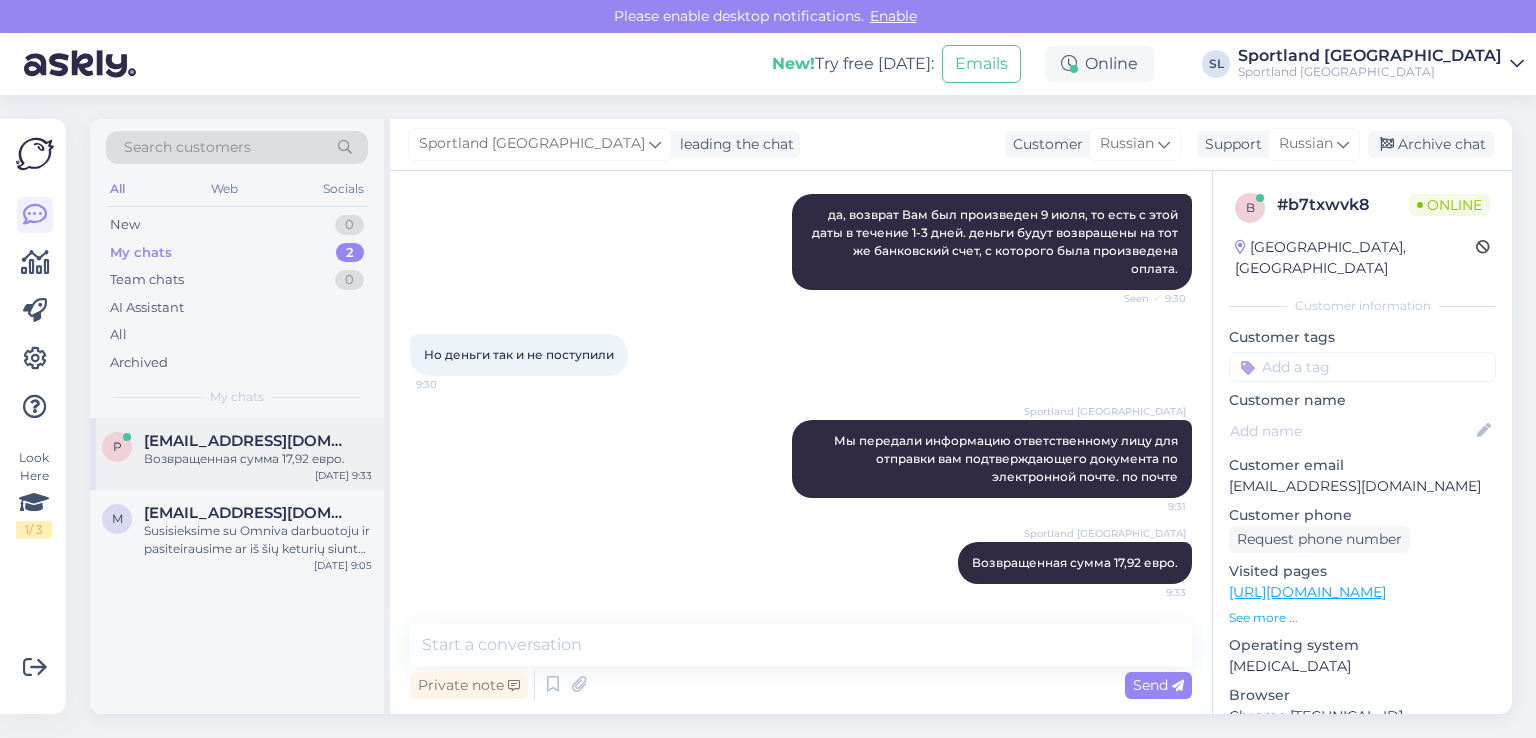 click on "[EMAIL_ADDRESS][DOMAIN_NAME]" at bounding box center [248, 441] 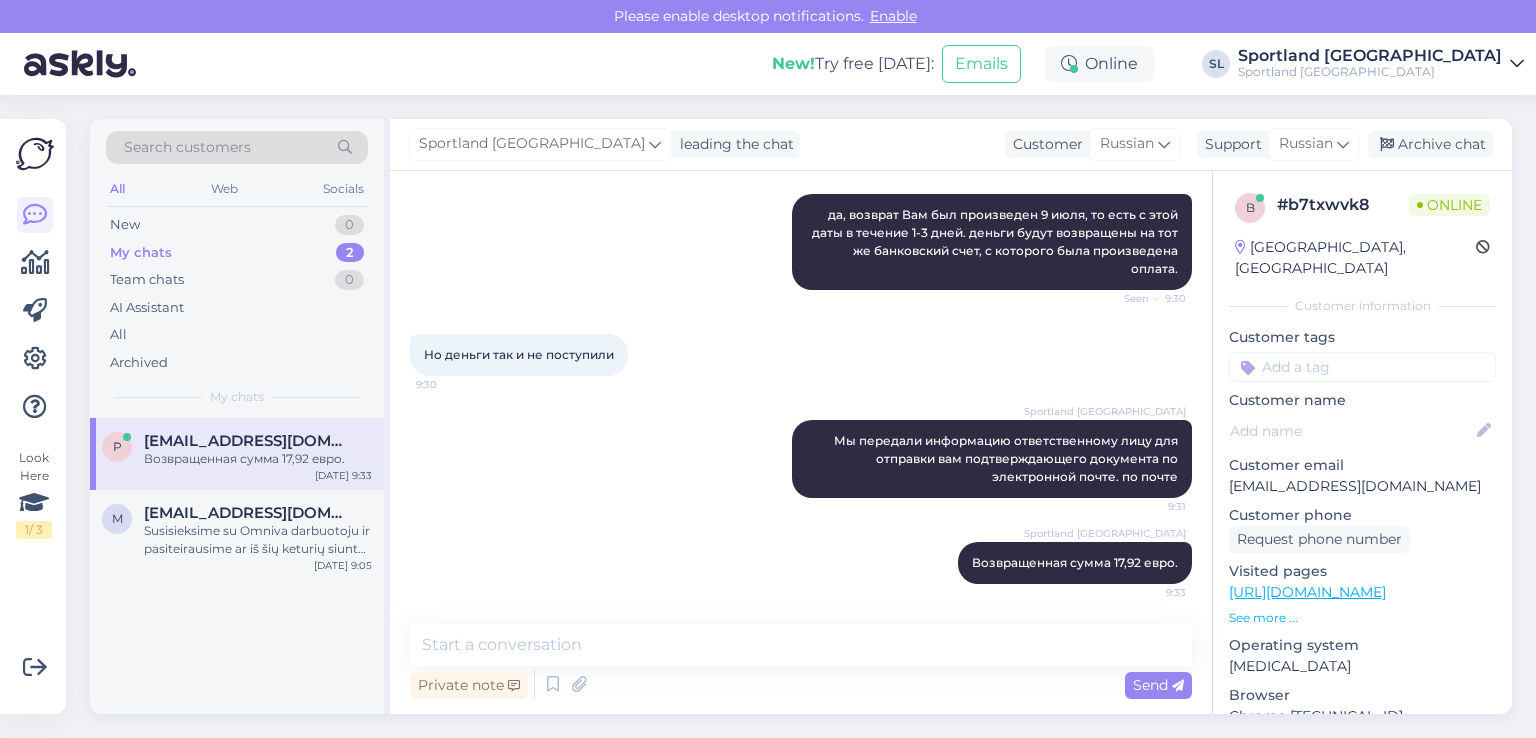 scroll, scrollTop: 1515, scrollLeft: 0, axis: vertical 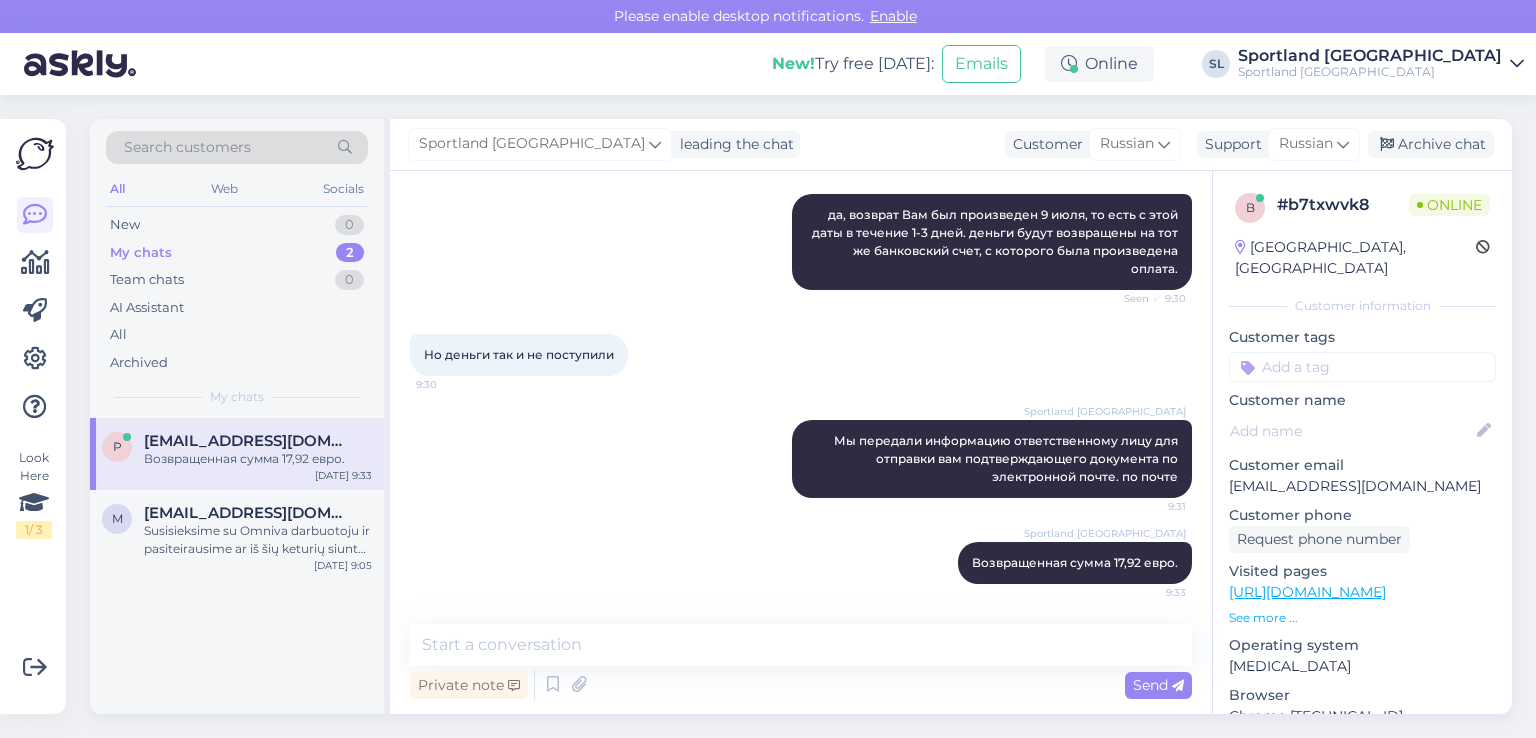 click on "p punkrokrulit@mail.ru Возвращенная сумма 17,92 евро. Jul 17 9:33  m monikulka30@gmail.com Susisieksime su Omniva darbuotoju ir pasiteirausime ar iš šių keturių siuntų numerių, buvo kažkuris panaudotas grąžinimo kodas ir siunta mums grąžinta.  Jul 14 9:05" at bounding box center (237, 566) 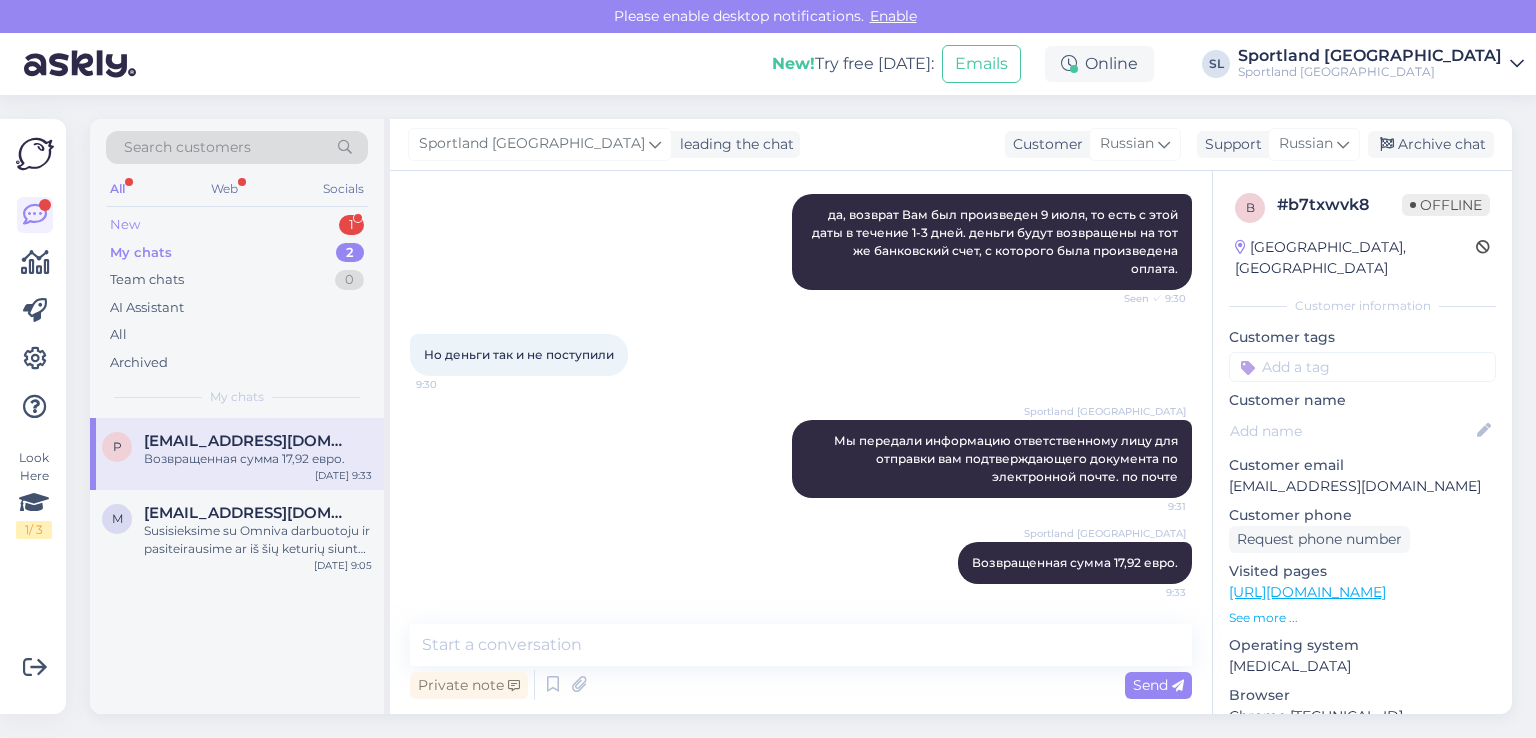 click on "New 1" at bounding box center [237, 225] 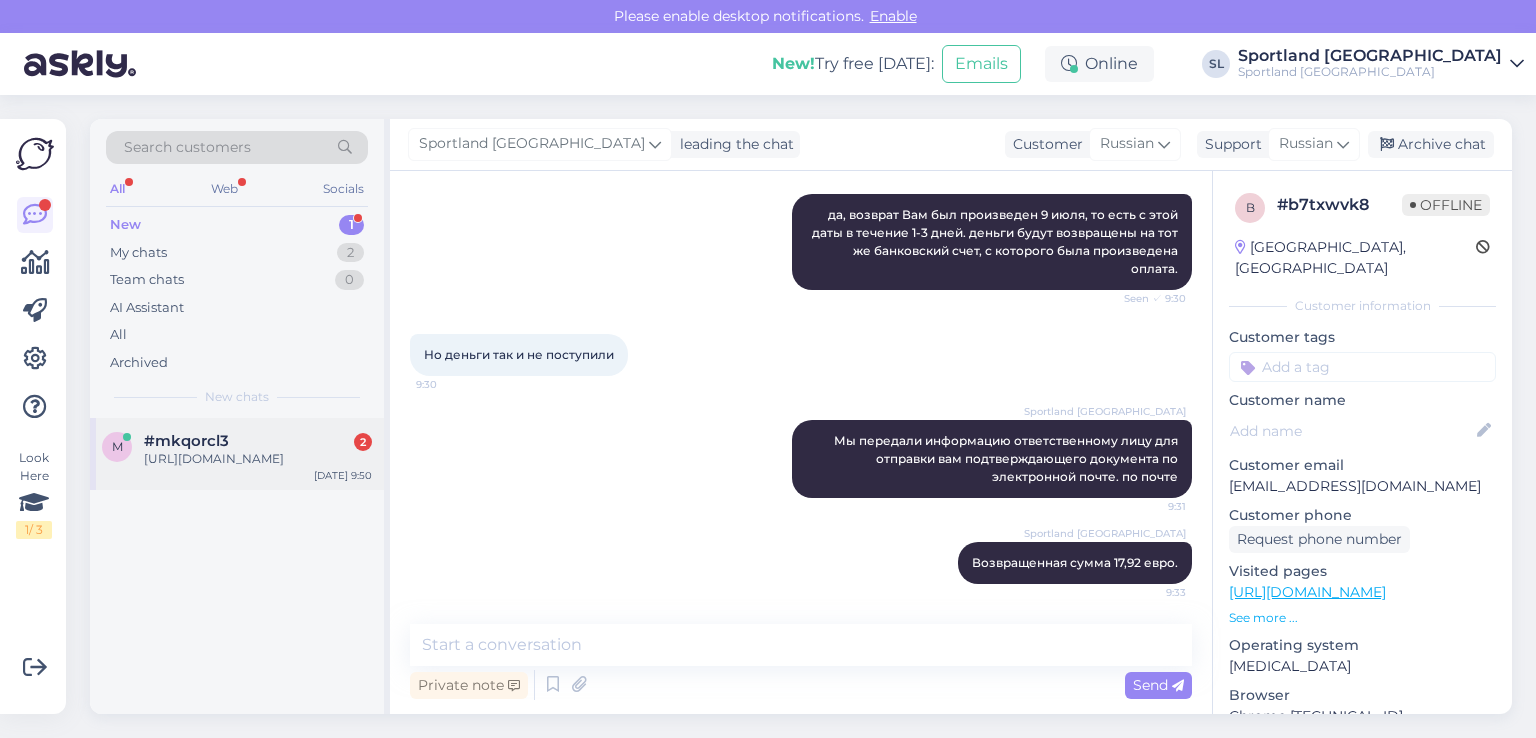 click on "https://sportland.lt/product/nike_challenger_mens_dri_fit_9_unlined_versatile_shorts_dv9365_010?clothing_size=6194" at bounding box center (258, 459) 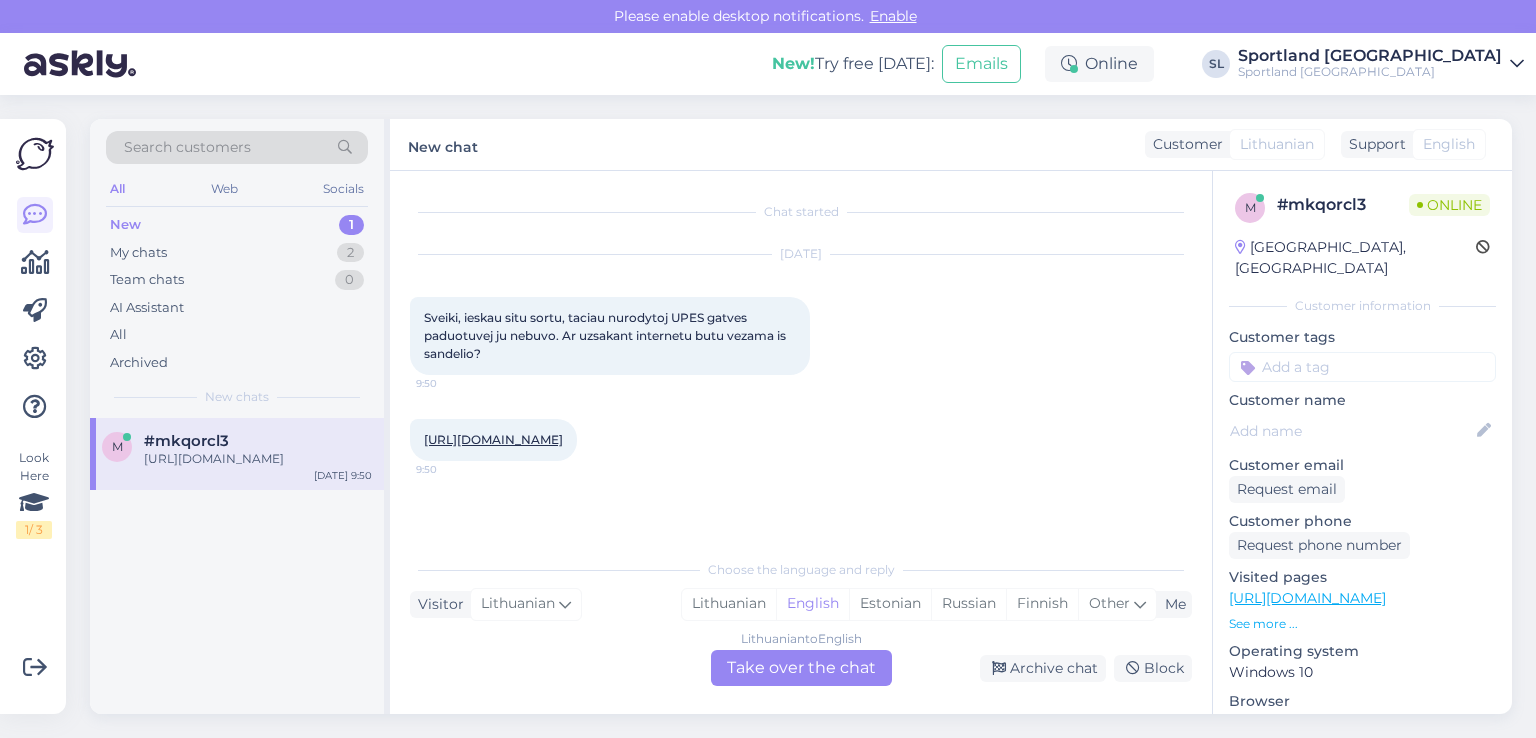 scroll, scrollTop: 0, scrollLeft: 0, axis: both 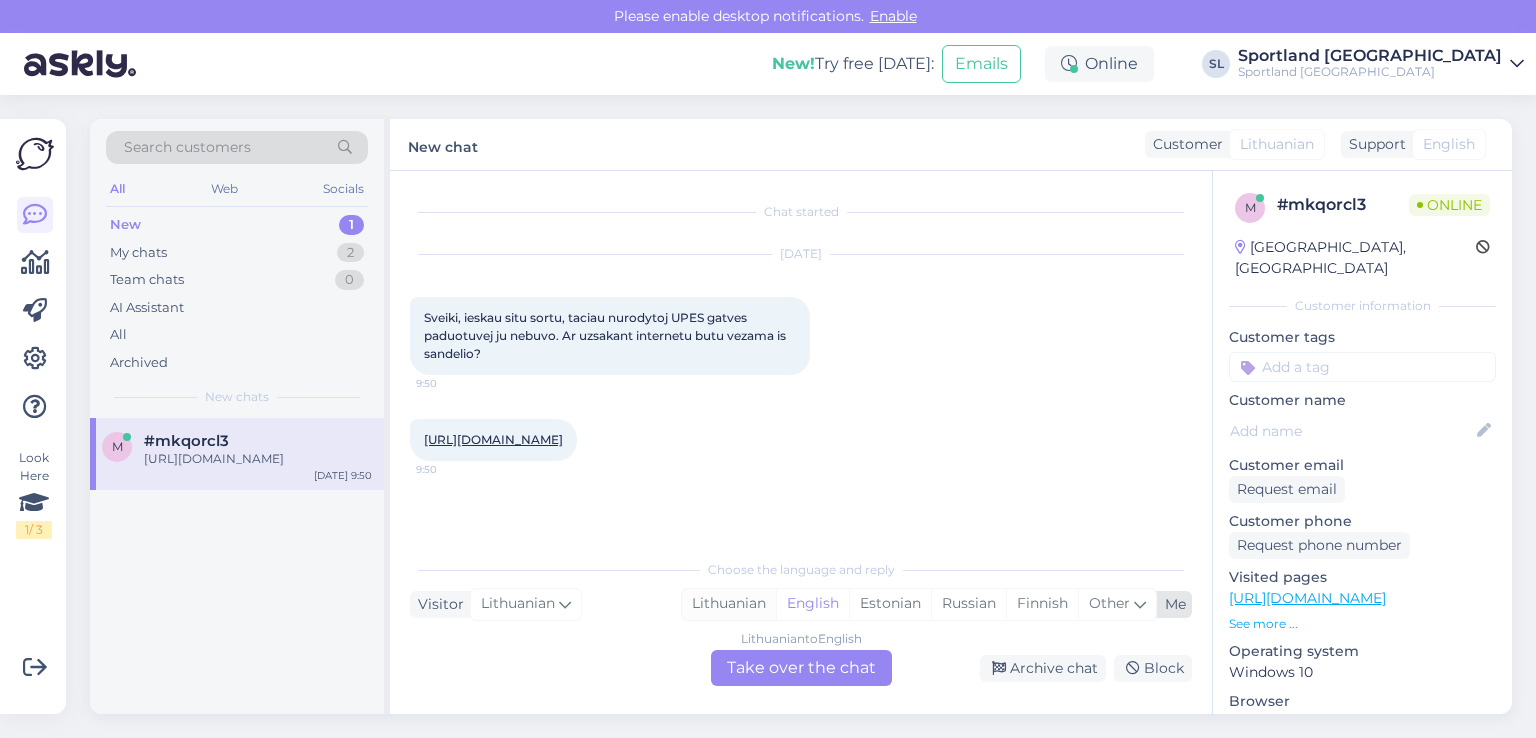 click on "Lithuanian" at bounding box center [729, 604] 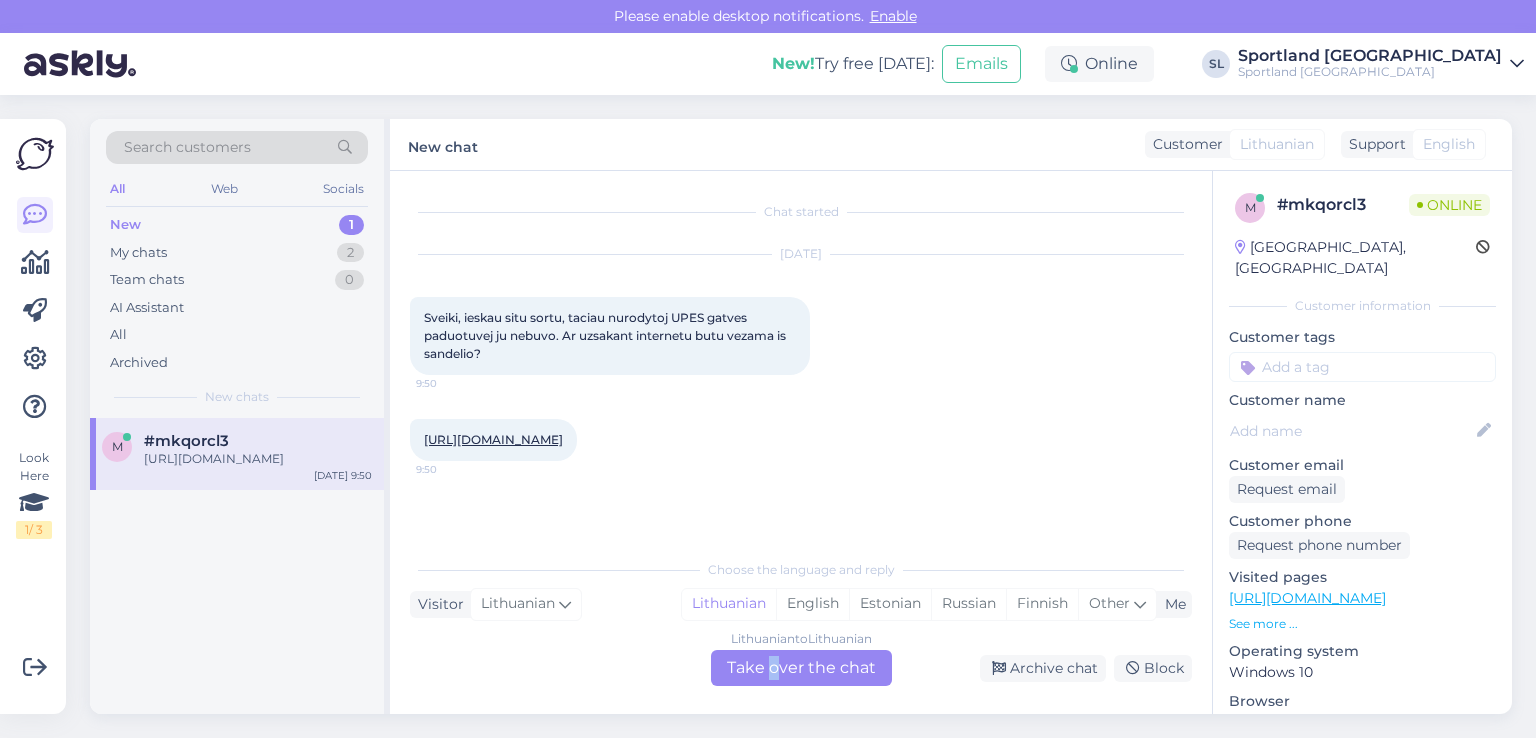 click on "Lithuanian  to  Lithuanian Take over the chat" at bounding box center (801, 668) 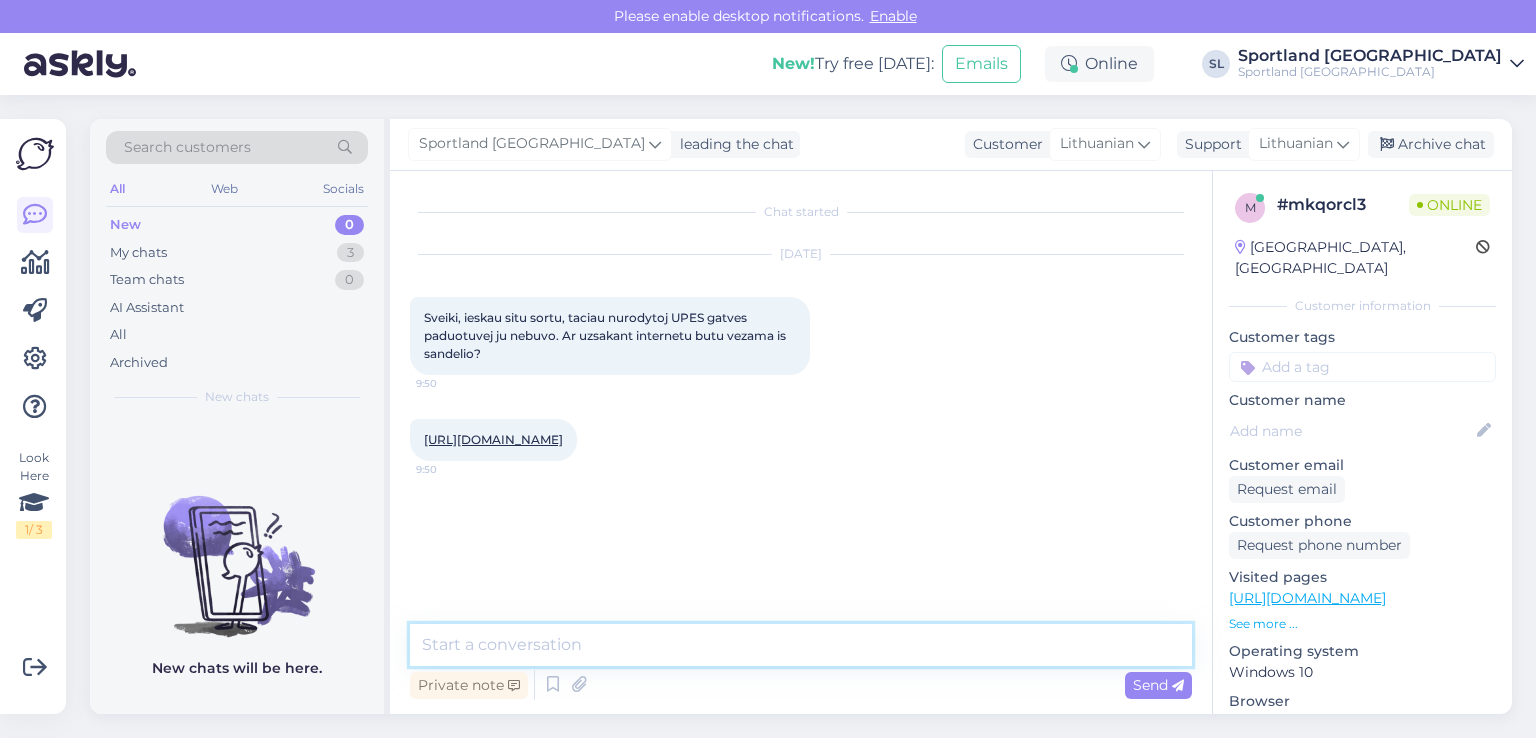 click at bounding box center [801, 645] 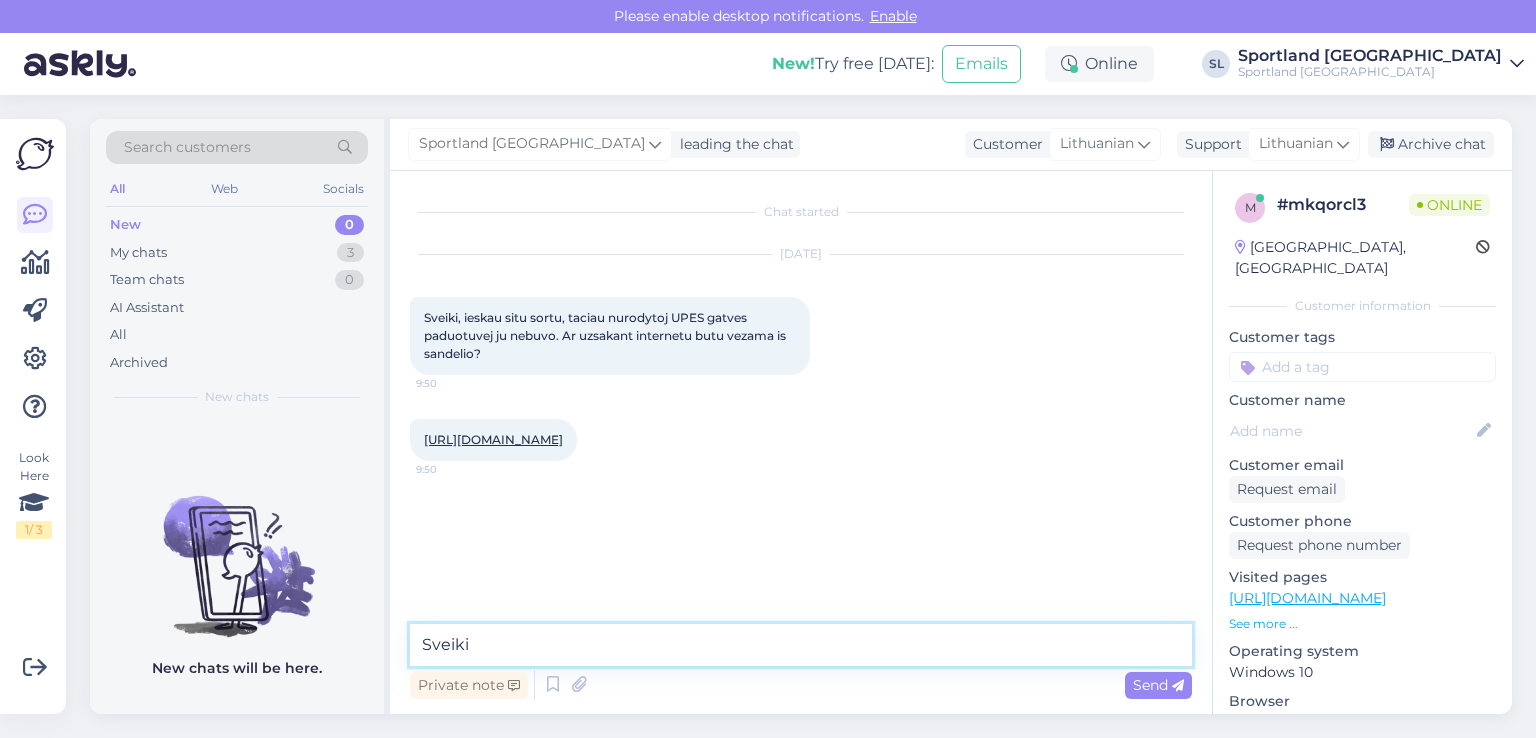 type on "Sveiki" 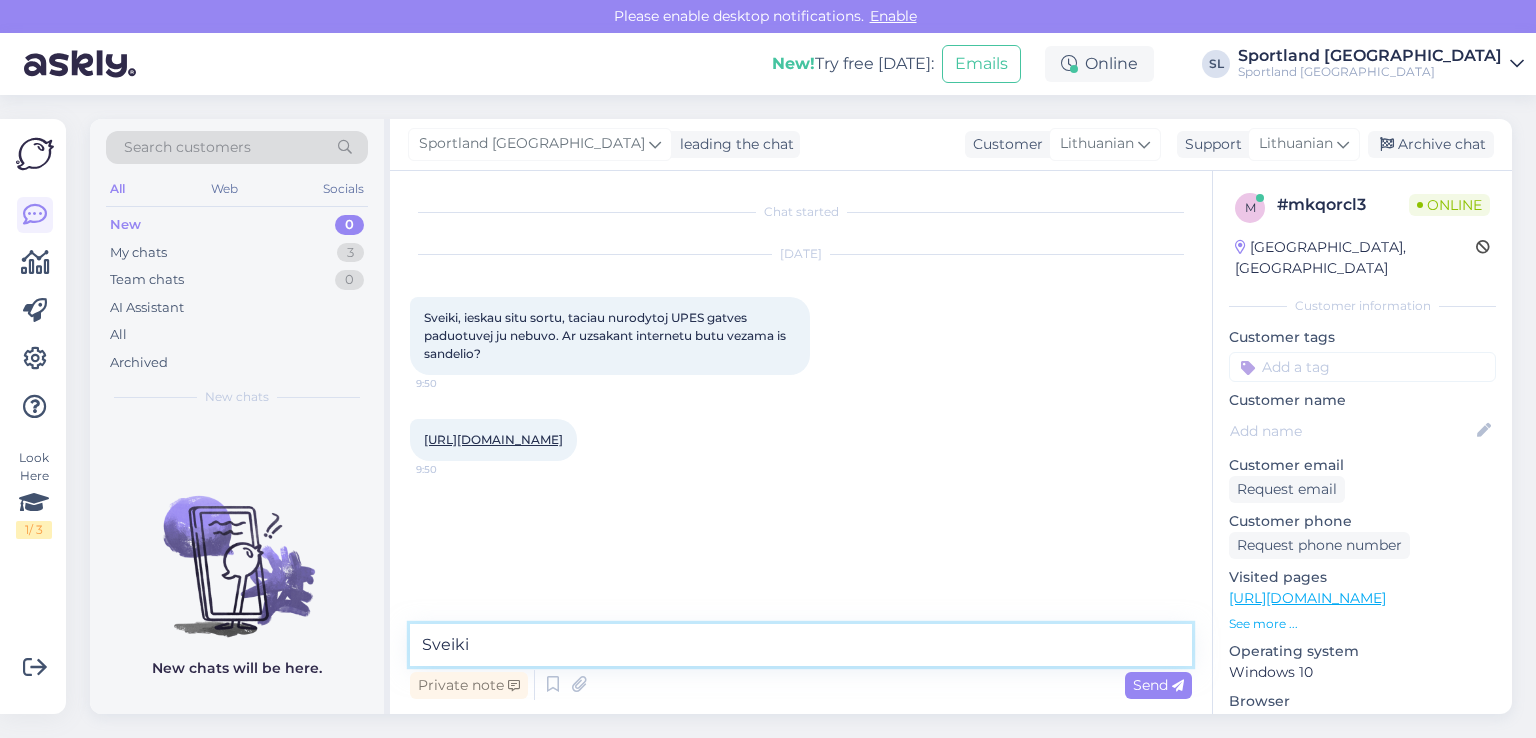 type 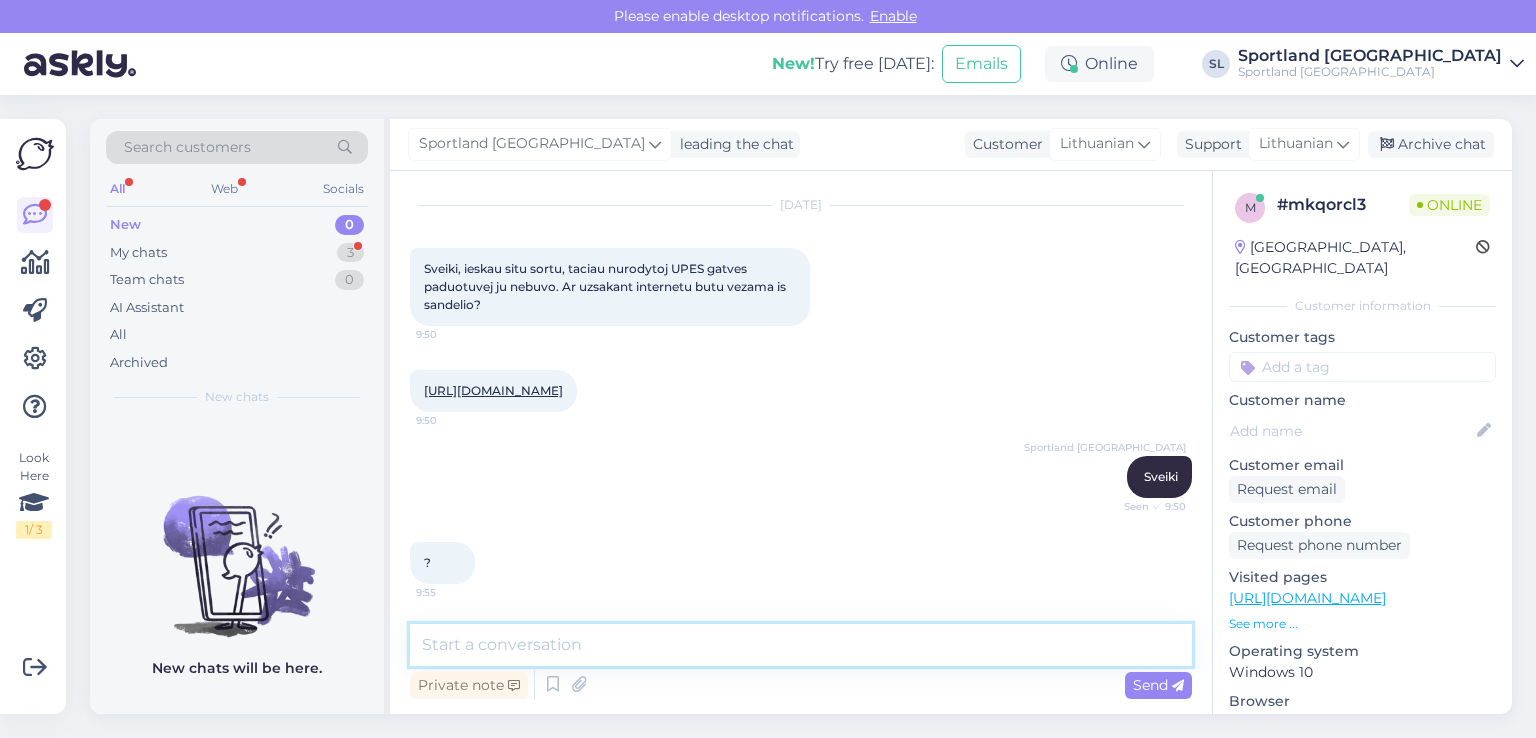 scroll, scrollTop: 0, scrollLeft: 0, axis: both 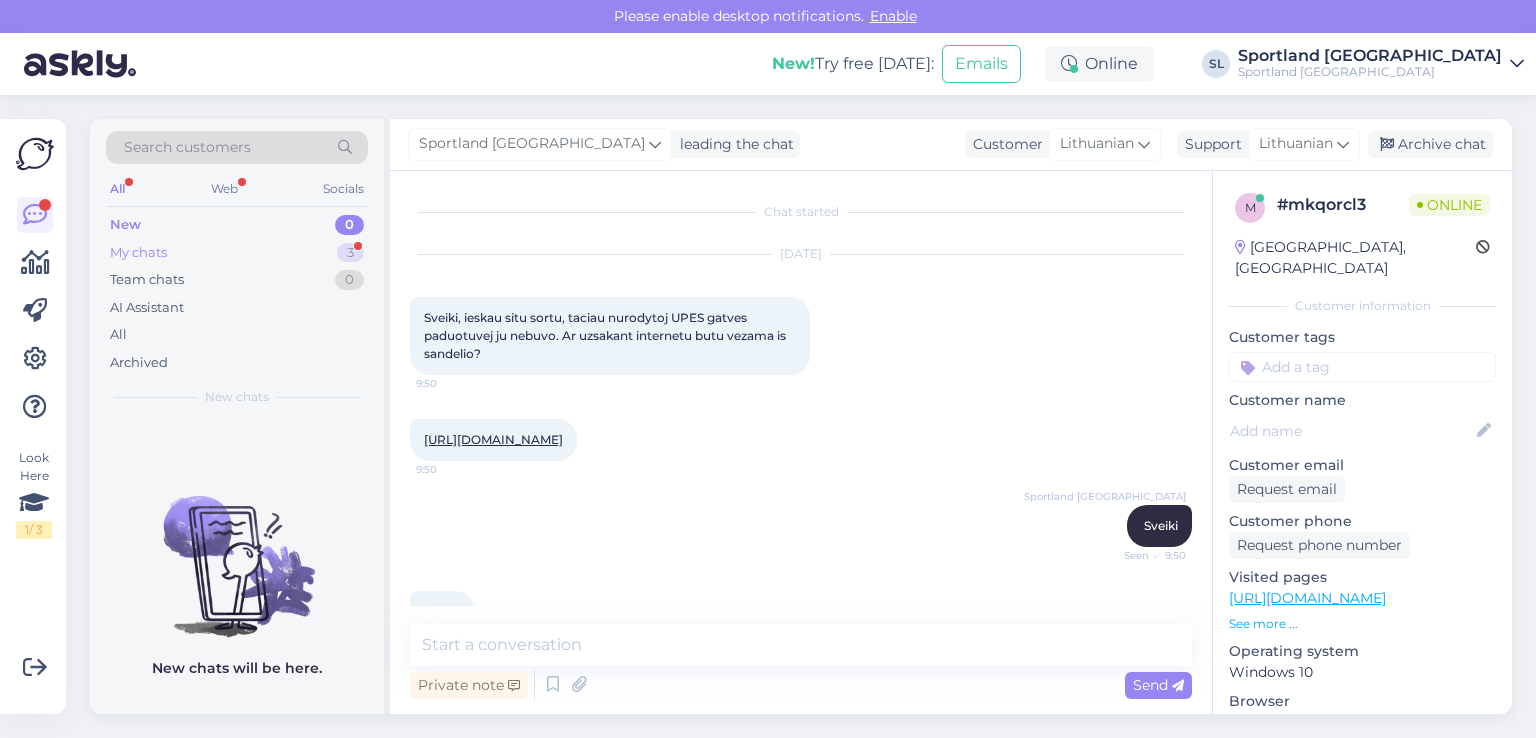 click on "My chats 3" at bounding box center [237, 253] 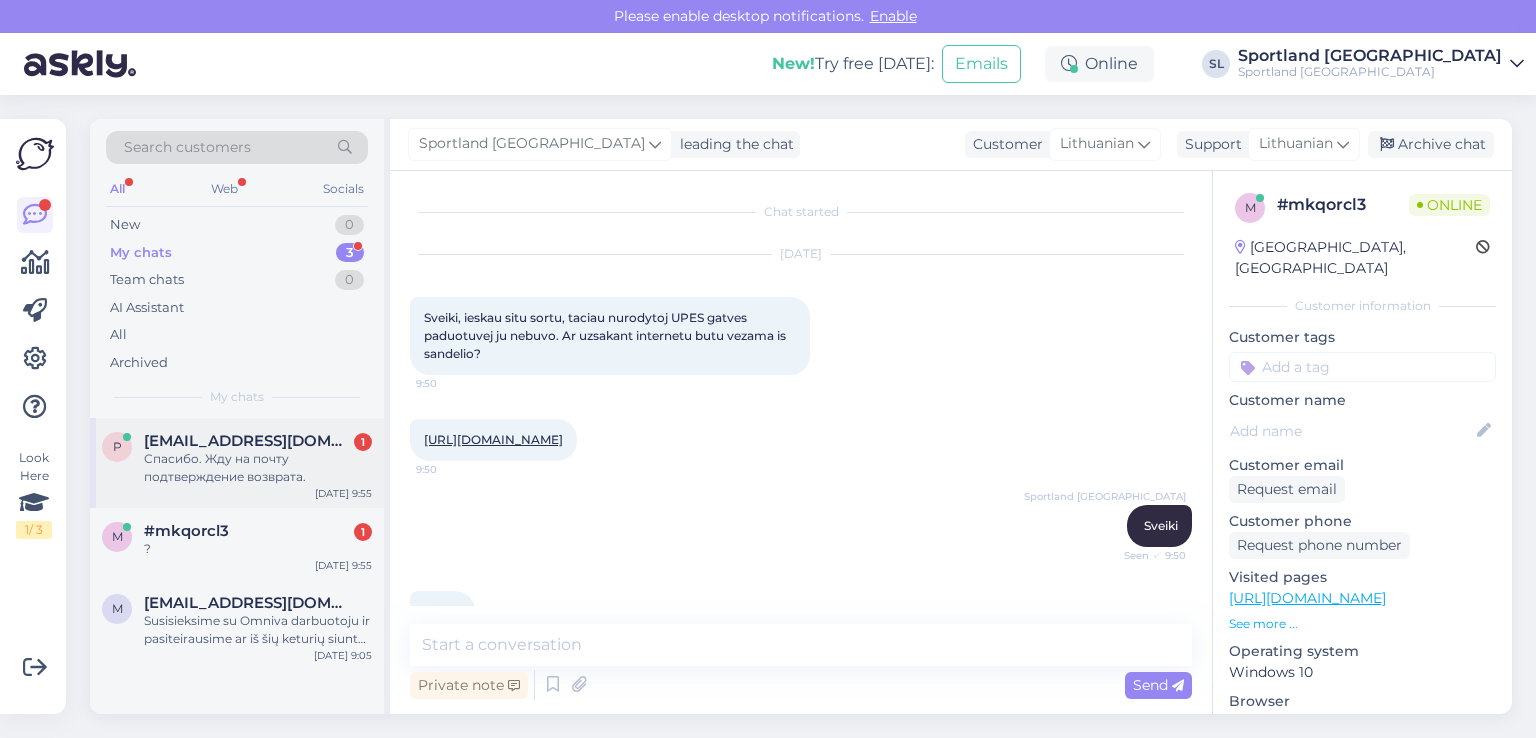 click on "Спасибо. Жду на почту подтверждение возврата." at bounding box center [258, 468] 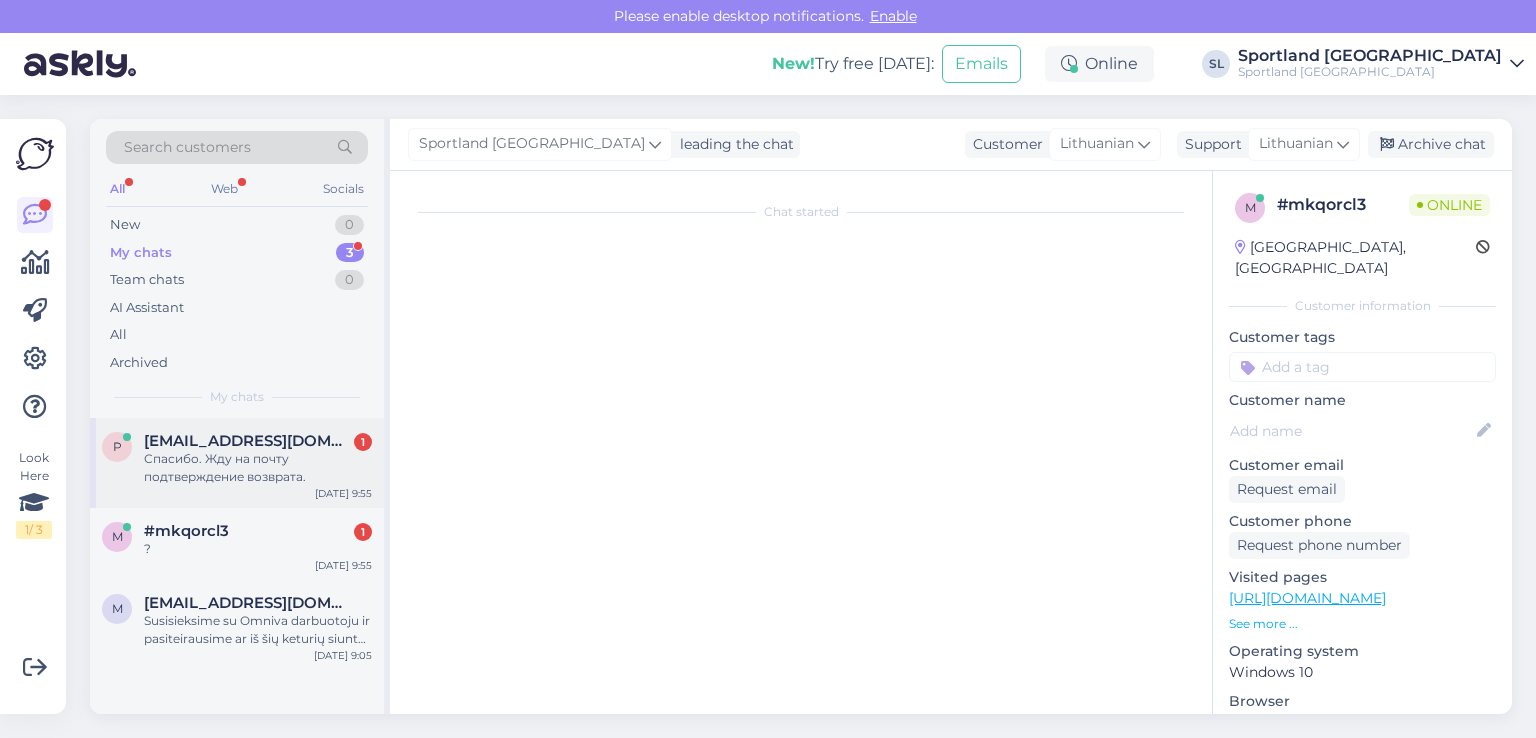 scroll, scrollTop: 1601, scrollLeft: 0, axis: vertical 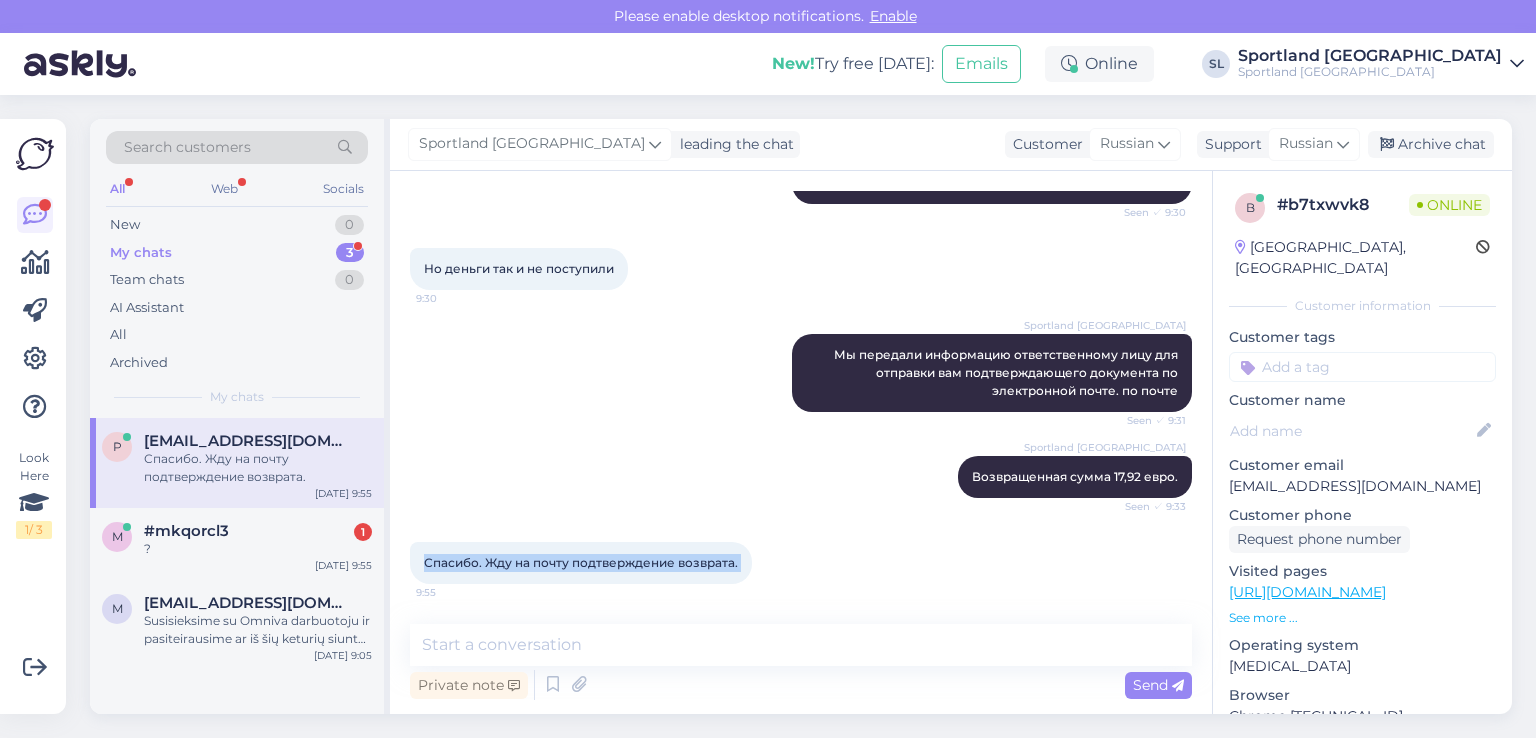 drag, startPoint x: 756, startPoint y: 558, endPoint x: 408, endPoint y: 543, distance: 348.32312 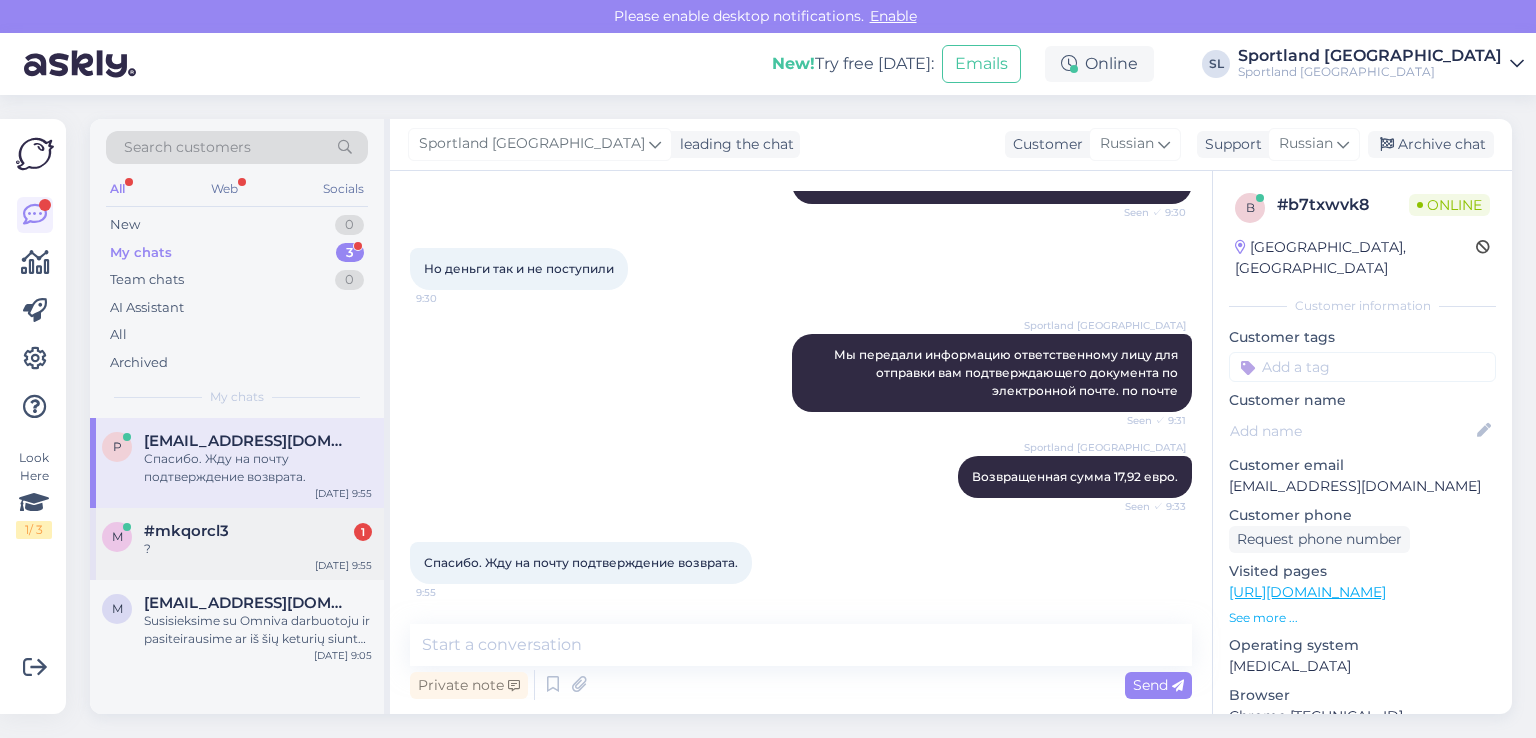 click on "#mkqorcl3" at bounding box center (186, 531) 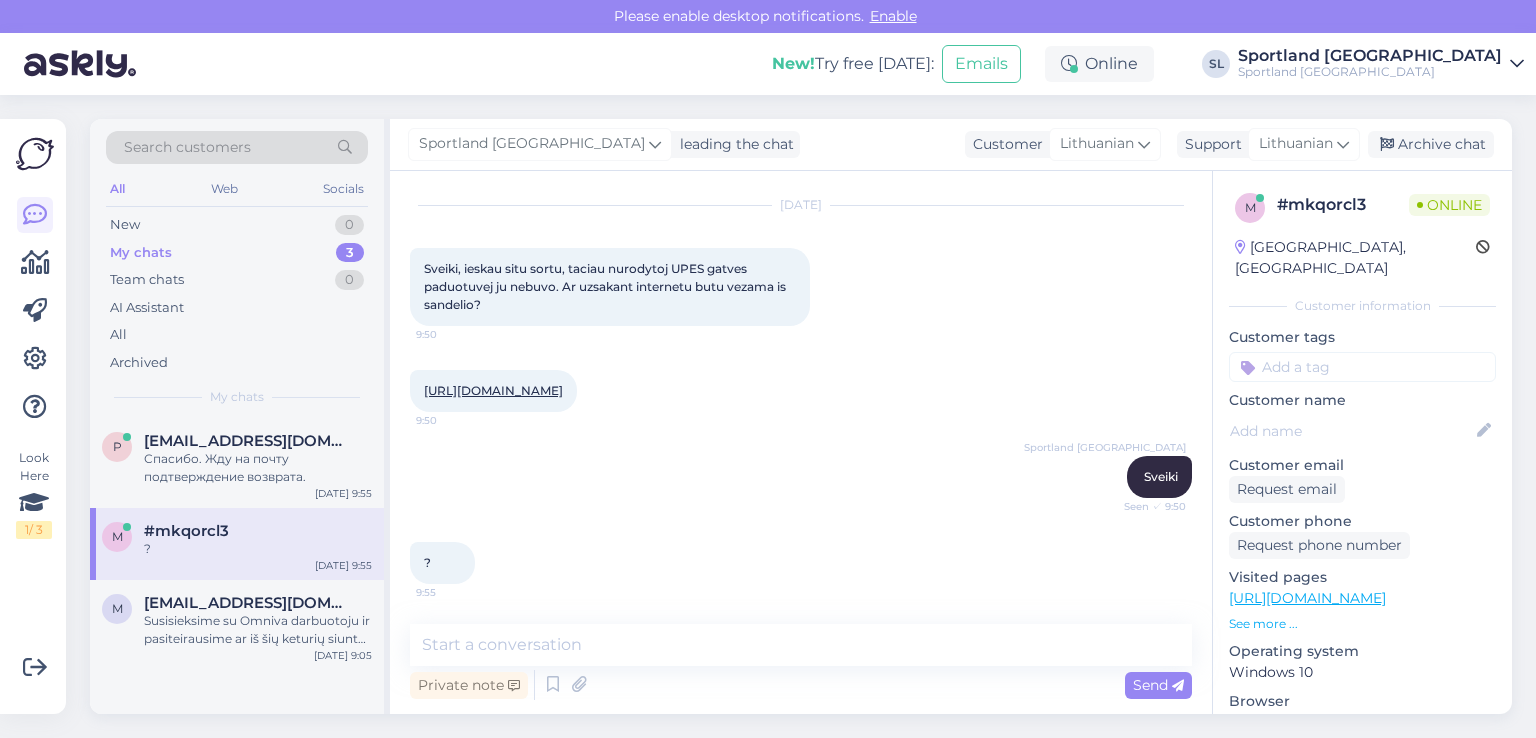 scroll, scrollTop: 0, scrollLeft: 0, axis: both 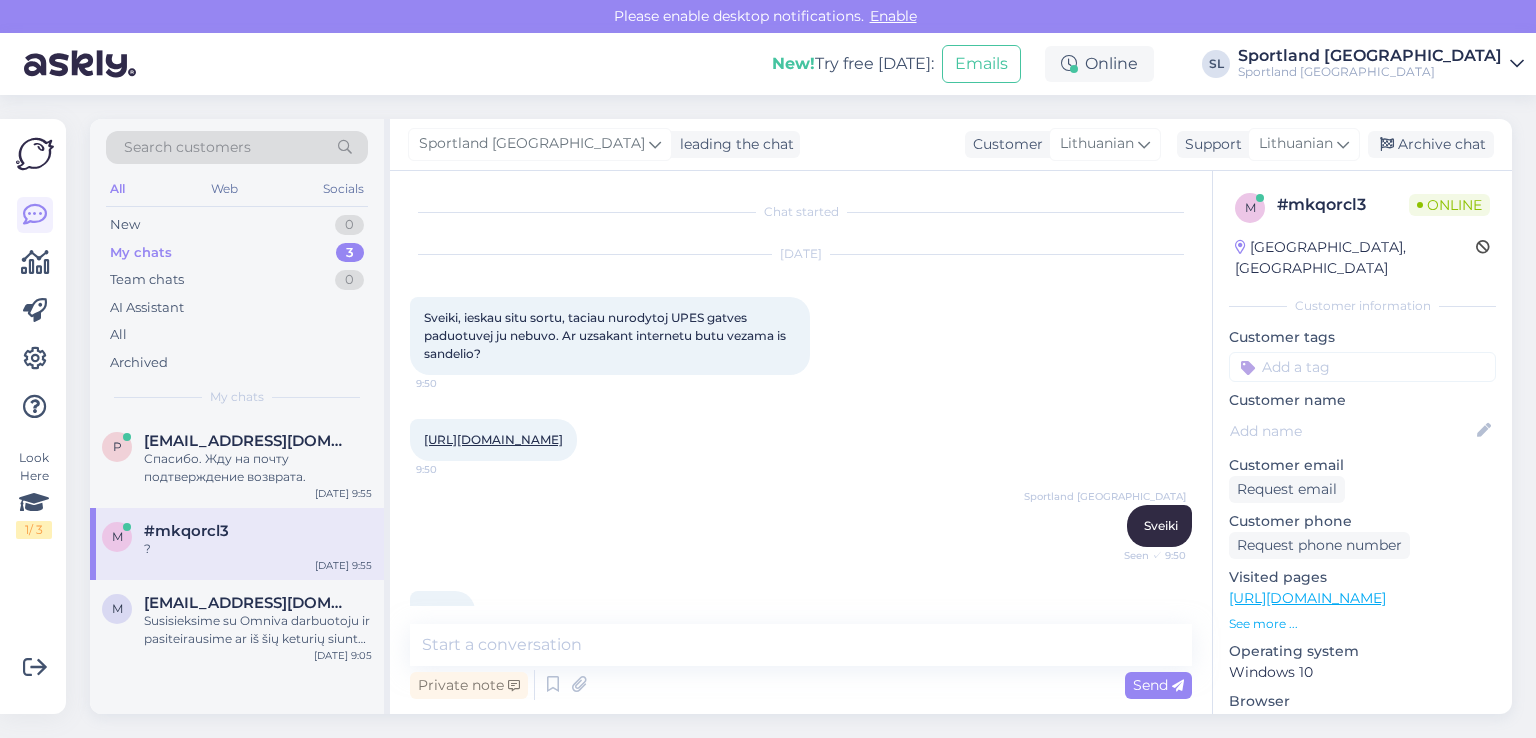 click on "https://sportland.lt/product/nike_challenger_mens_dri_fit_9_unlined_versatile_shorts_dv9365_010?clothing_size=6194" at bounding box center (493, 439) 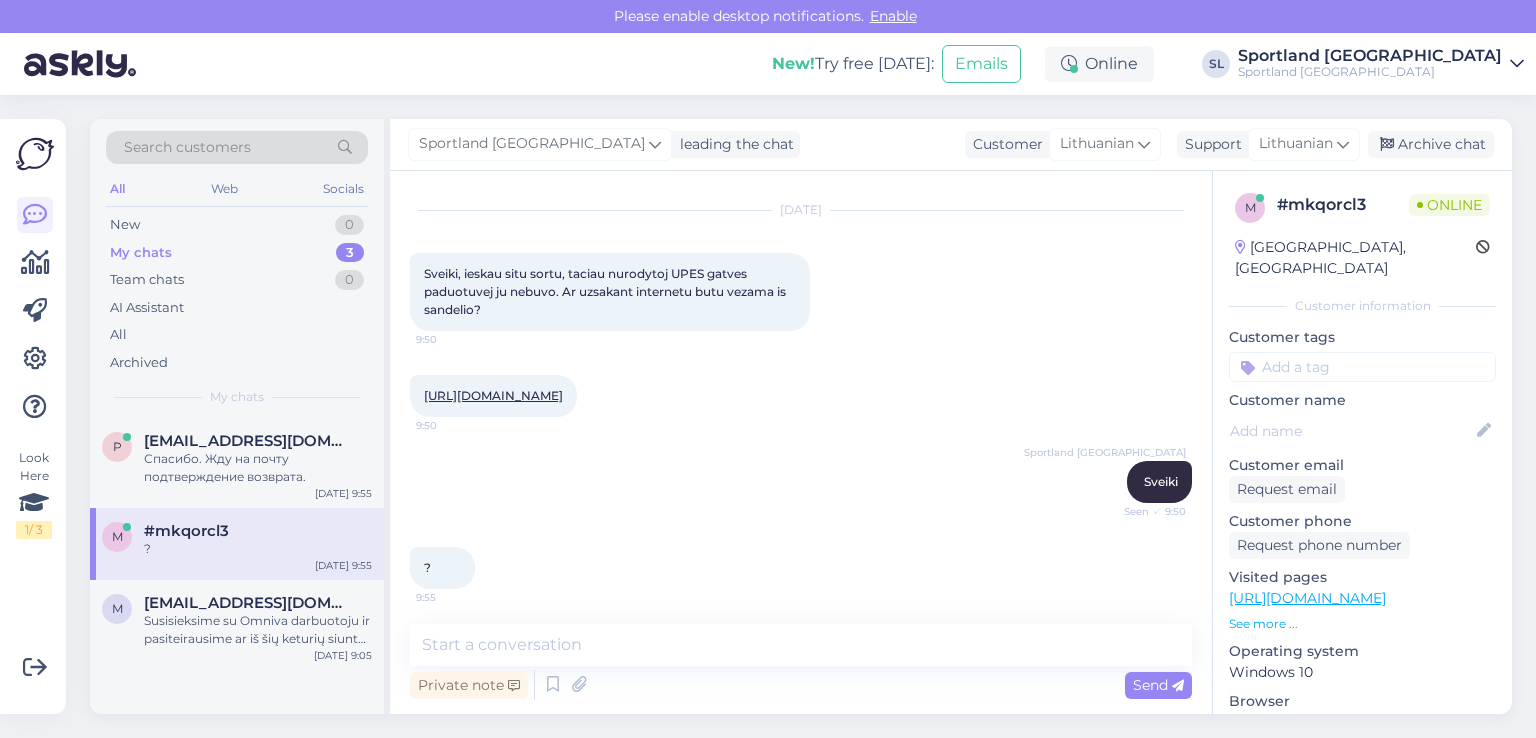 scroll, scrollTop: 67, scrollLeft: 0, axis: vertical 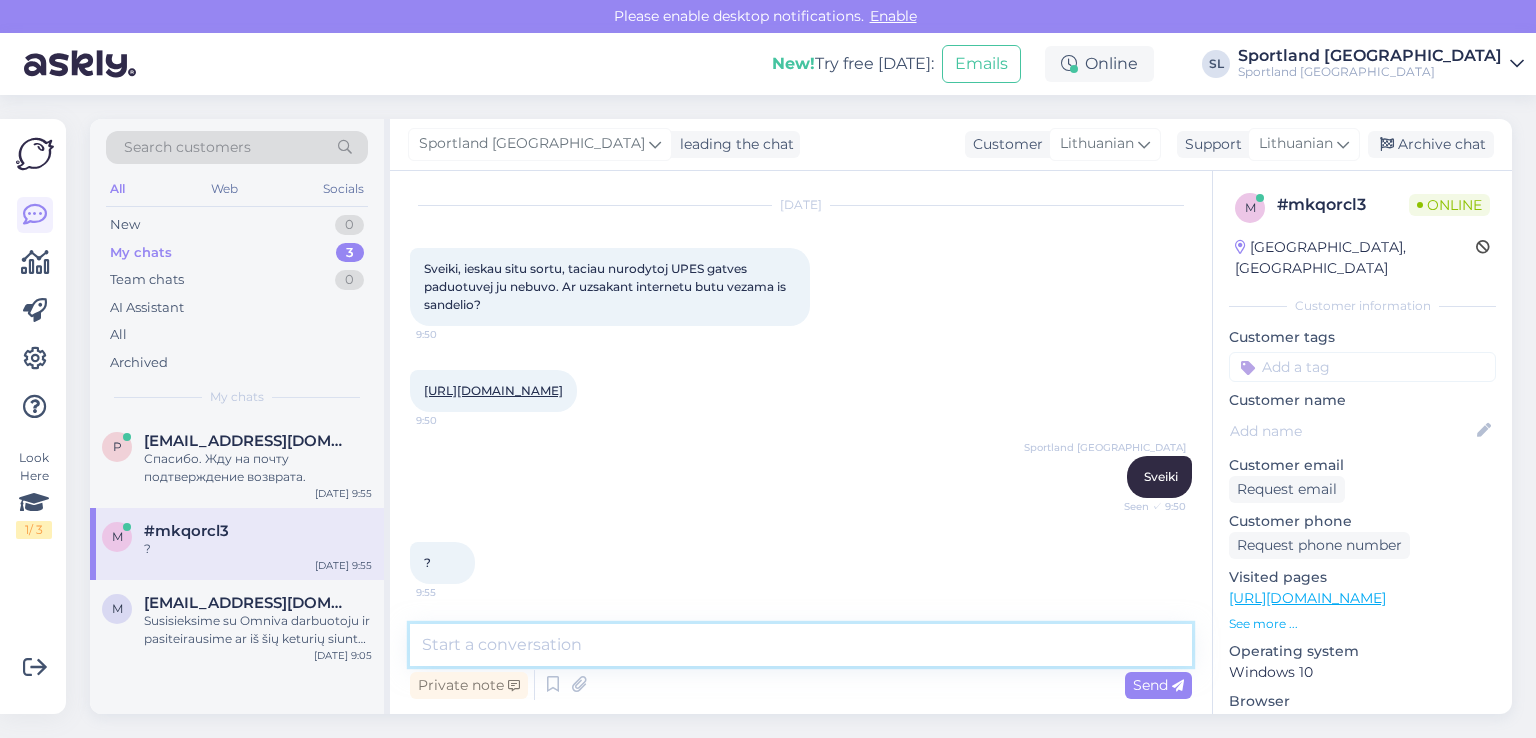 click at bounding box center (801, 645) 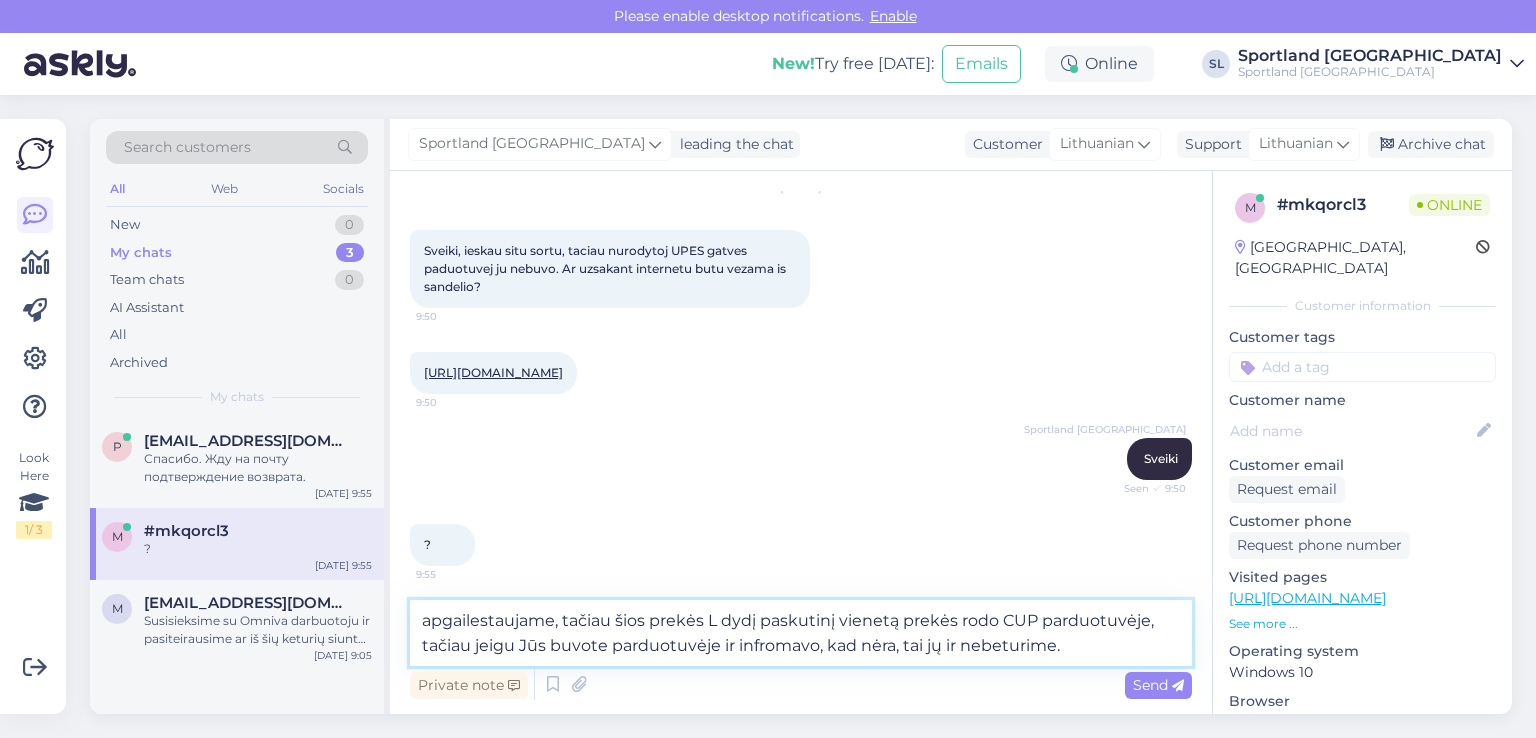 type on "apgailestaujame, tačiau šios prekės L dydį paskutinį vienetą prekės rodo CUP parduotuvėje, tačiau jeigu Jūs buvote parduotuvėje ir infromavo, kad nėra, tai jų ir nebeturime" 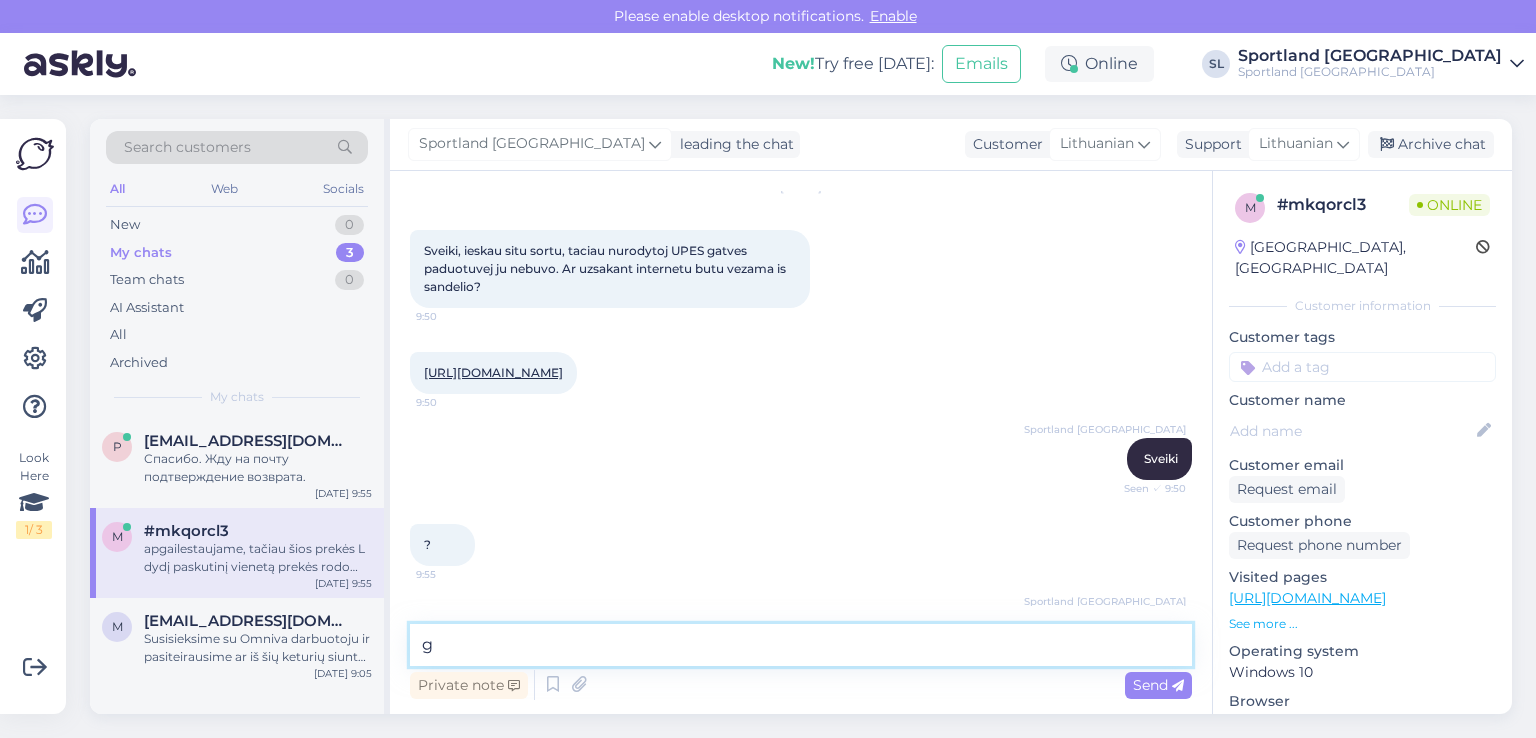 scroll, scrollTop: 189, scrollLeft: 0, axis: vertical 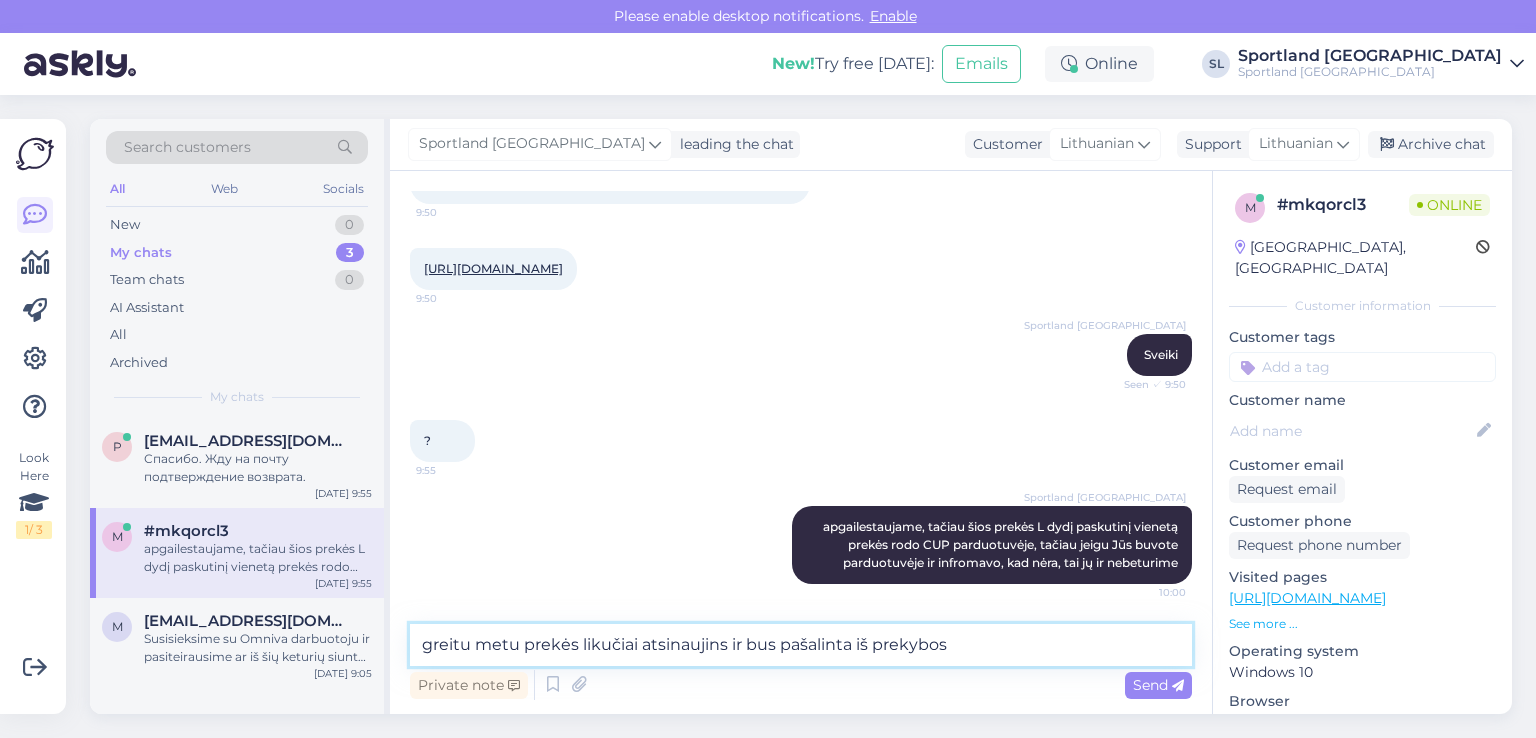 type on "greitu metu prekės likučiai atsinaujins ir bus pašalinta iš prekybos" 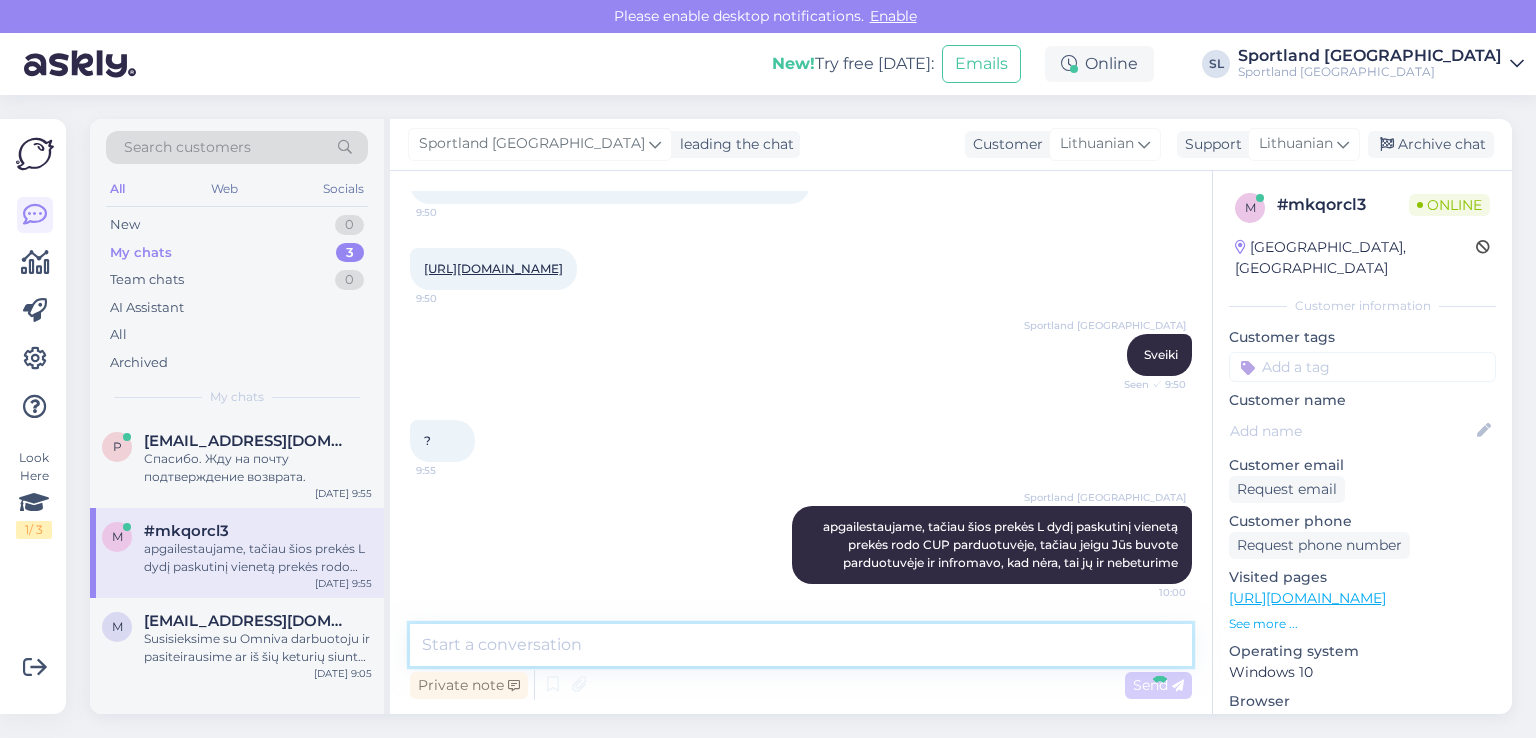 scroll, scrollTop: 293, scrollLeft: 0, axis: vertical 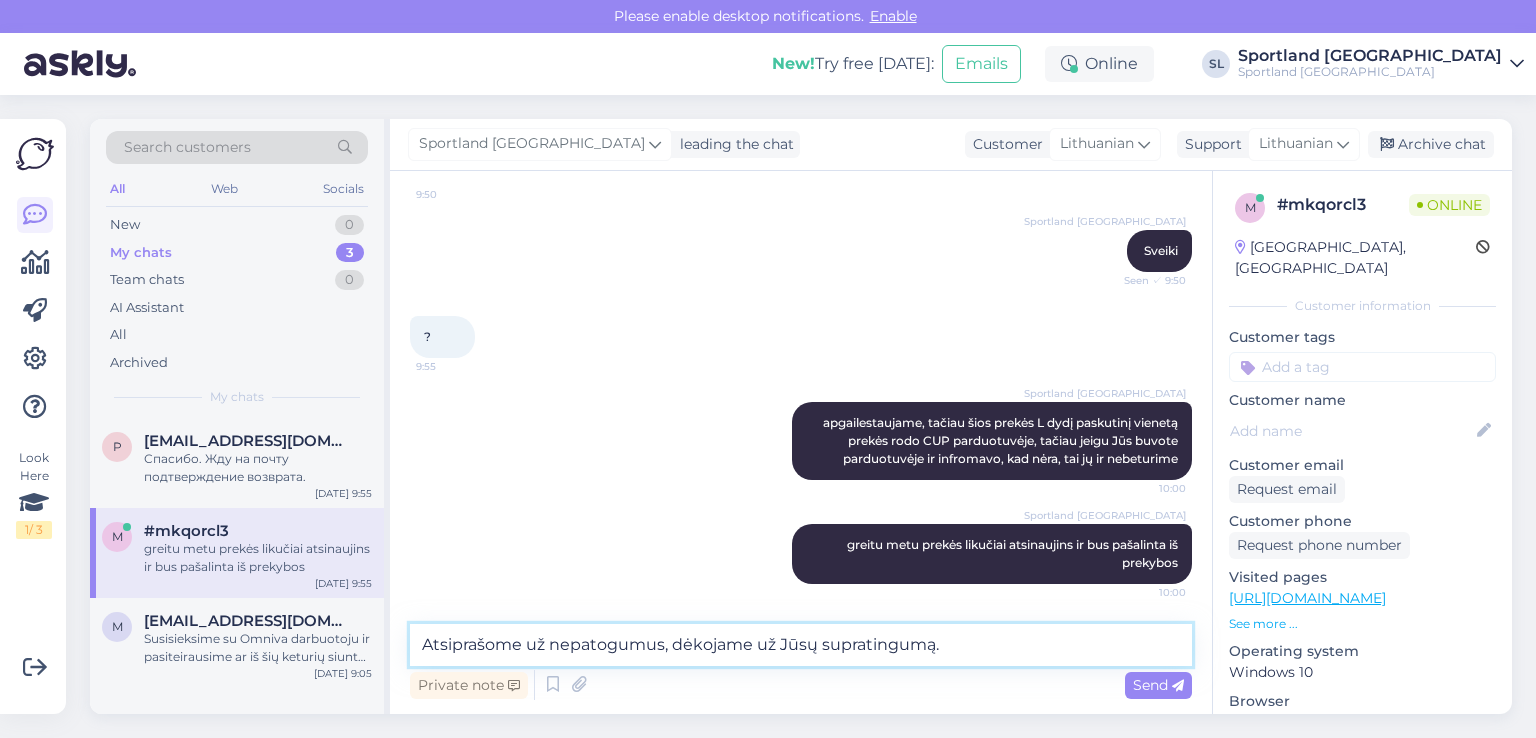 type on "Atsiprašome už nepatogumus, dėkojame už Jūsų supratingumą." 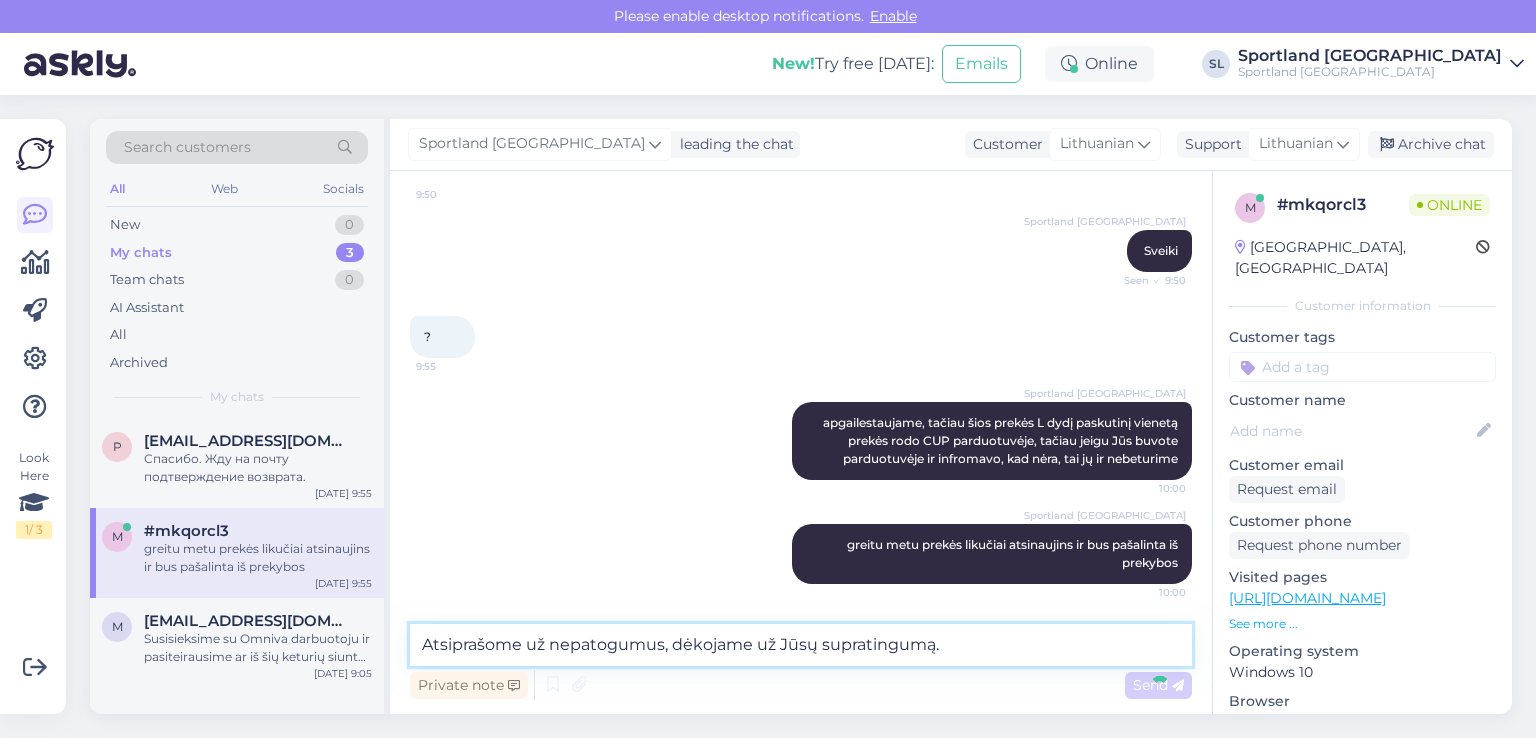 type 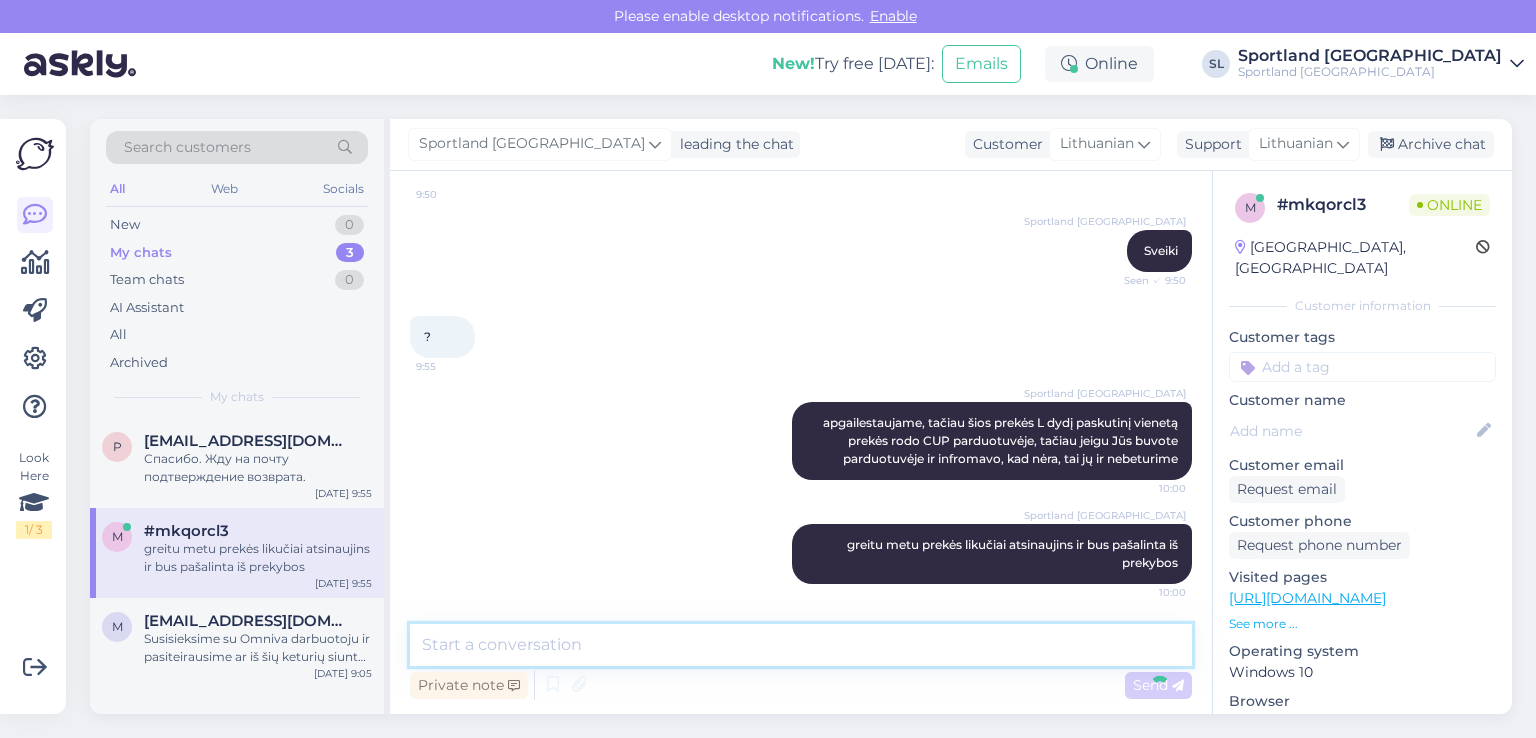 scroll, scrollTop: 397, scrollLeft: 0, axis: vertical 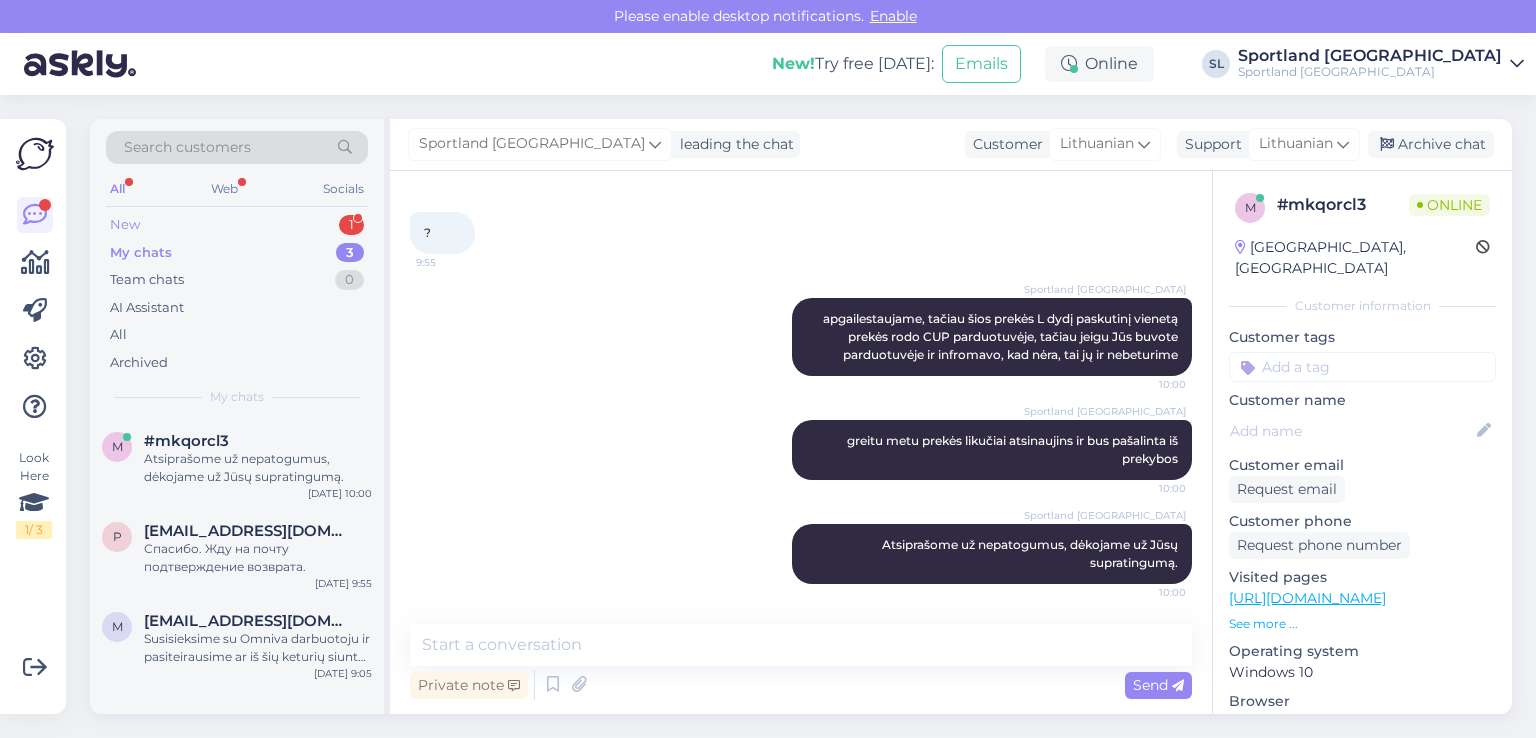 click on "New 1" at bounding box center (237, 225) 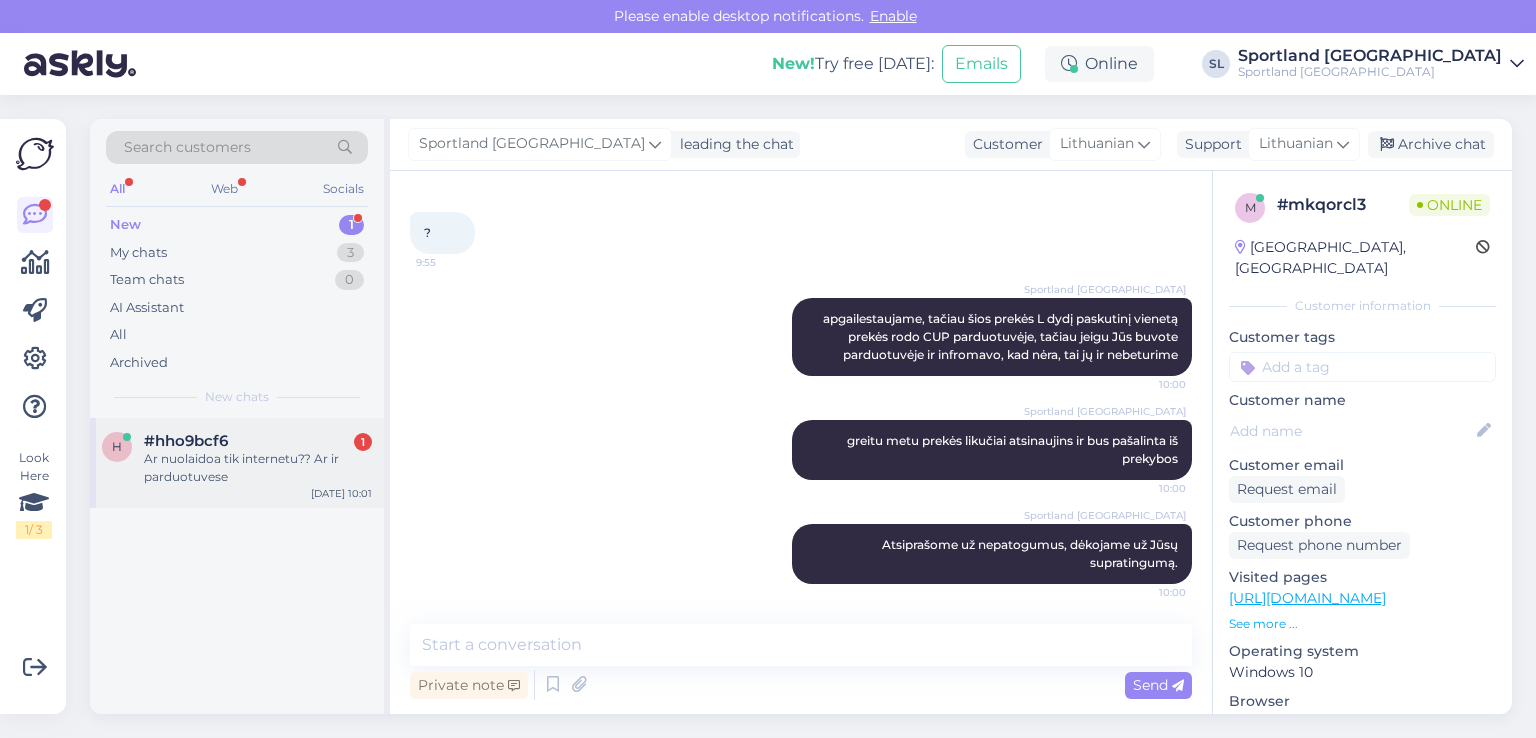 click on "h #hho9bcf6 1 Ar nuolaidoa tik internetu?? Ar ir parduotuvese Jul 17 10:01" at bounding box center (237, 463) 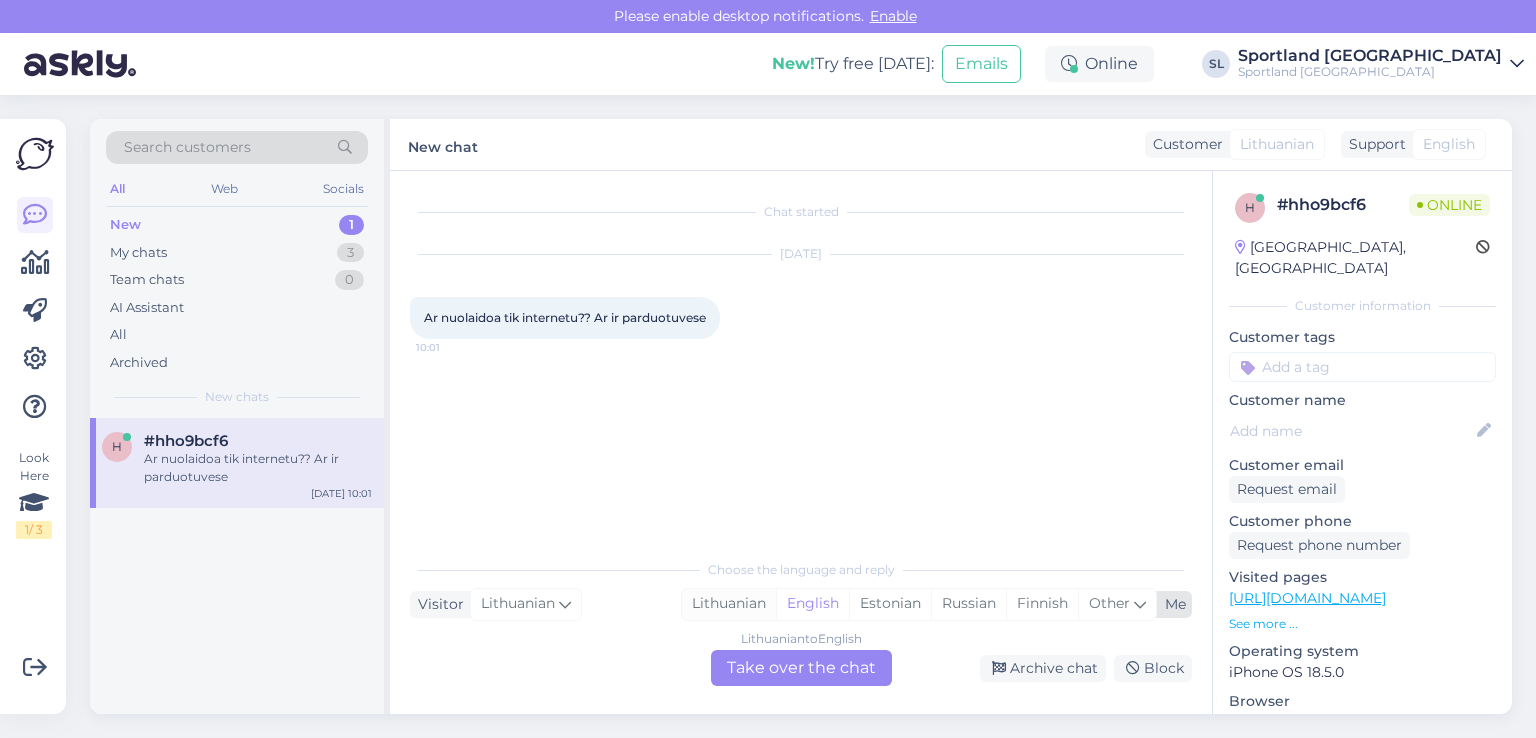click on "Lithuanian" at bounding box center [729, 604] 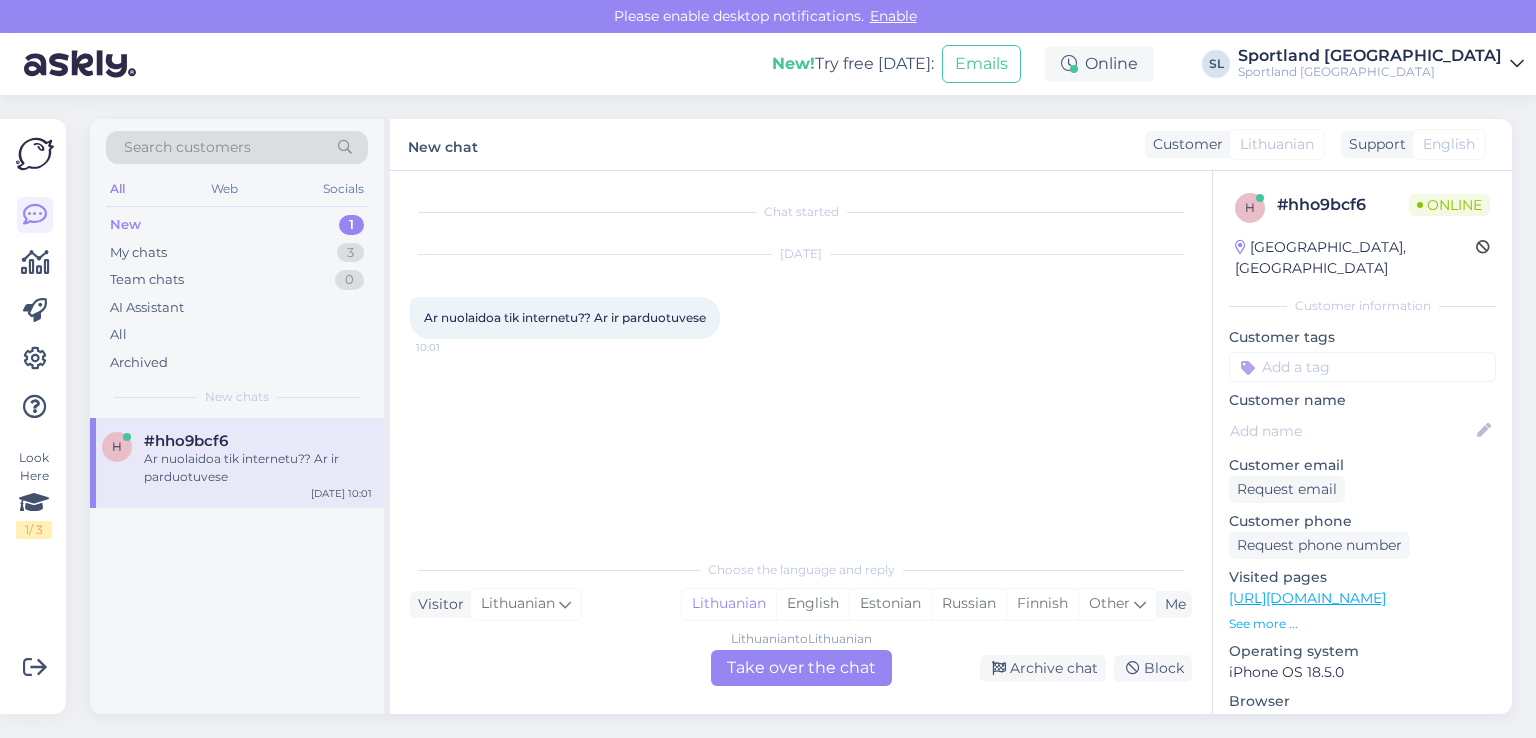 click on "Lithuanian  to  Lithuanian Take over the chat" at bounding box center [801, 668] 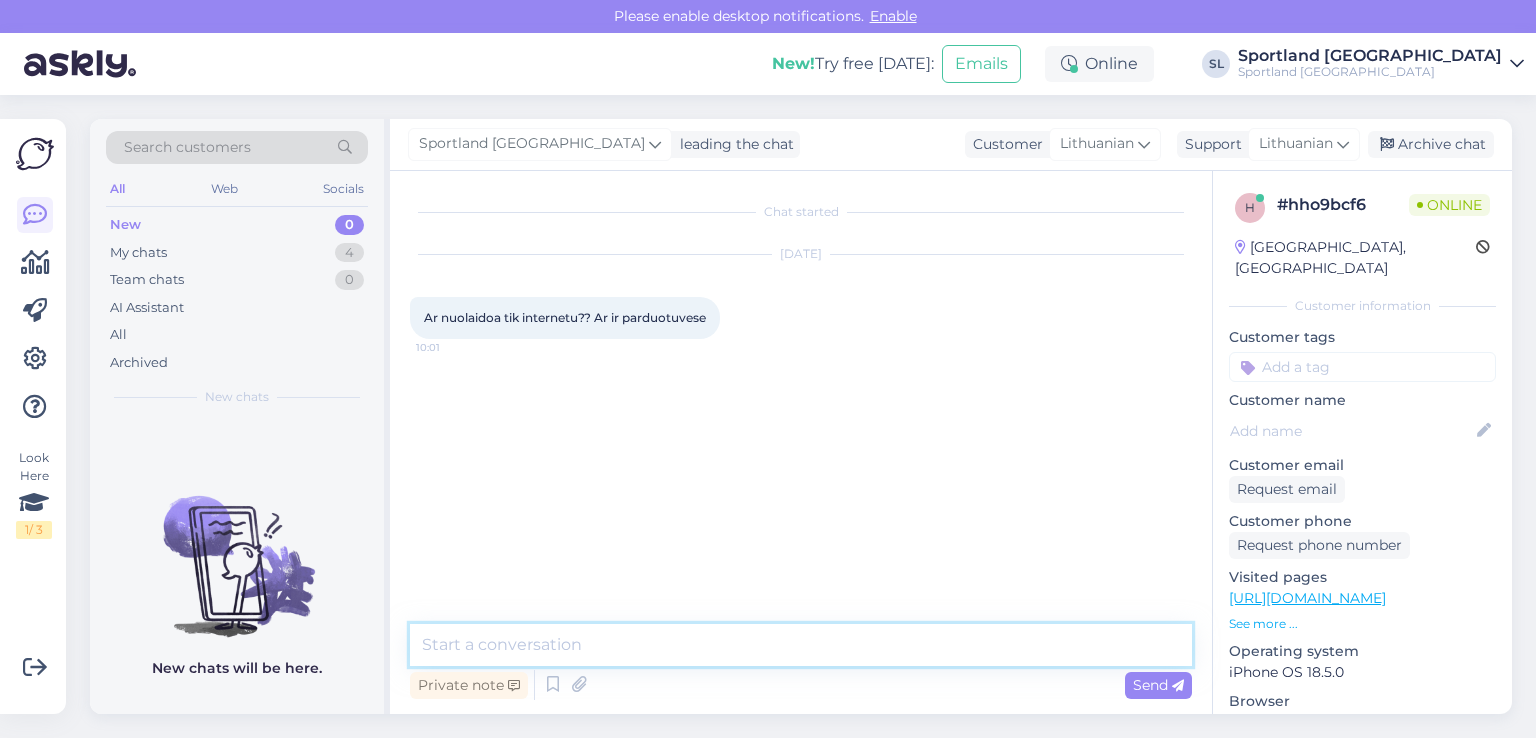 click at bounding box center [801, 645] 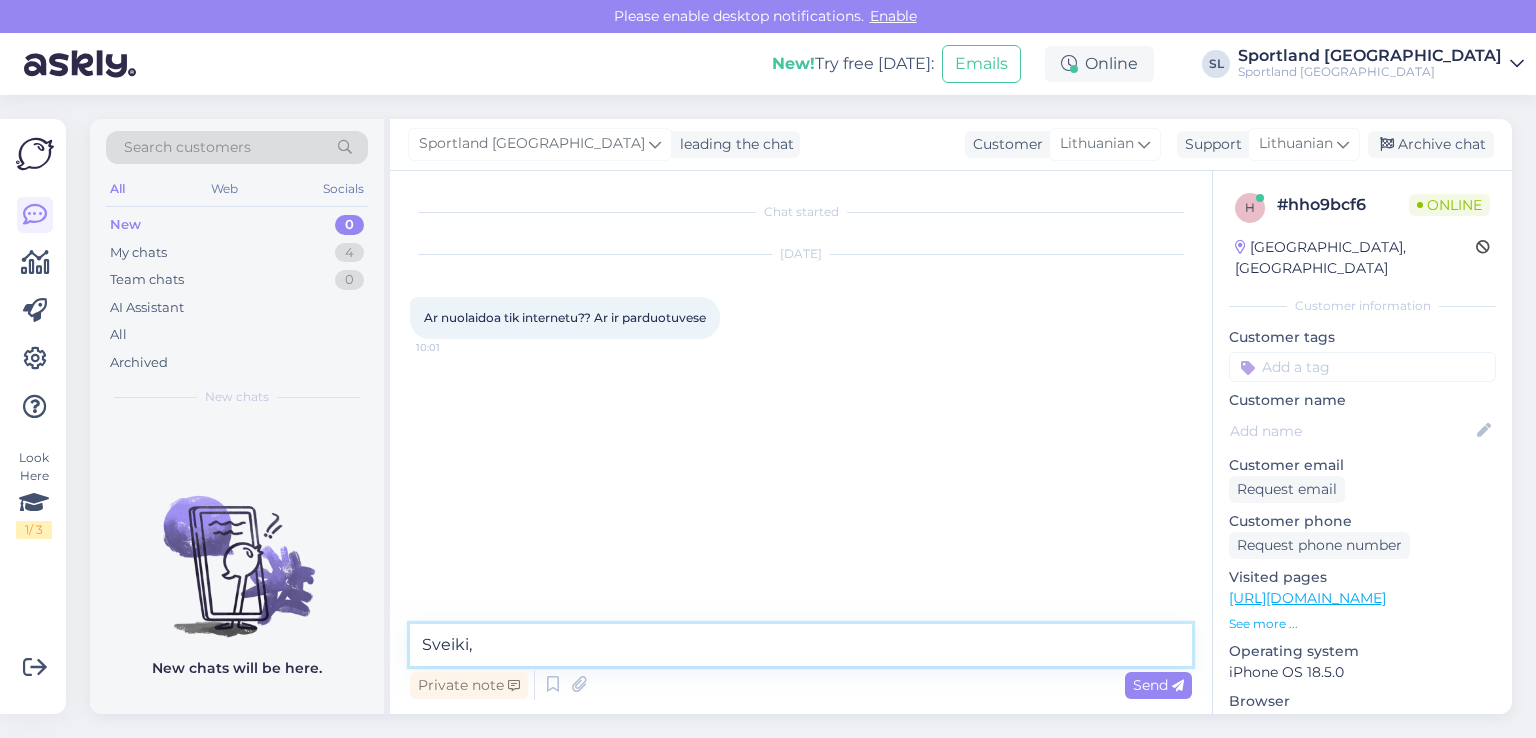 type on "Sveiki," 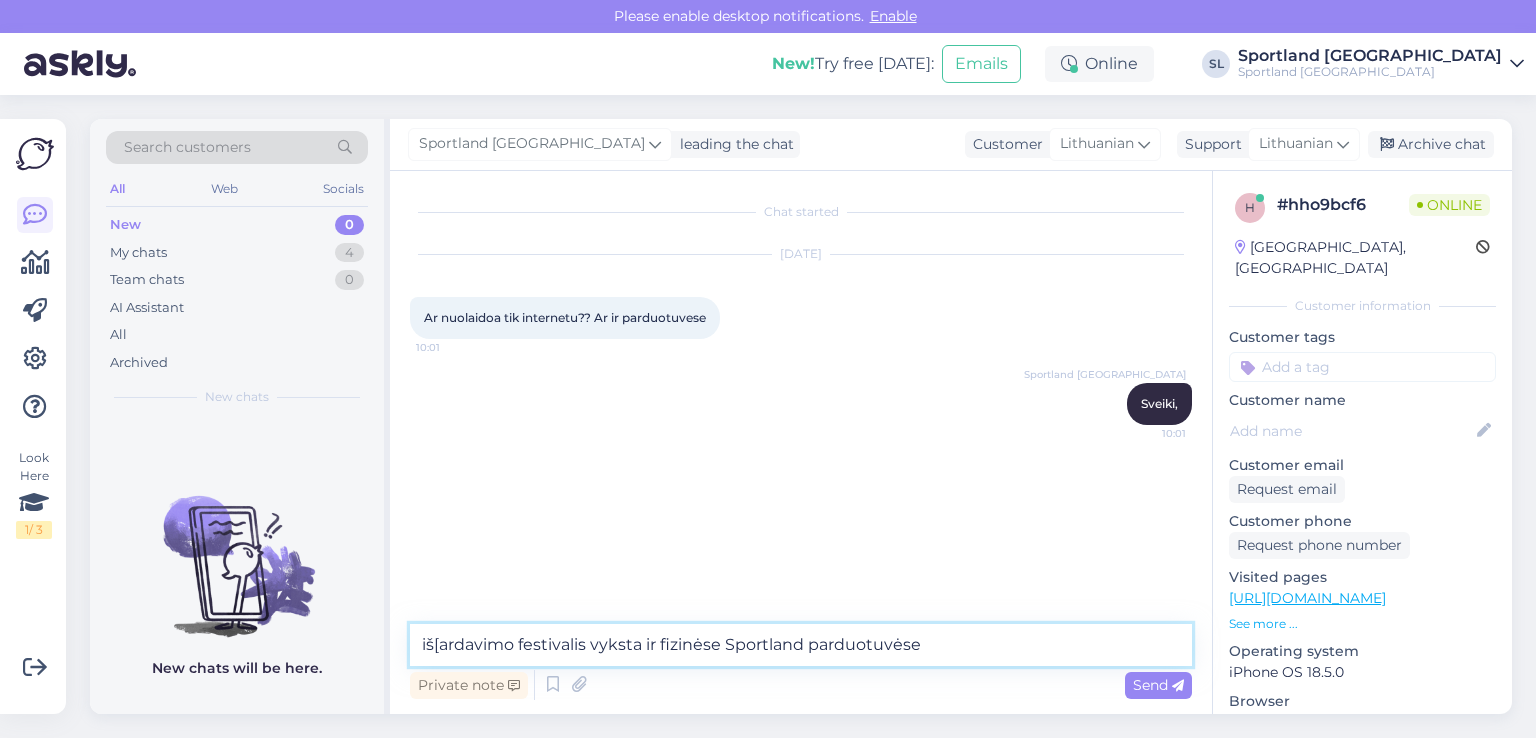 type on "iš[ardavimo festivalis vyksta ir fizinėse Sportland parduotuvėse." 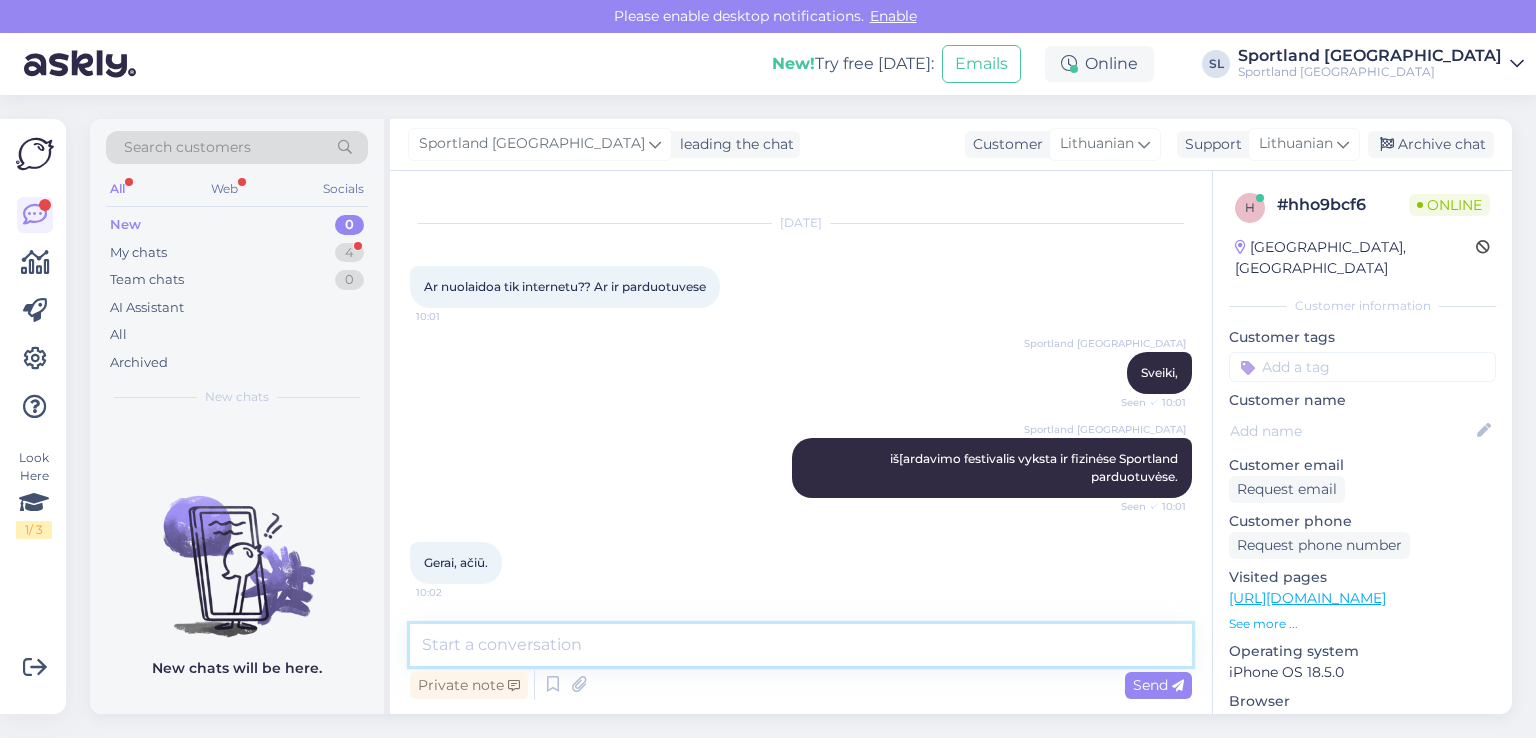 scroll, scrollTop: 31, scrollLeft: 0, axis: vertical 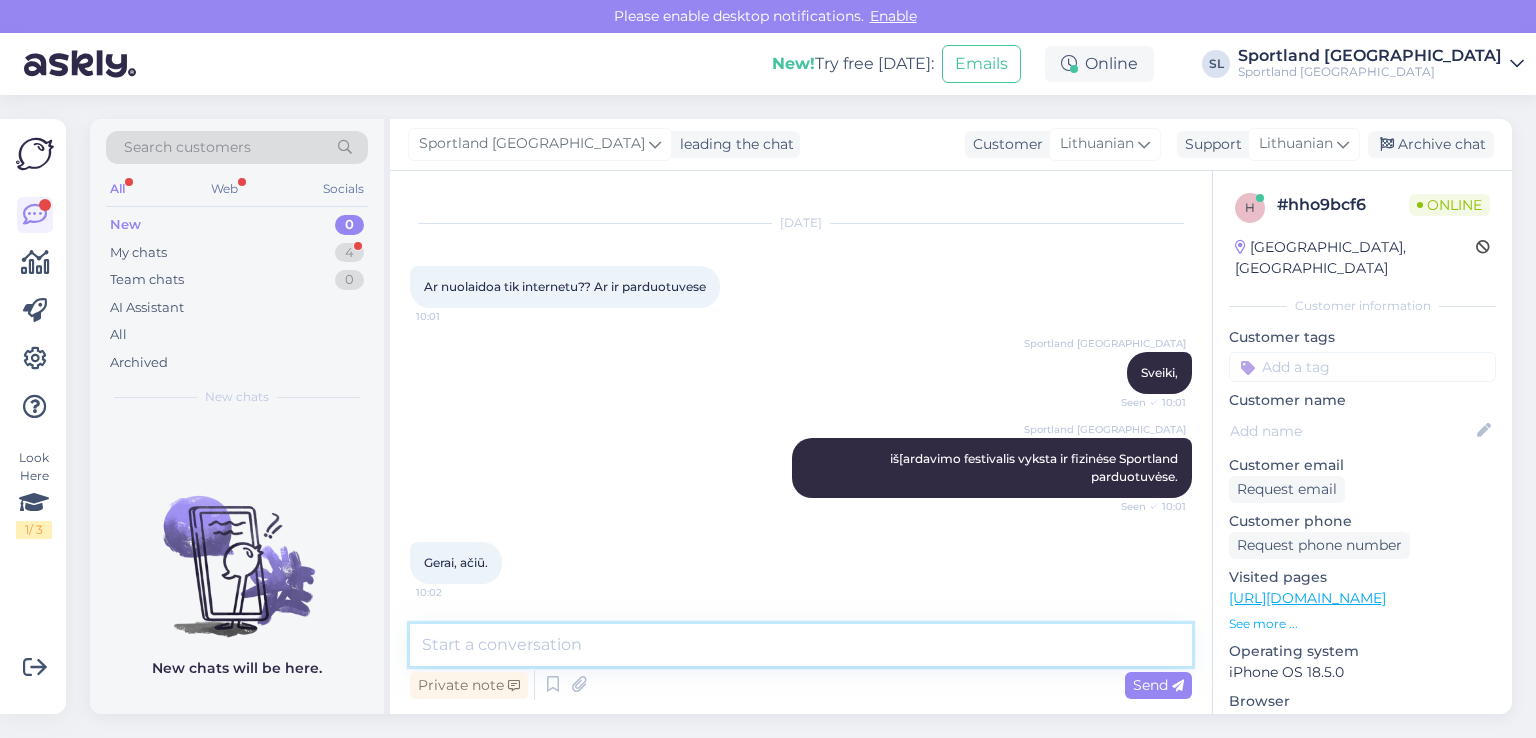 click at bounding box center (801, 645) 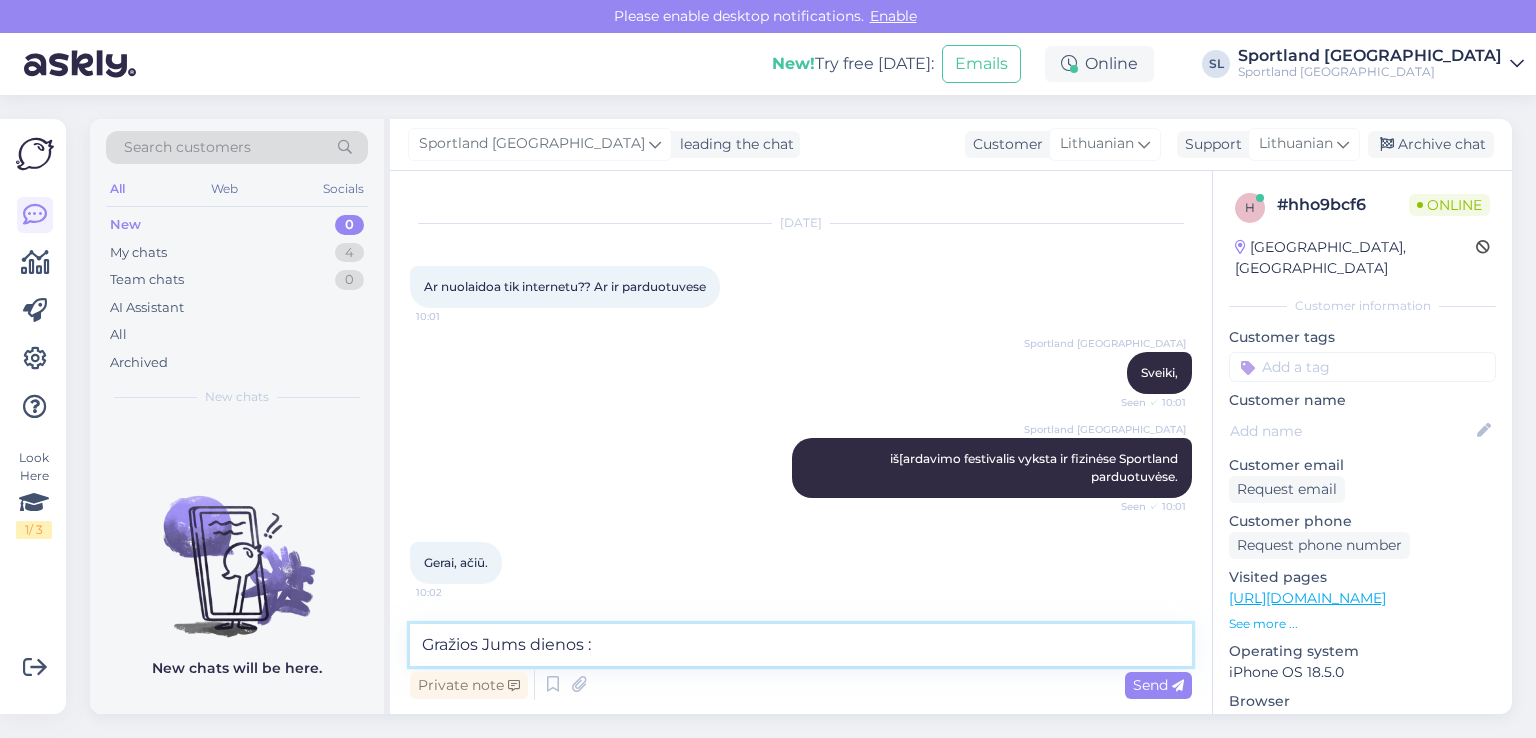 type on "Gražios Jums dienos :)" 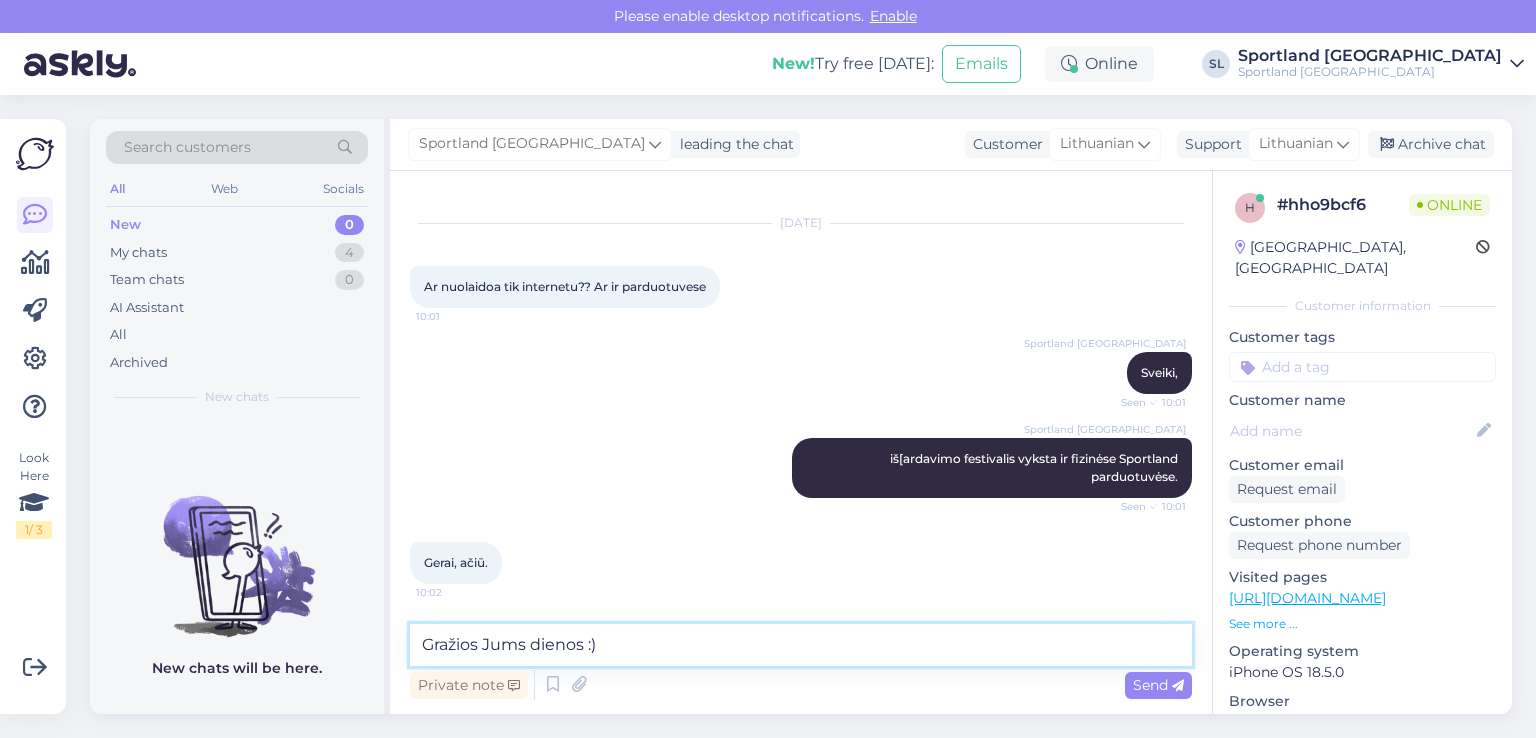 type 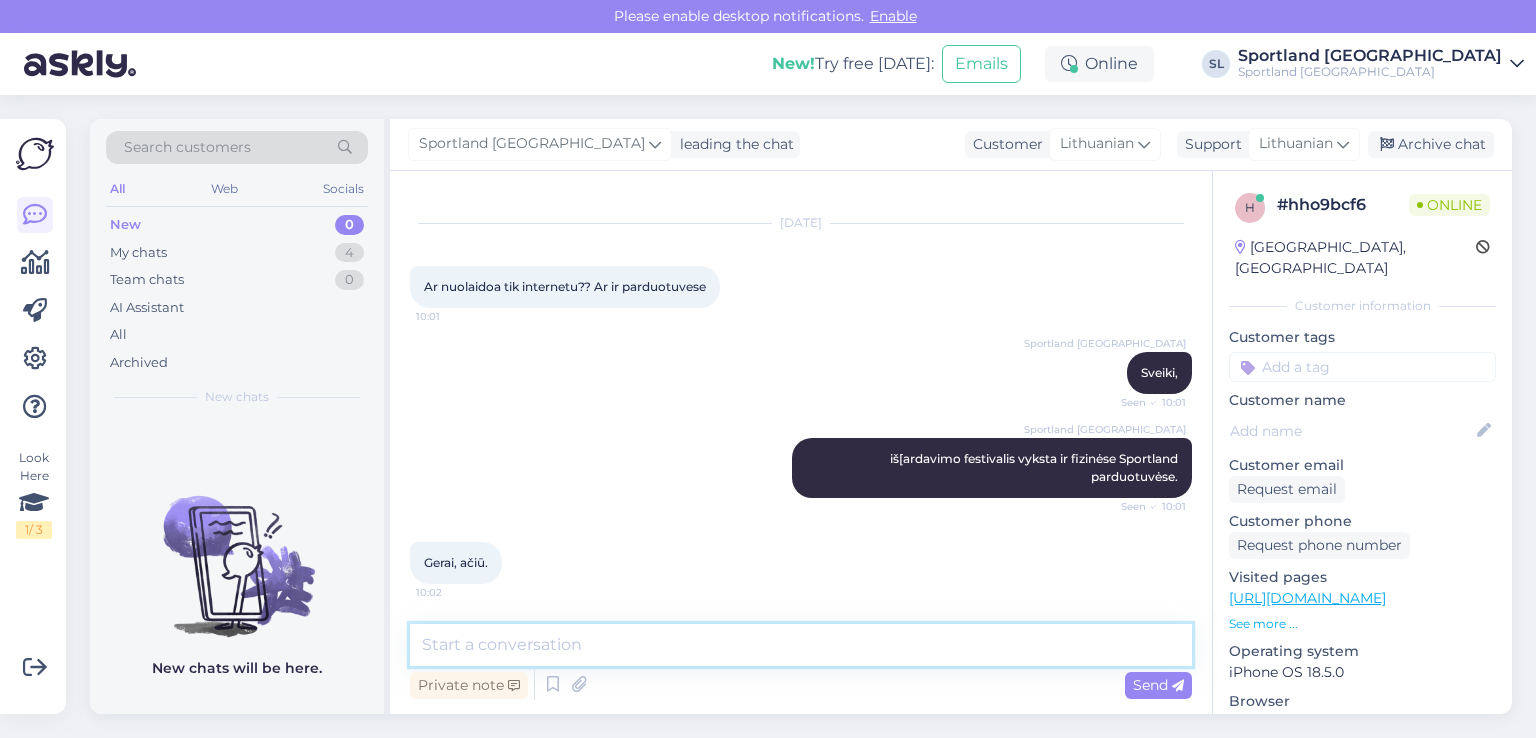 scroll, scrollTop: 117, scrollLeft: 0, axis: vertical 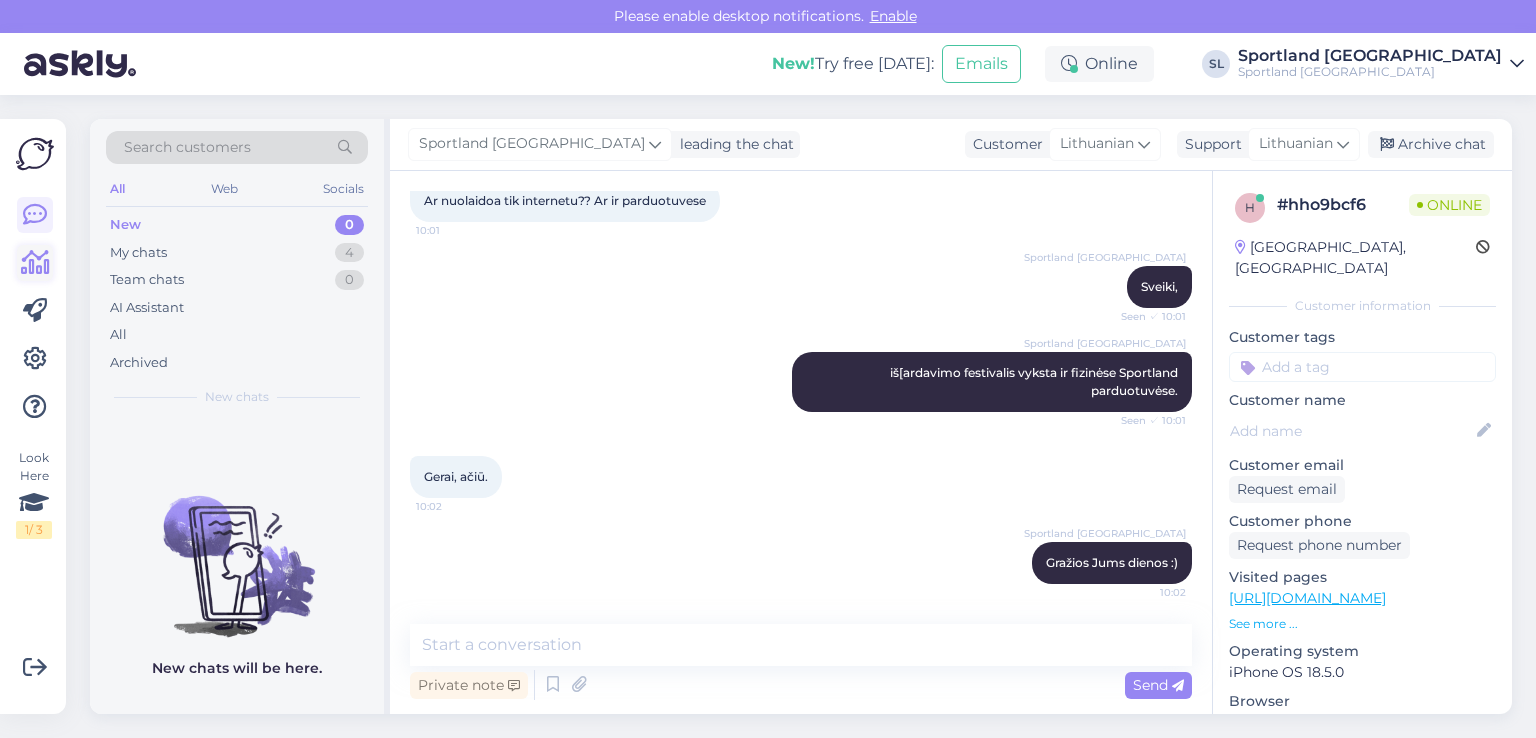 click at bounding box center (35, 263) 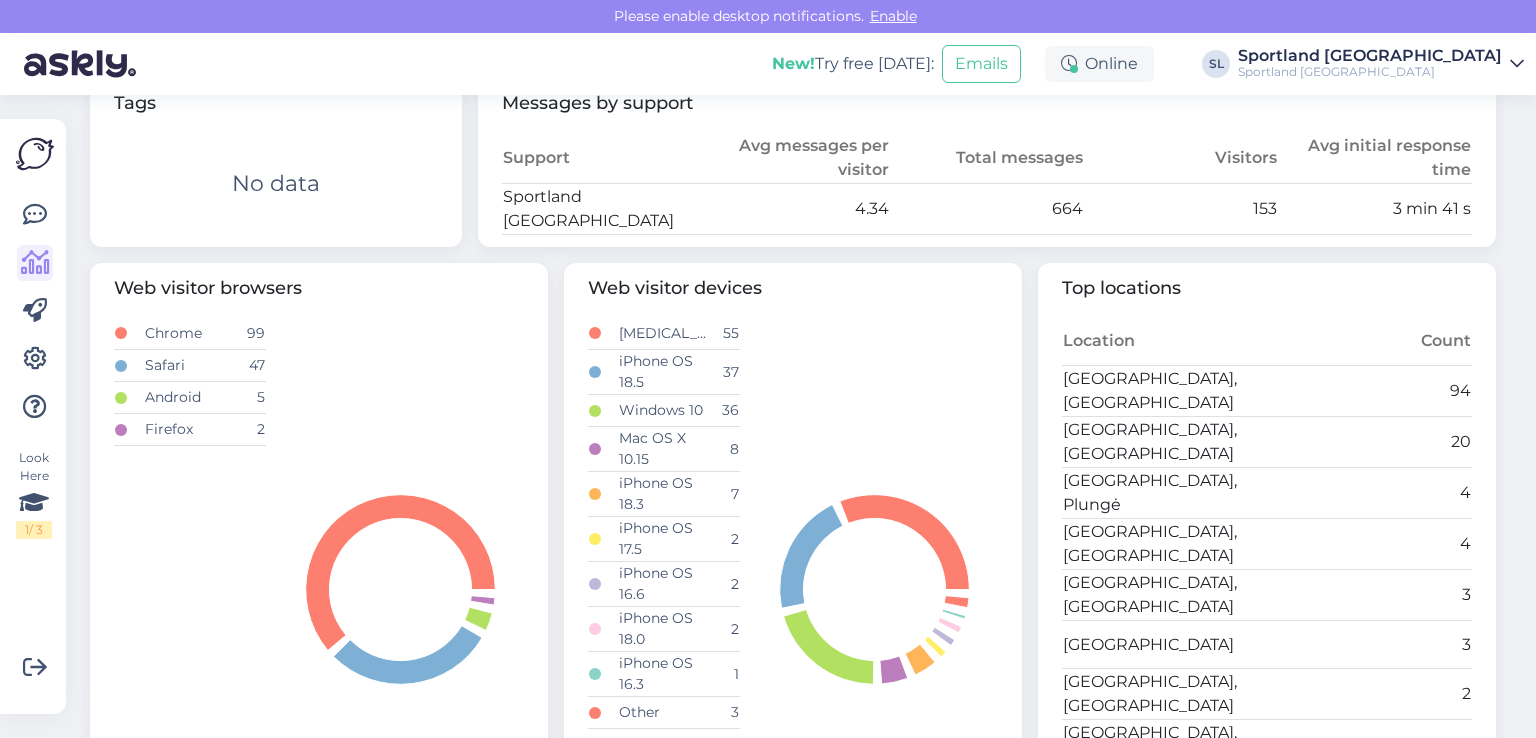 scroll, scrollTop: 459, scrollLeft: 0, axis: vertical 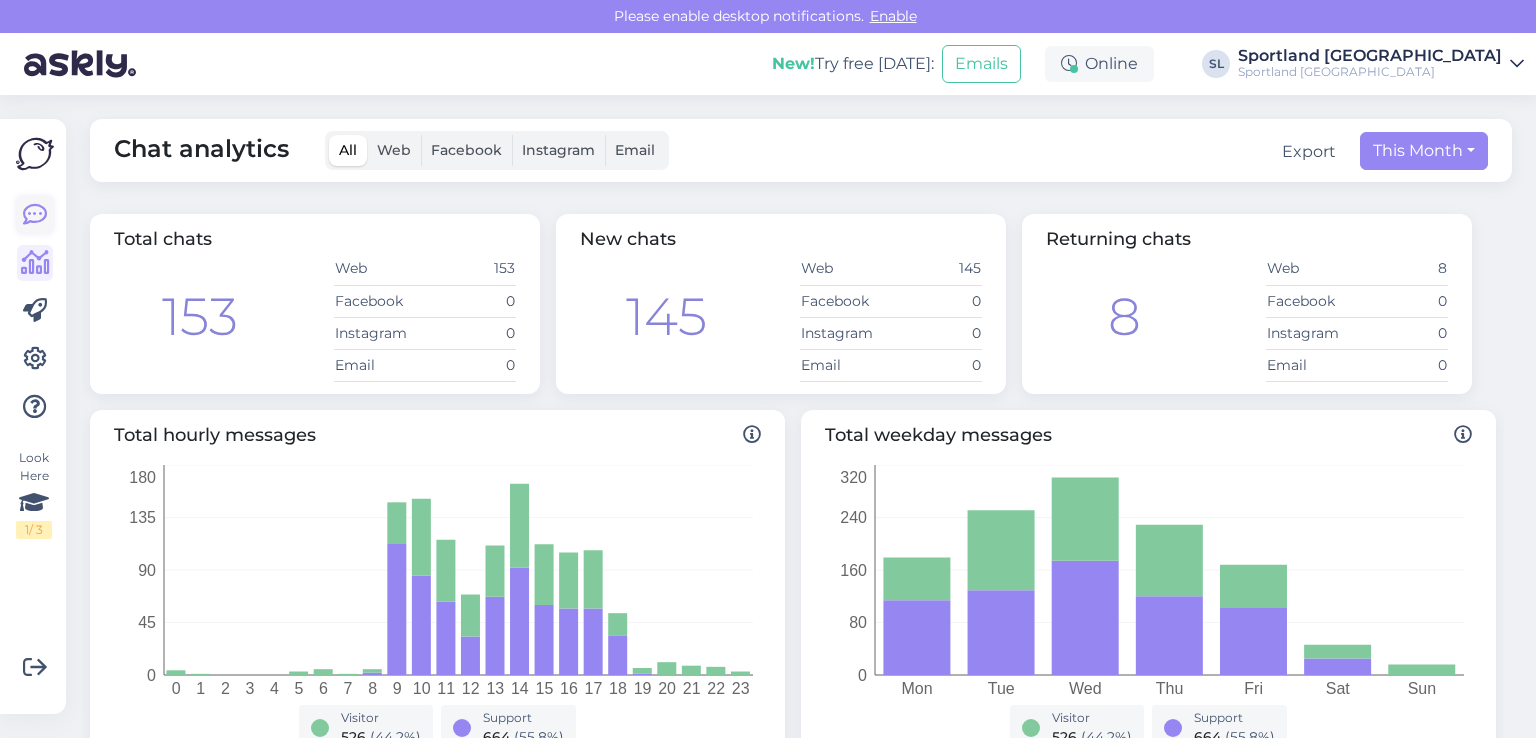 click at bounding box center [35, 215] 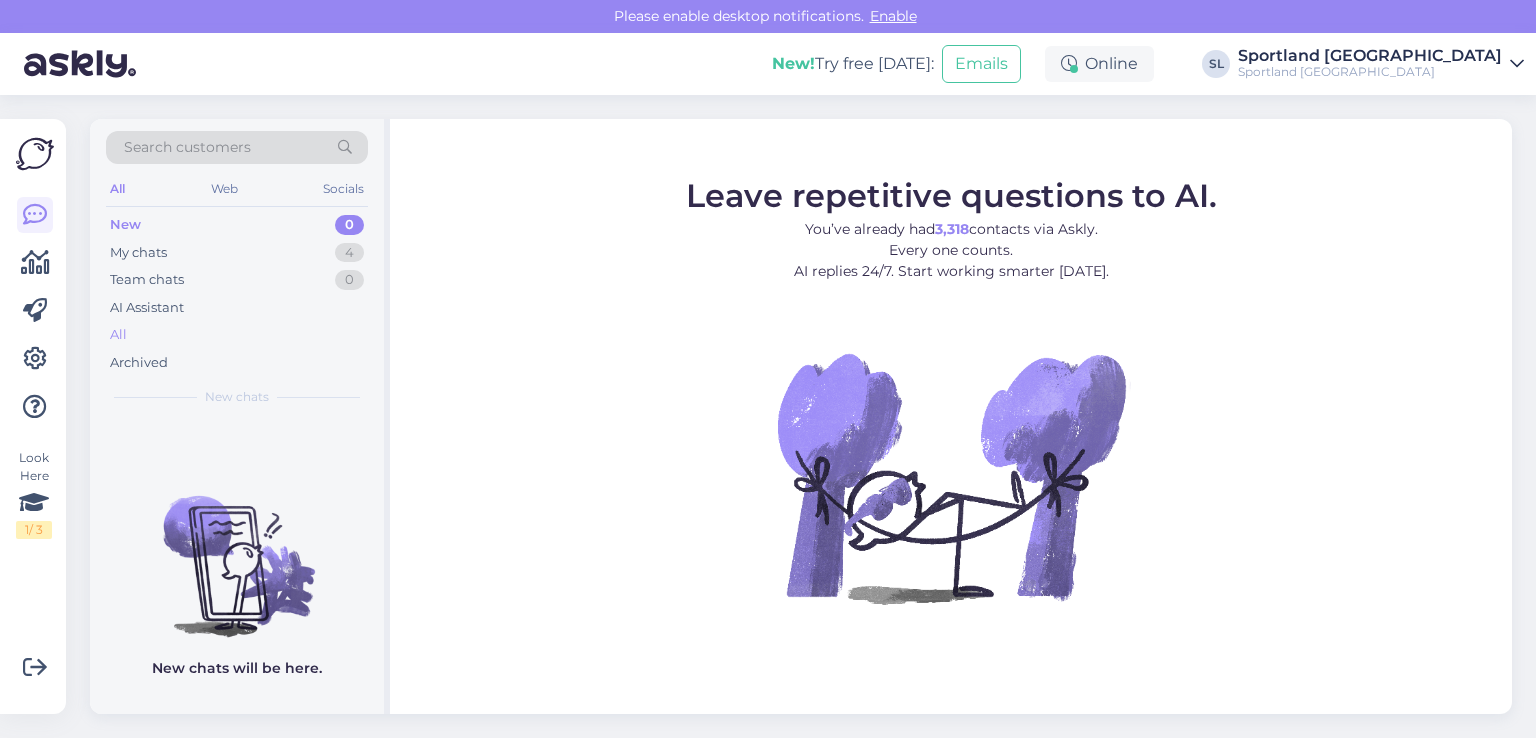 click on "All" at bounding box center [237, 335] 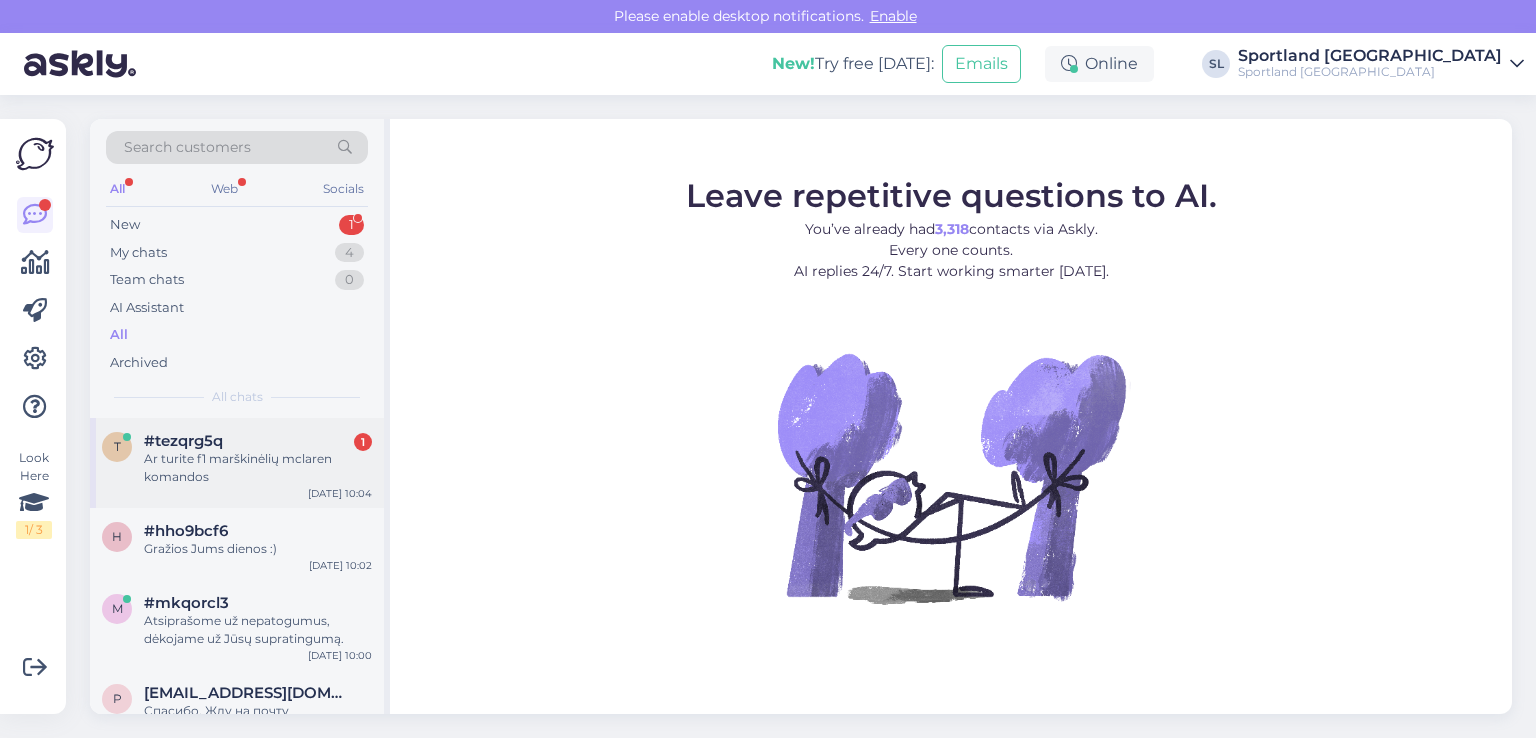 click on "#tezqrg5q" at bounding box center [183, 441] 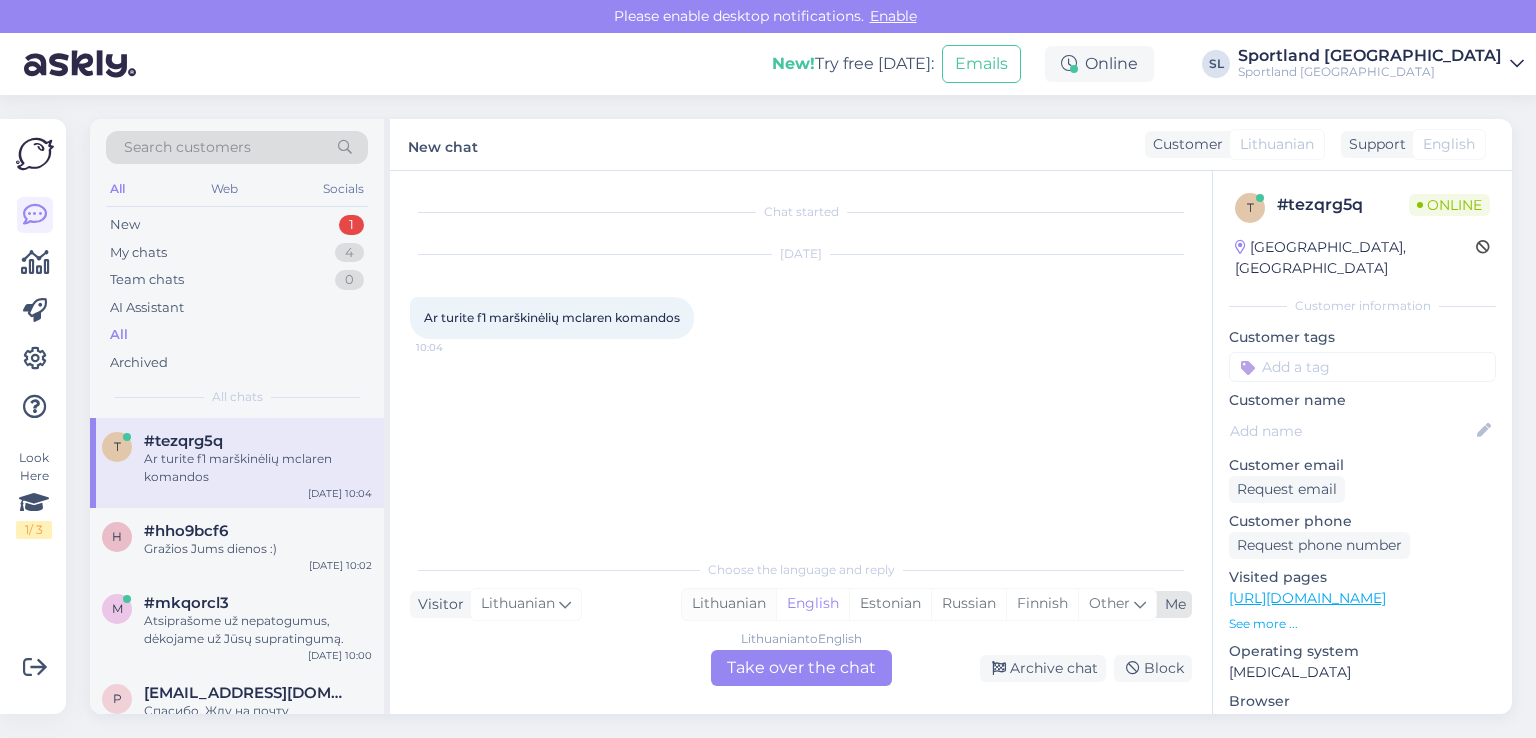 click on "Lithuanian" at bounding box center (729, 604) 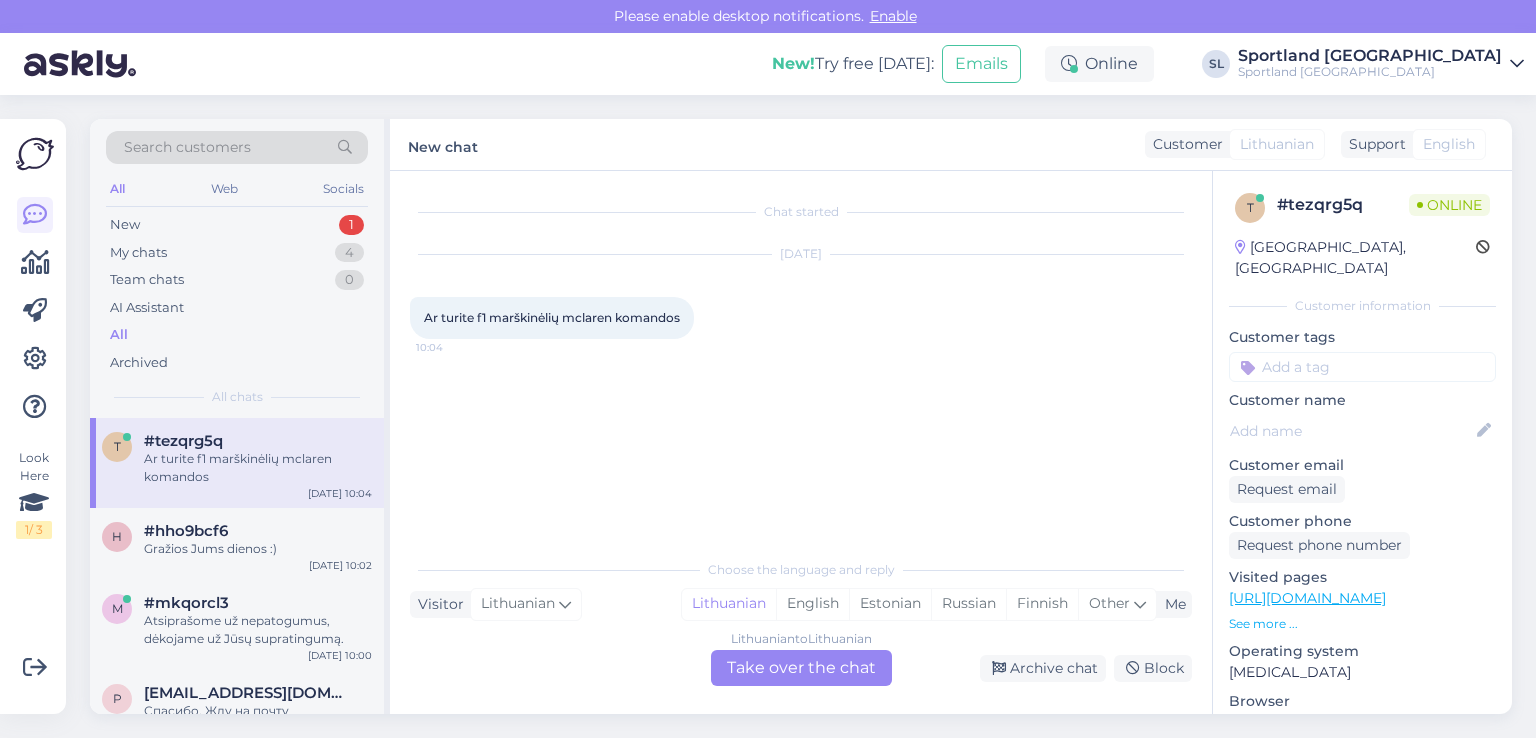 click on "Lithuanian  to  Lithuanian Take over the chat" at bounding box center (801, 668) 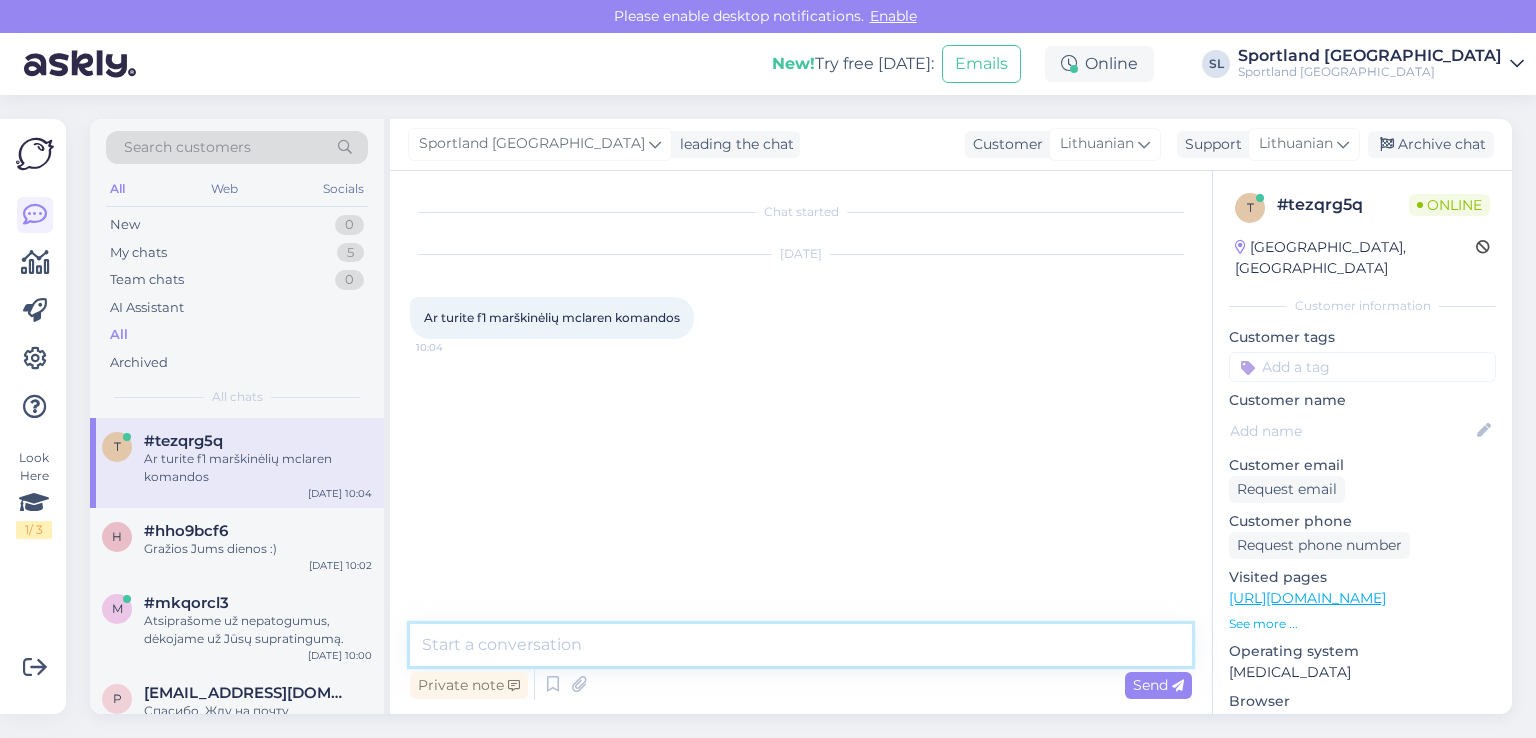 click at bounding box center [801, 645] 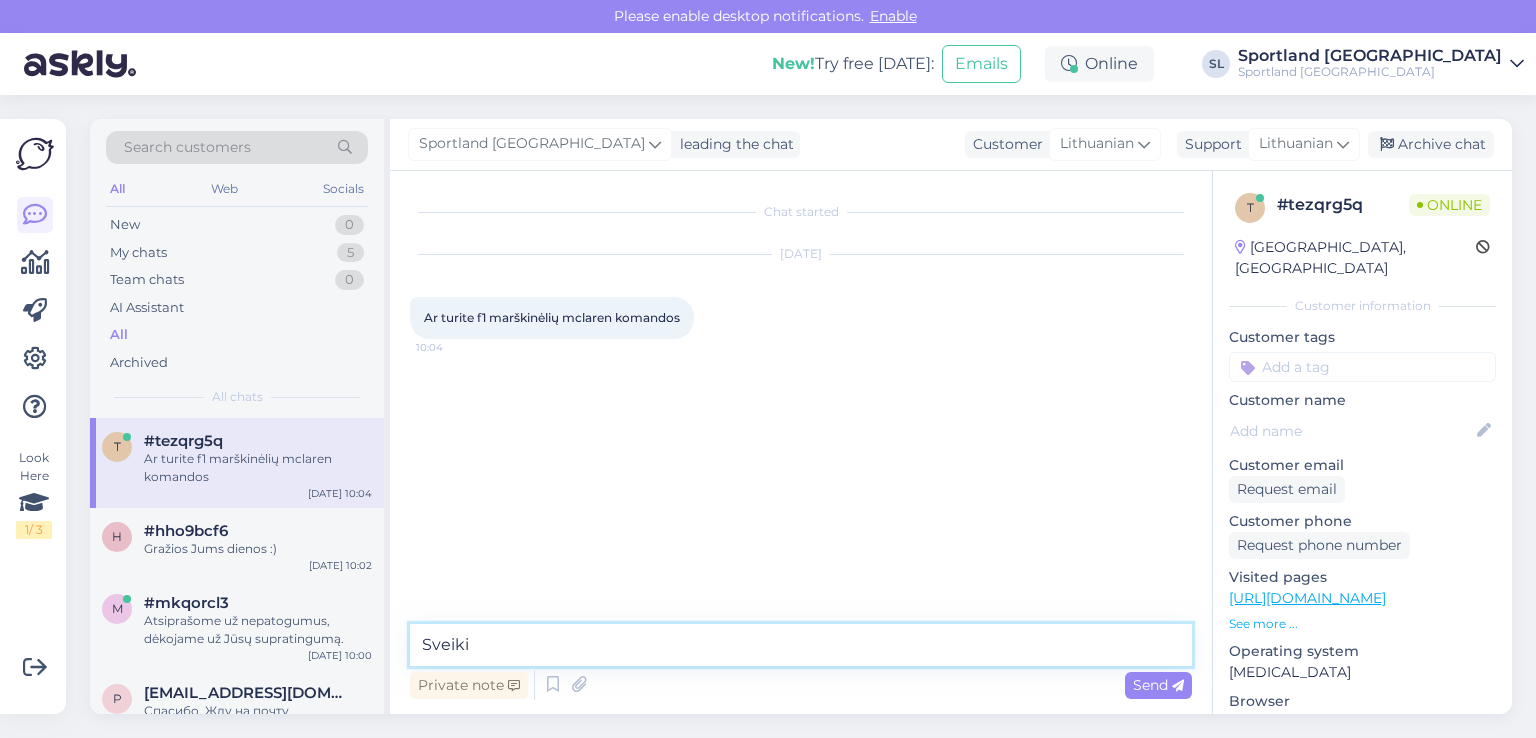 type on "Sveiki" 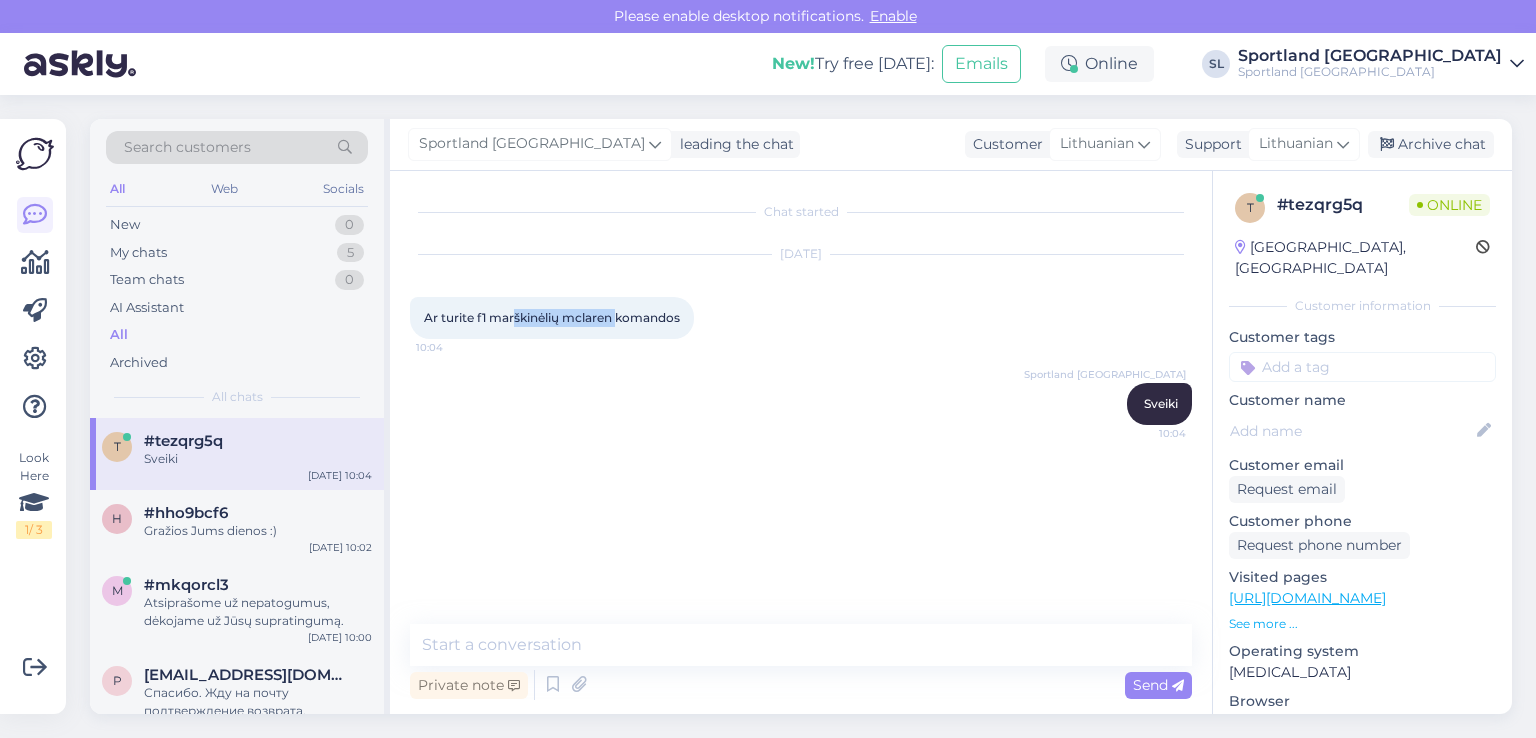drag, startPoint x: 620, startPoint y: 317, endPoint x: 632, endPoint y: 232, distance: 85.84288 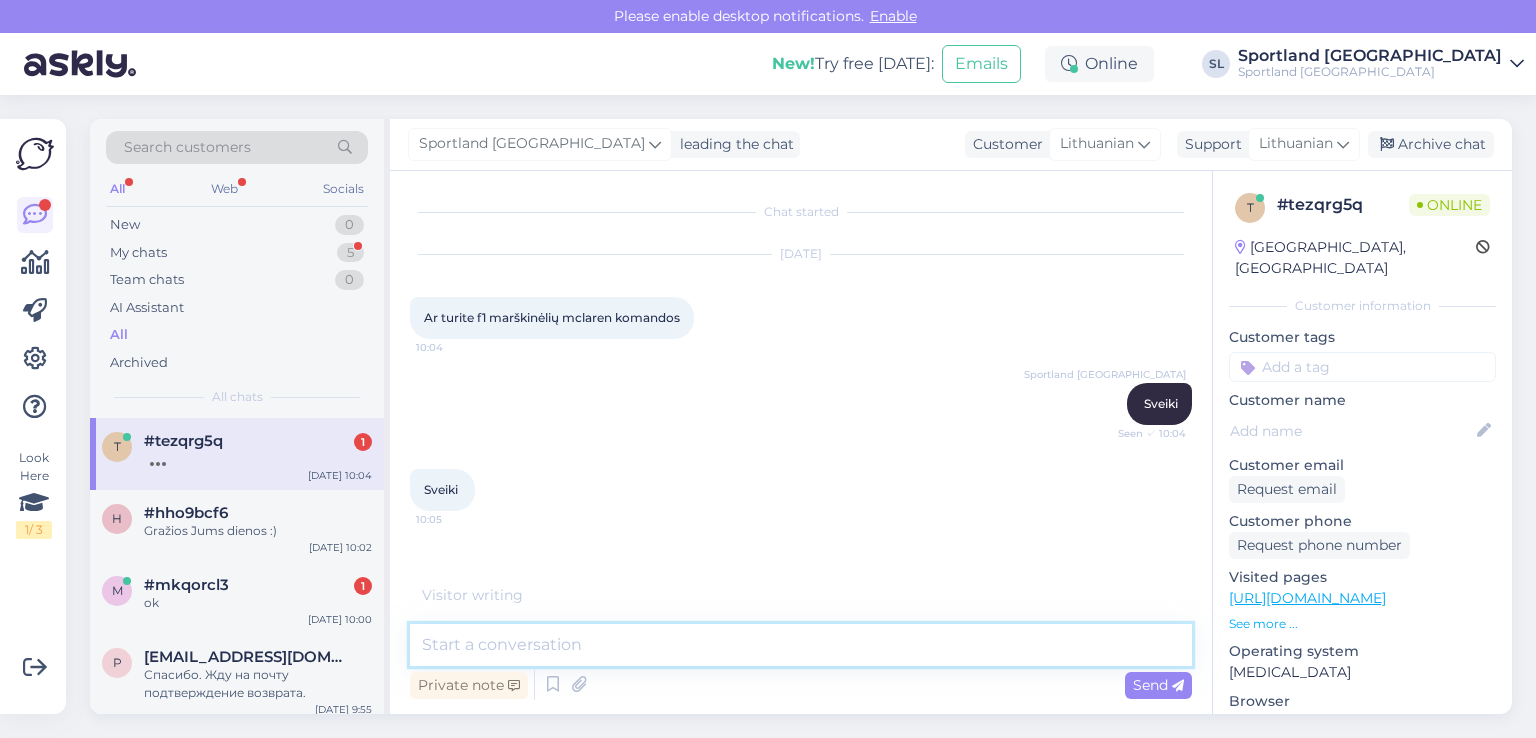 click at bounding box center [801, 645] 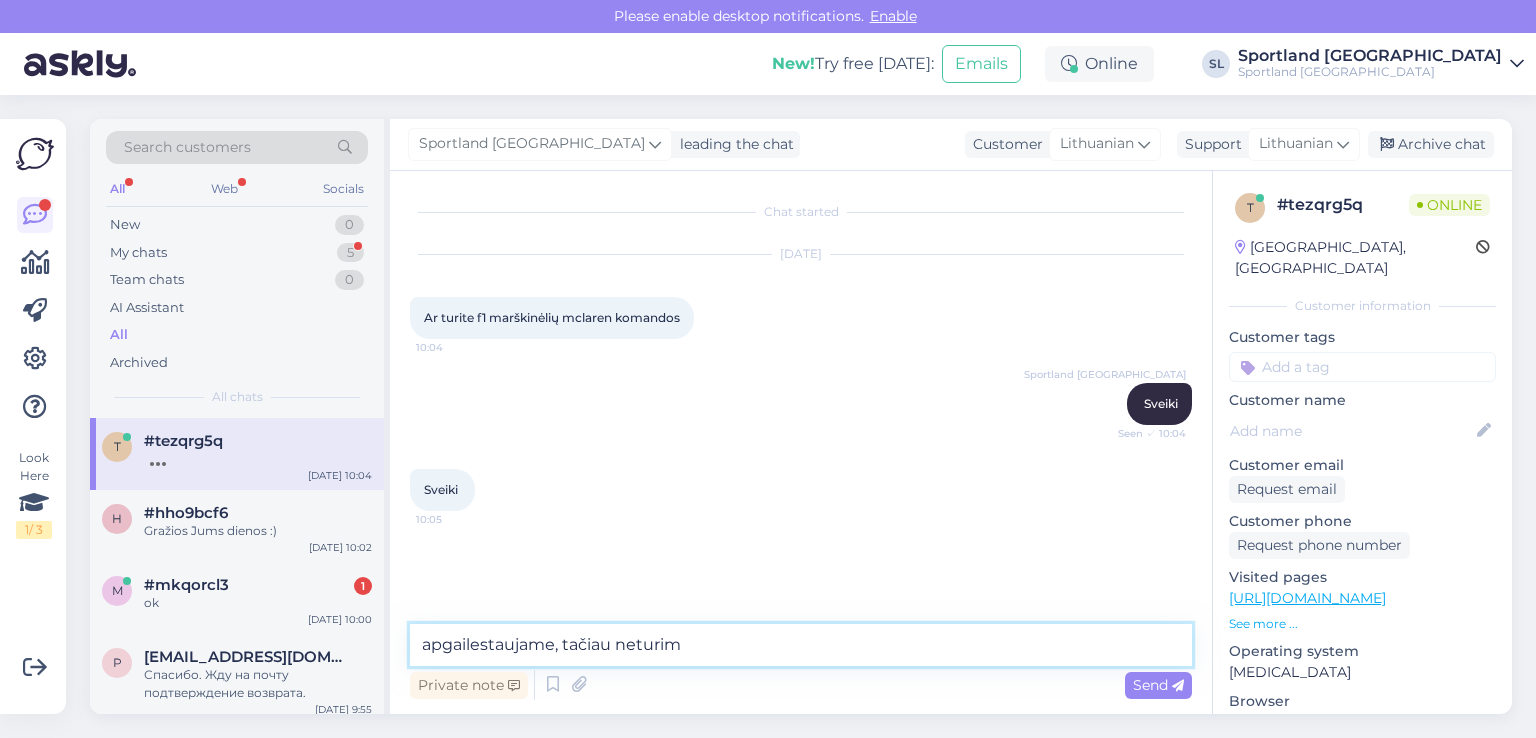 type on "apgailestaujame, tačiau neturime" 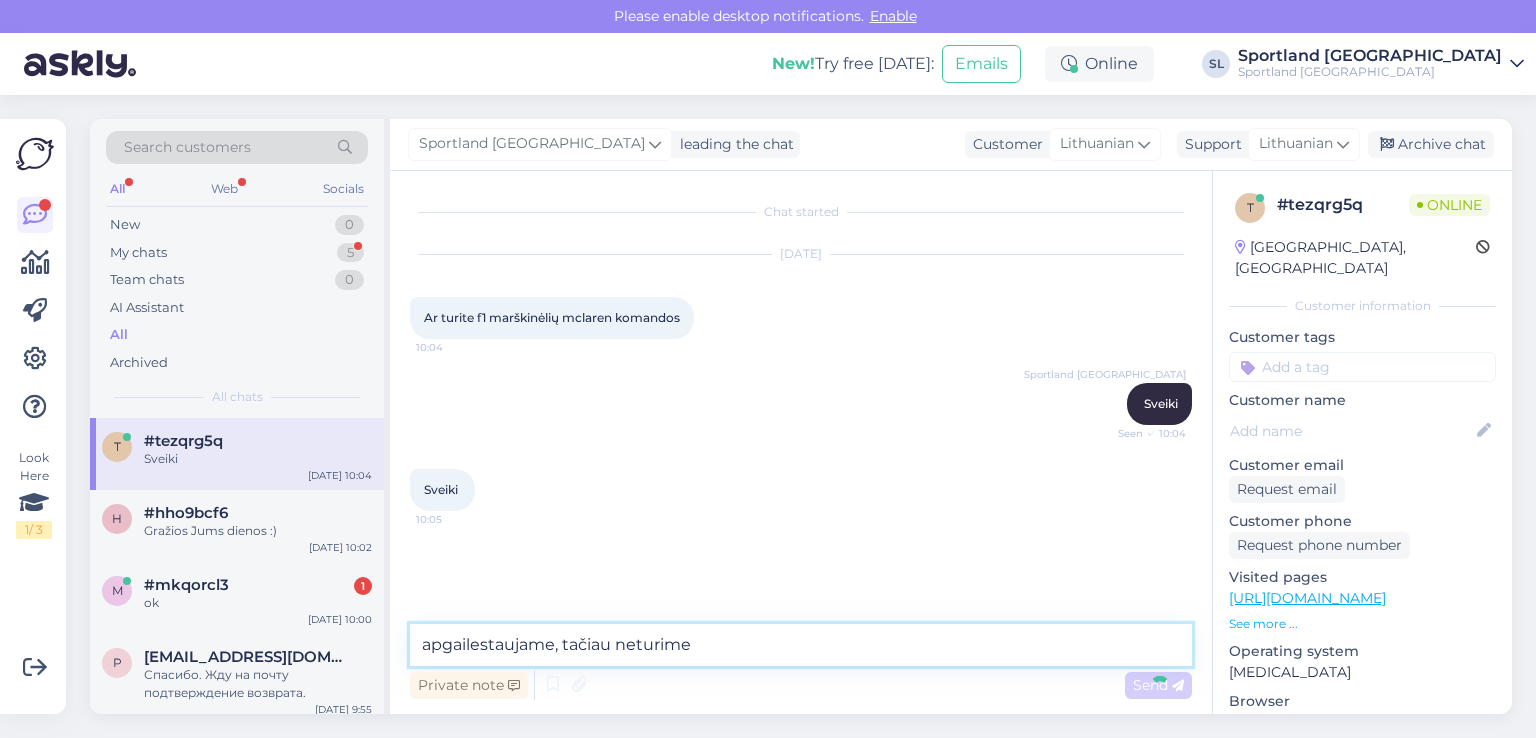 type 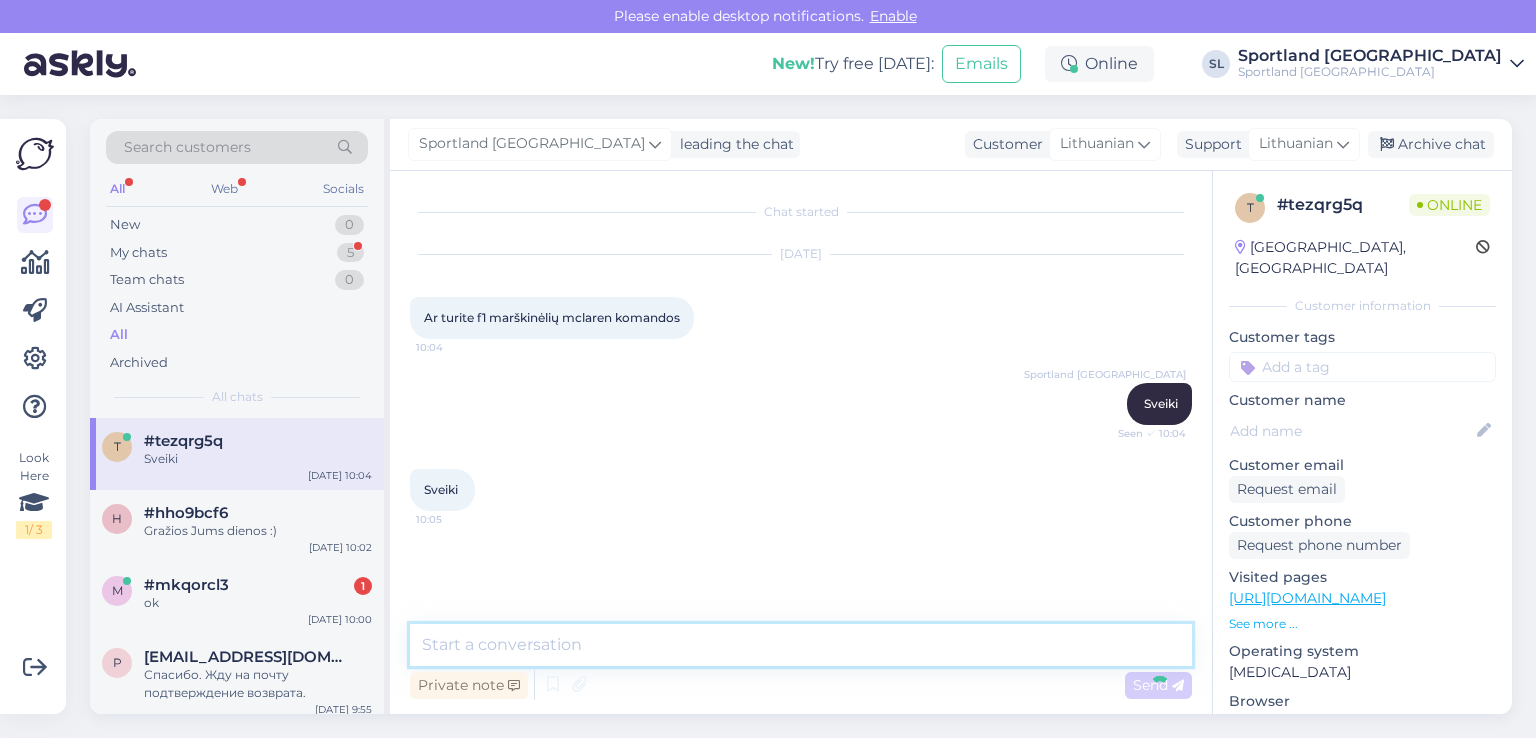 scroll, scrollTop: 13, scrollLeft: 0, axis: vertical 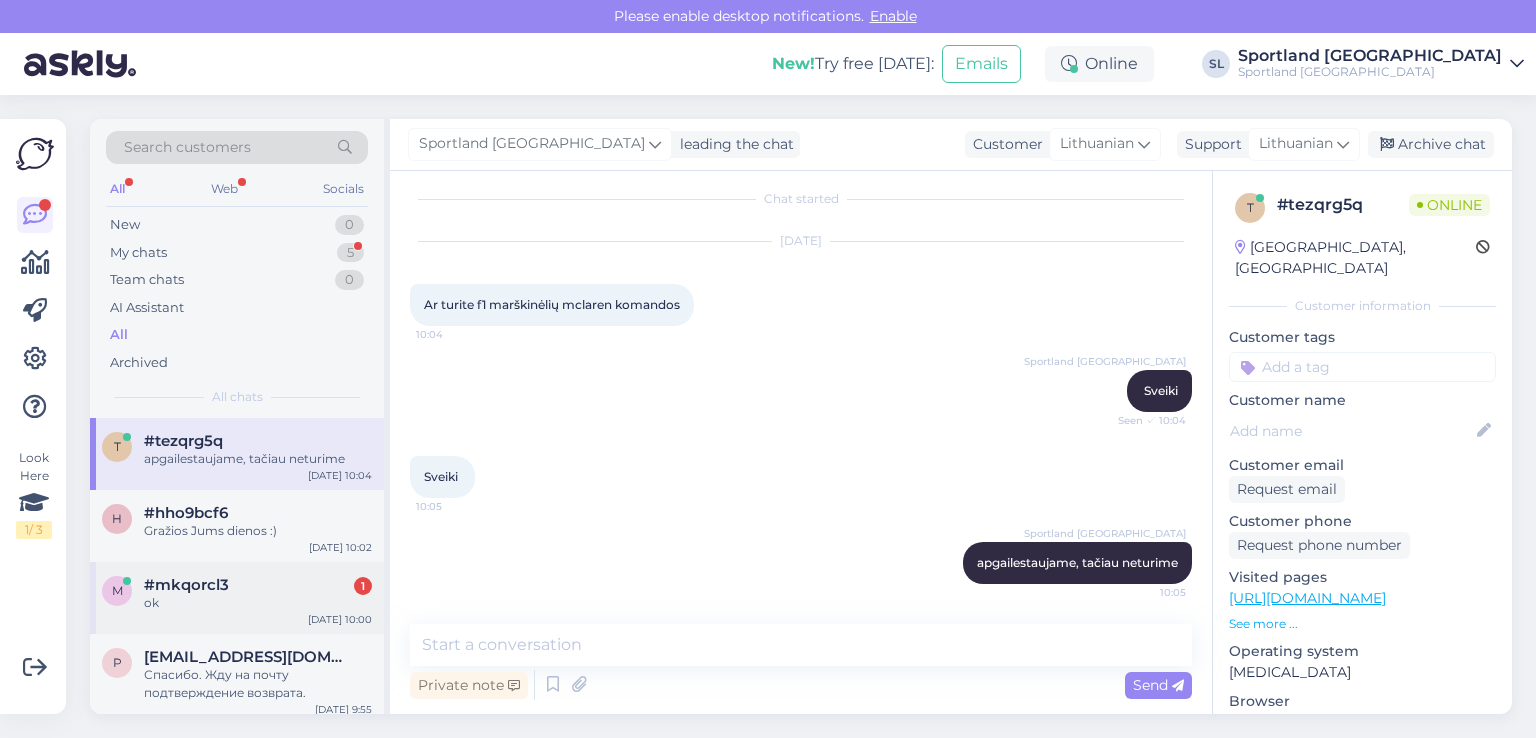 click on "ok" at bounding box center (258, 603) 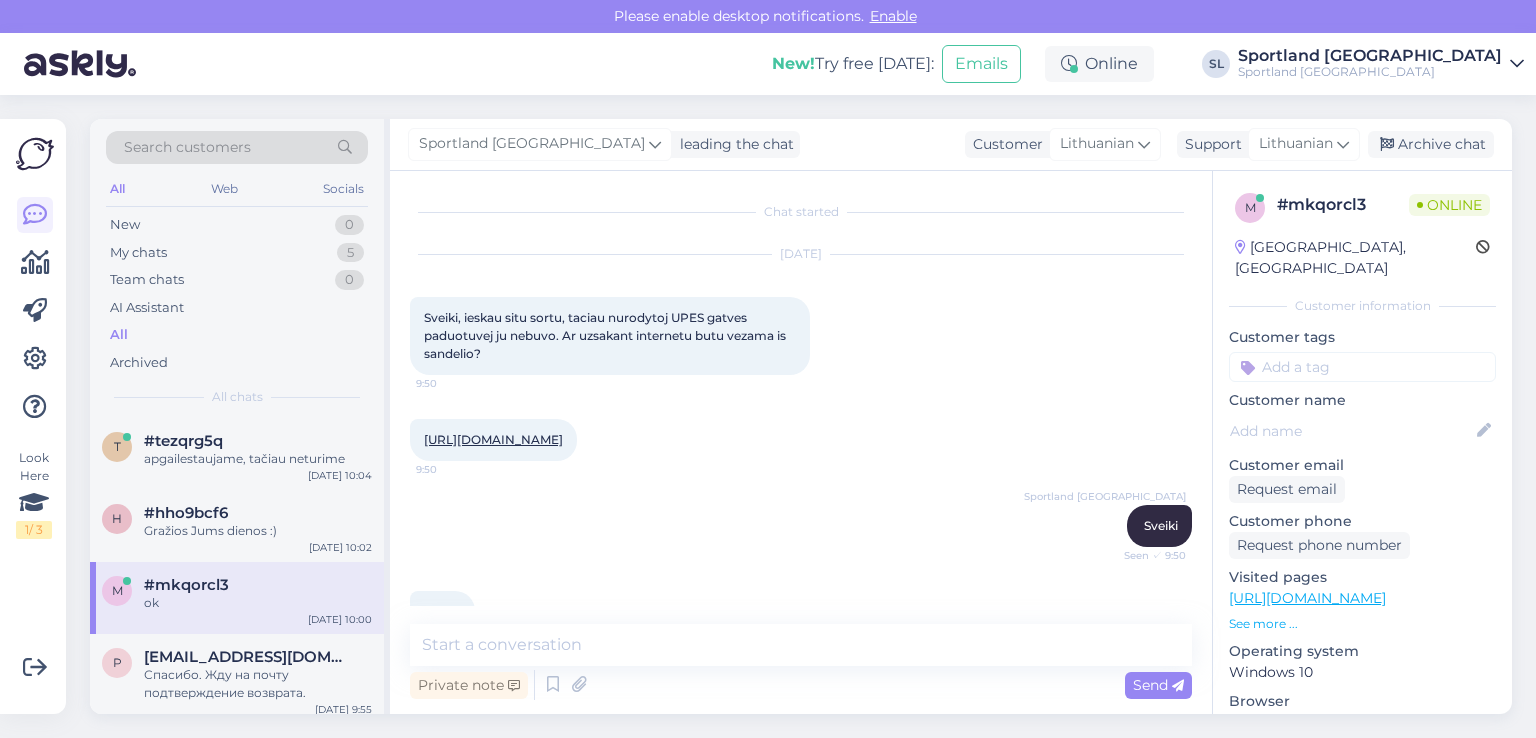scroll, scrollTop: 484, scrollLeft: 0, axis: vertical 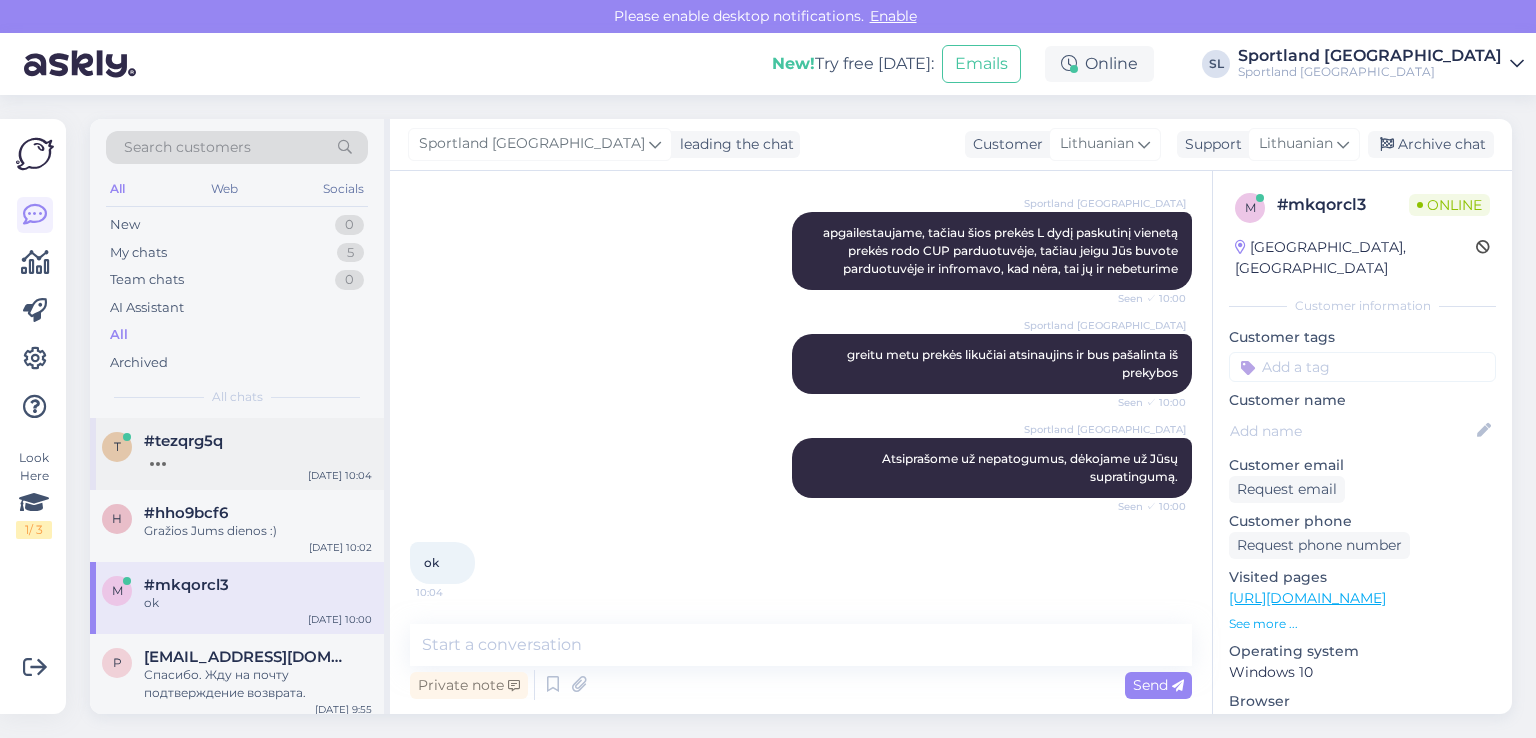 click on "t #tezqrg5q Jul 17 10:04" at bounding box center (237, 454) 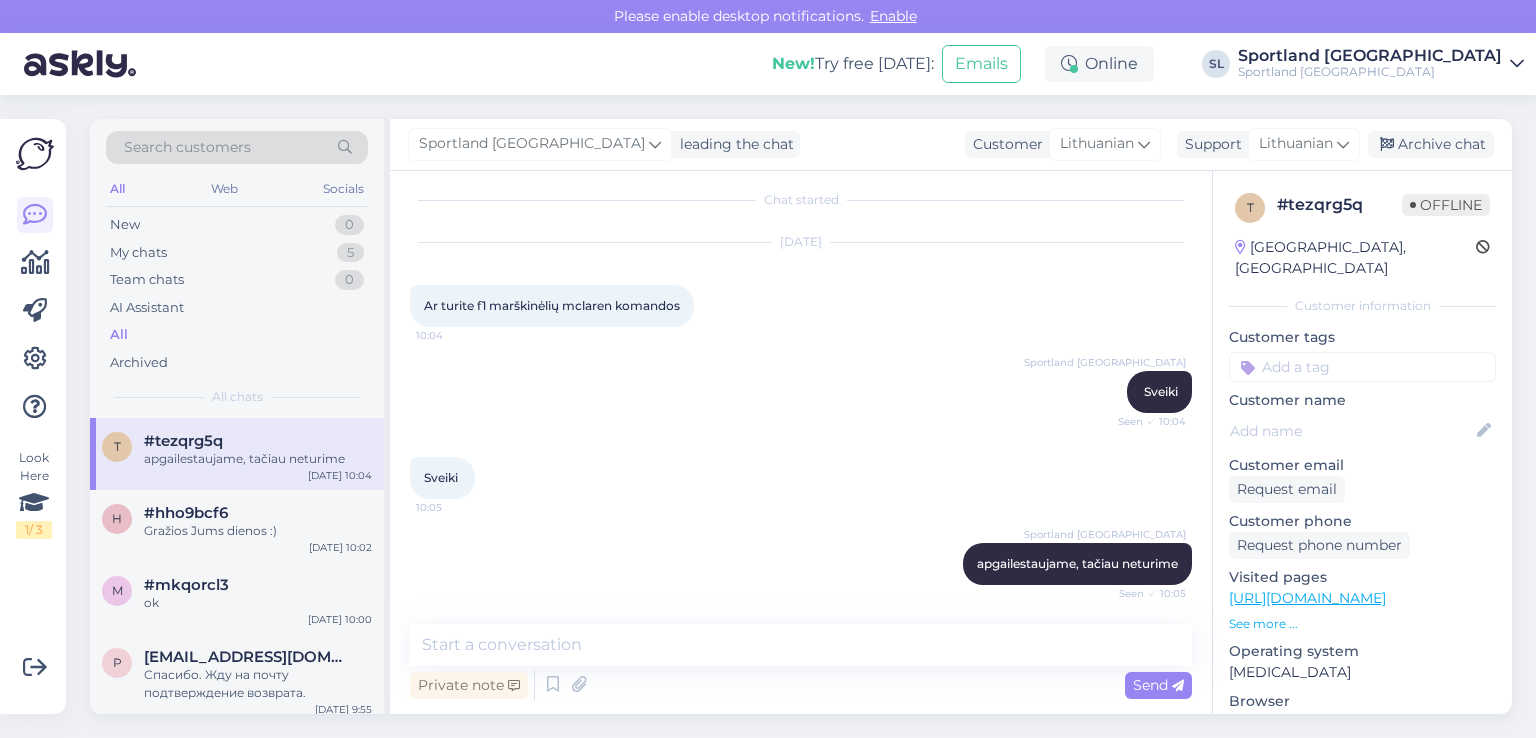 scroll, scrollTop: 13, scrollLeft: 0, axis: vertical 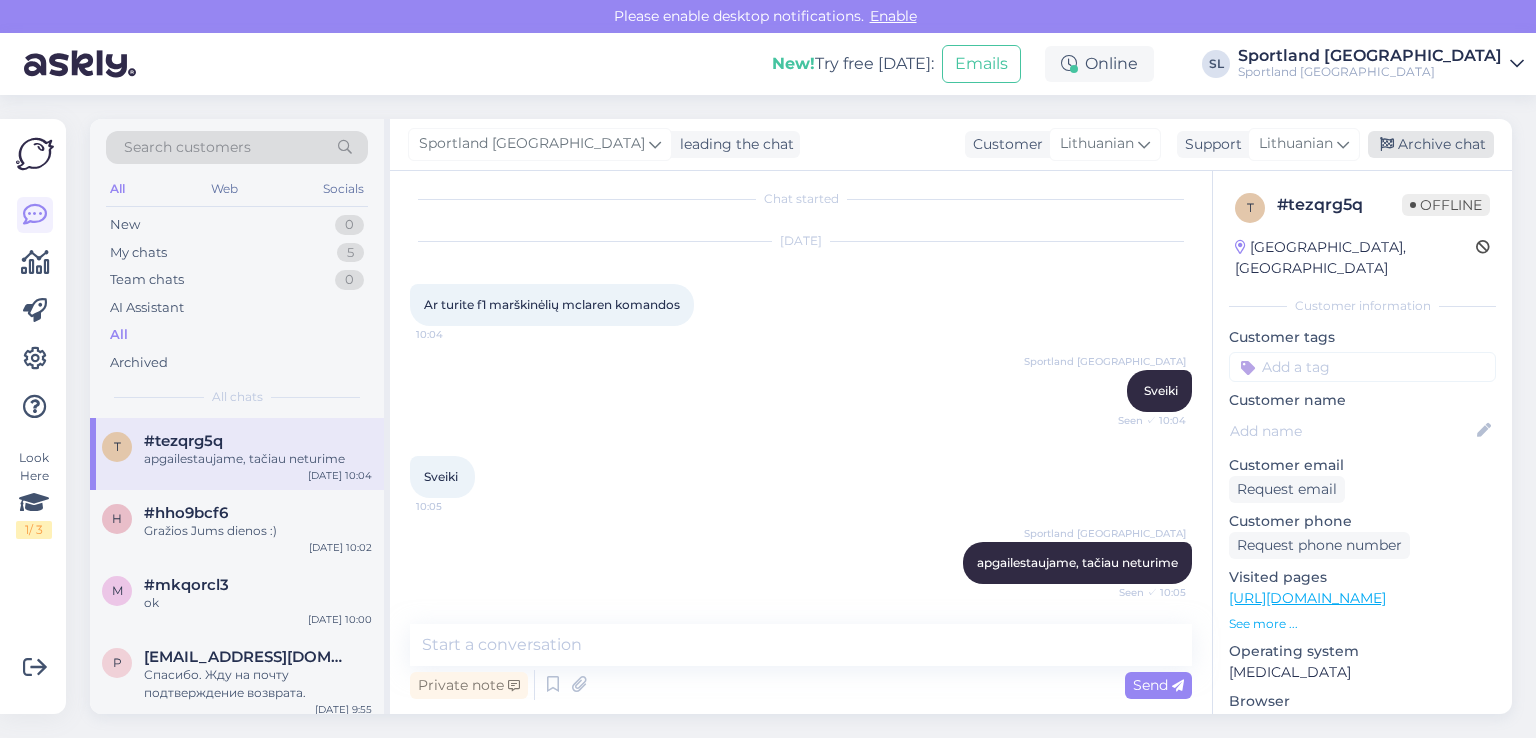 click on "Archive chat" at bounding box center (1431, 144) 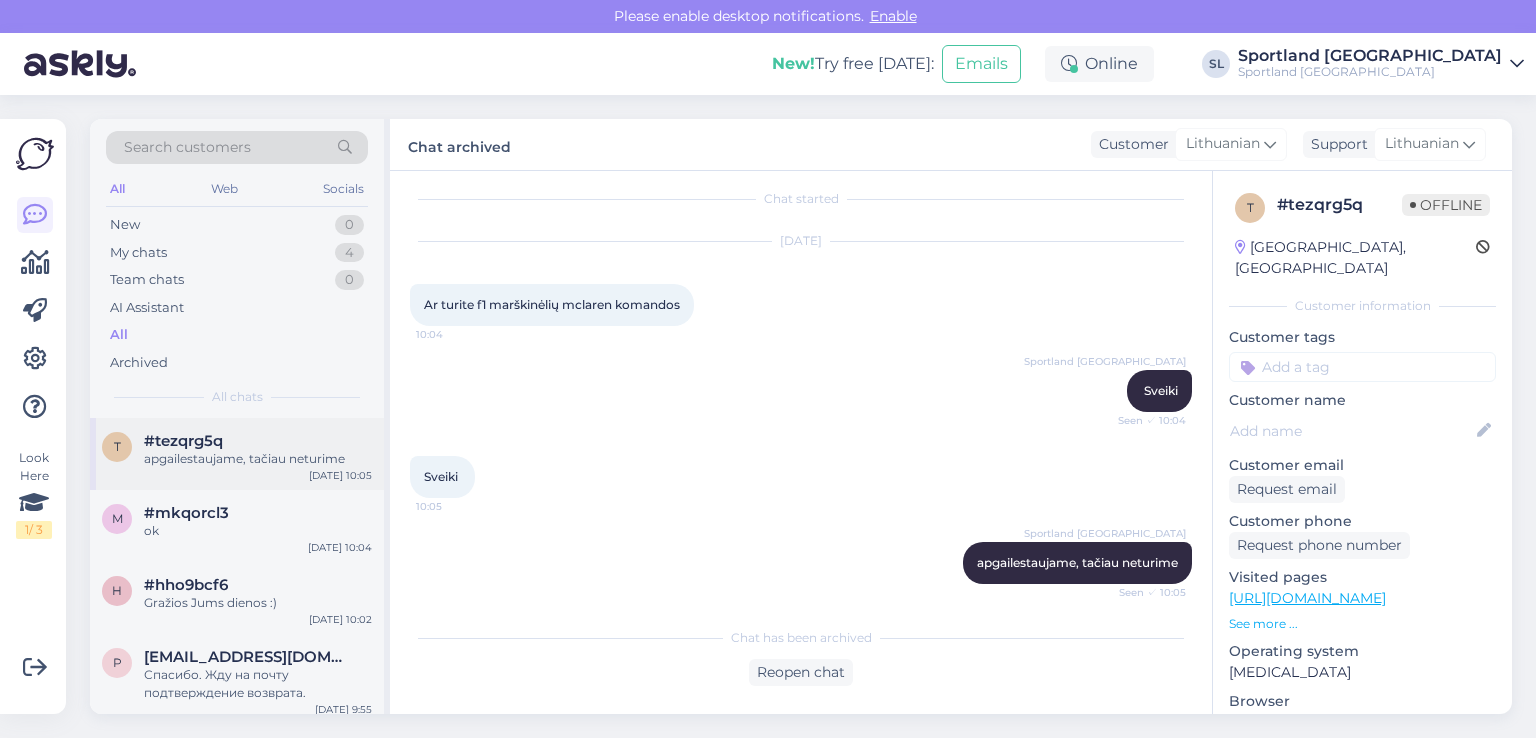 click on "apgailestaujame, tačiau neturime" at bounding box center (258, 459) 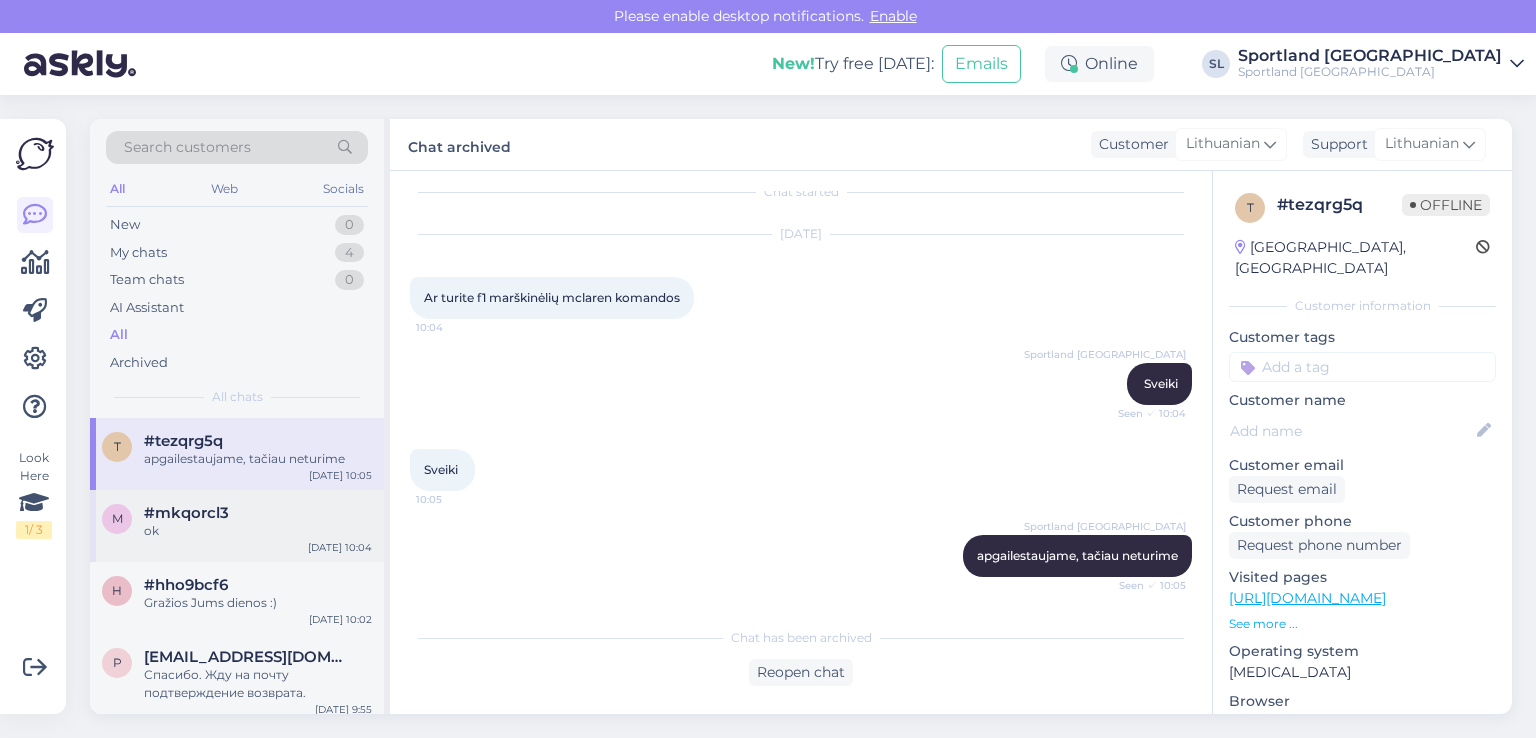 click on "#mkqorcl3" at bounding box center [186, 513] 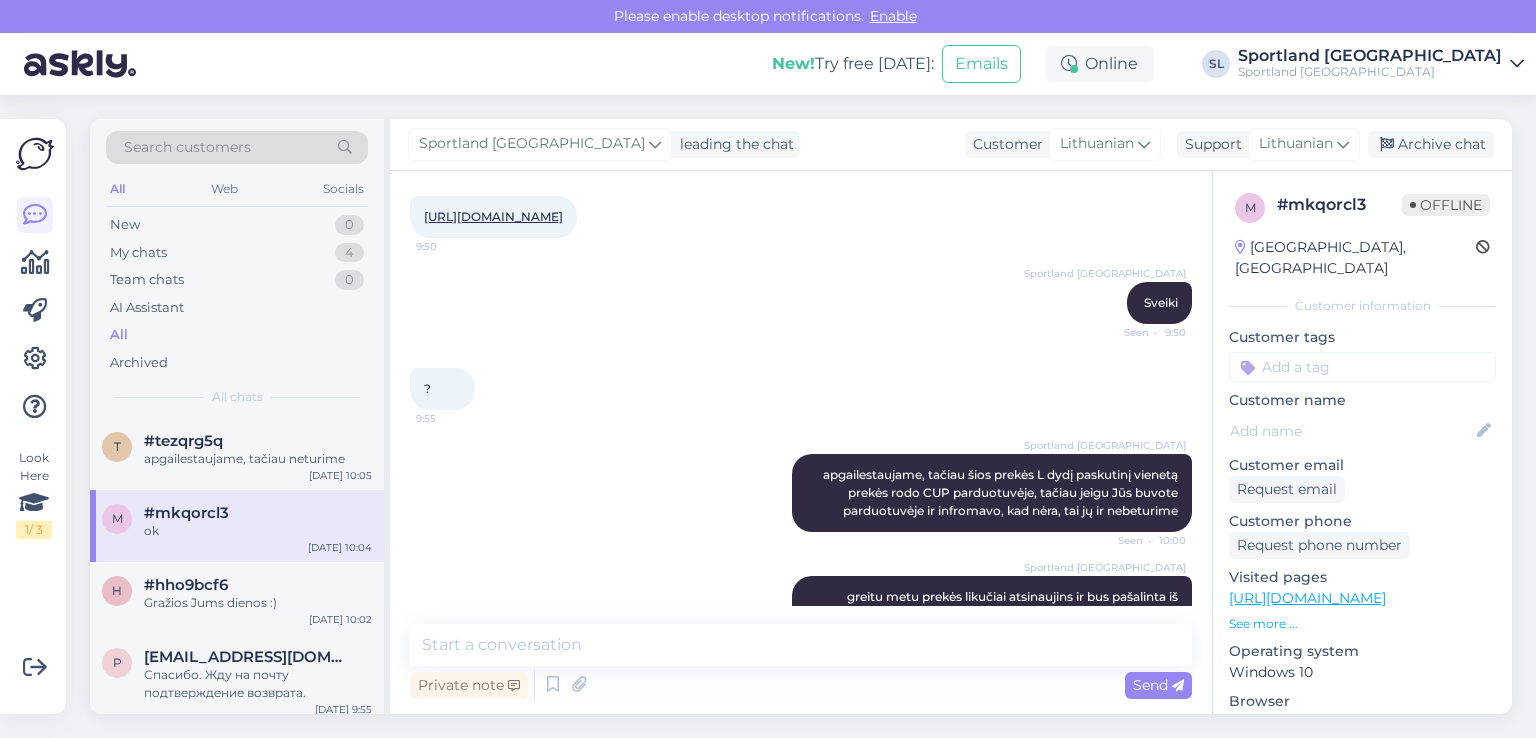 scroll, scrollTop: 184, scrollLeft: 0, axis: vertical 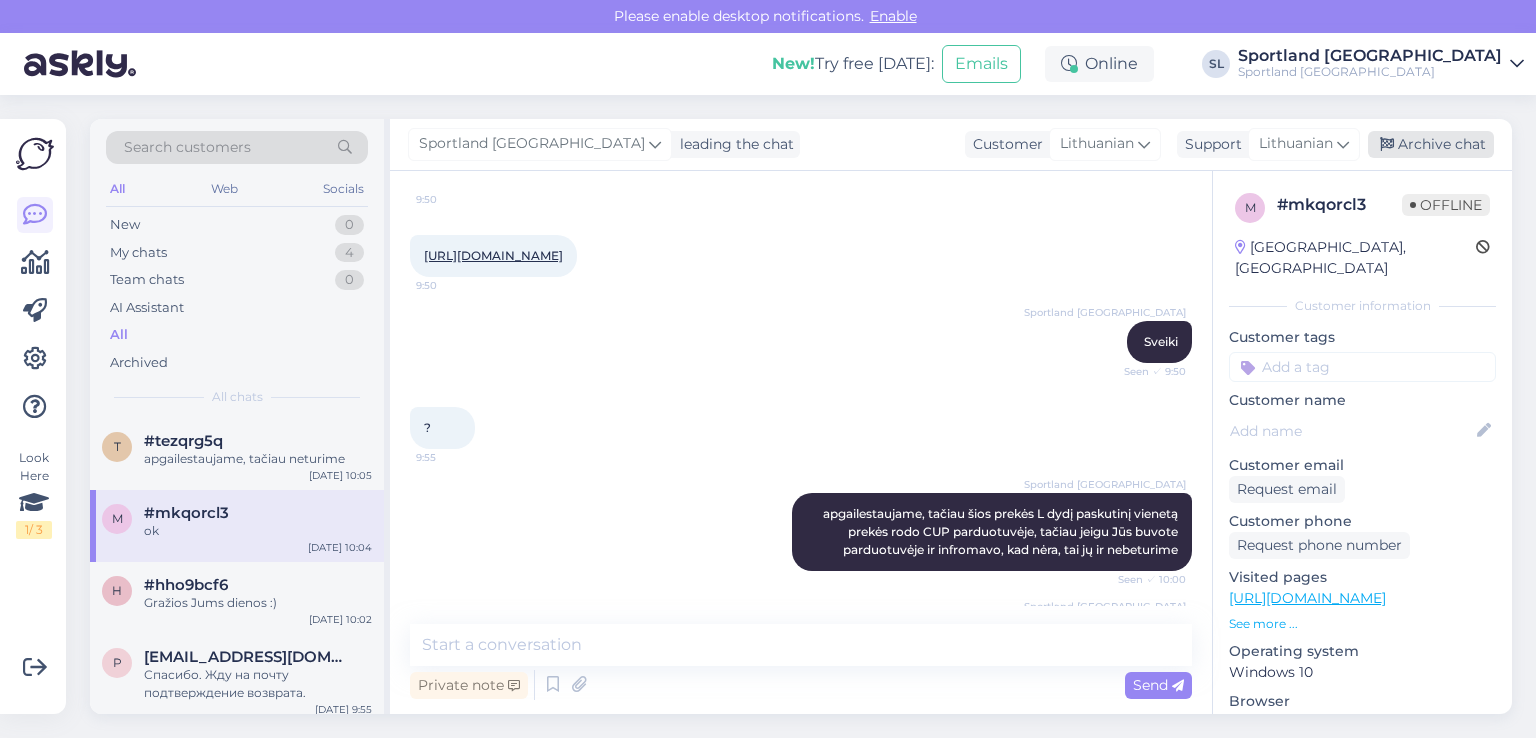 click on "Archive chat" at bounding box center [1431, 144] 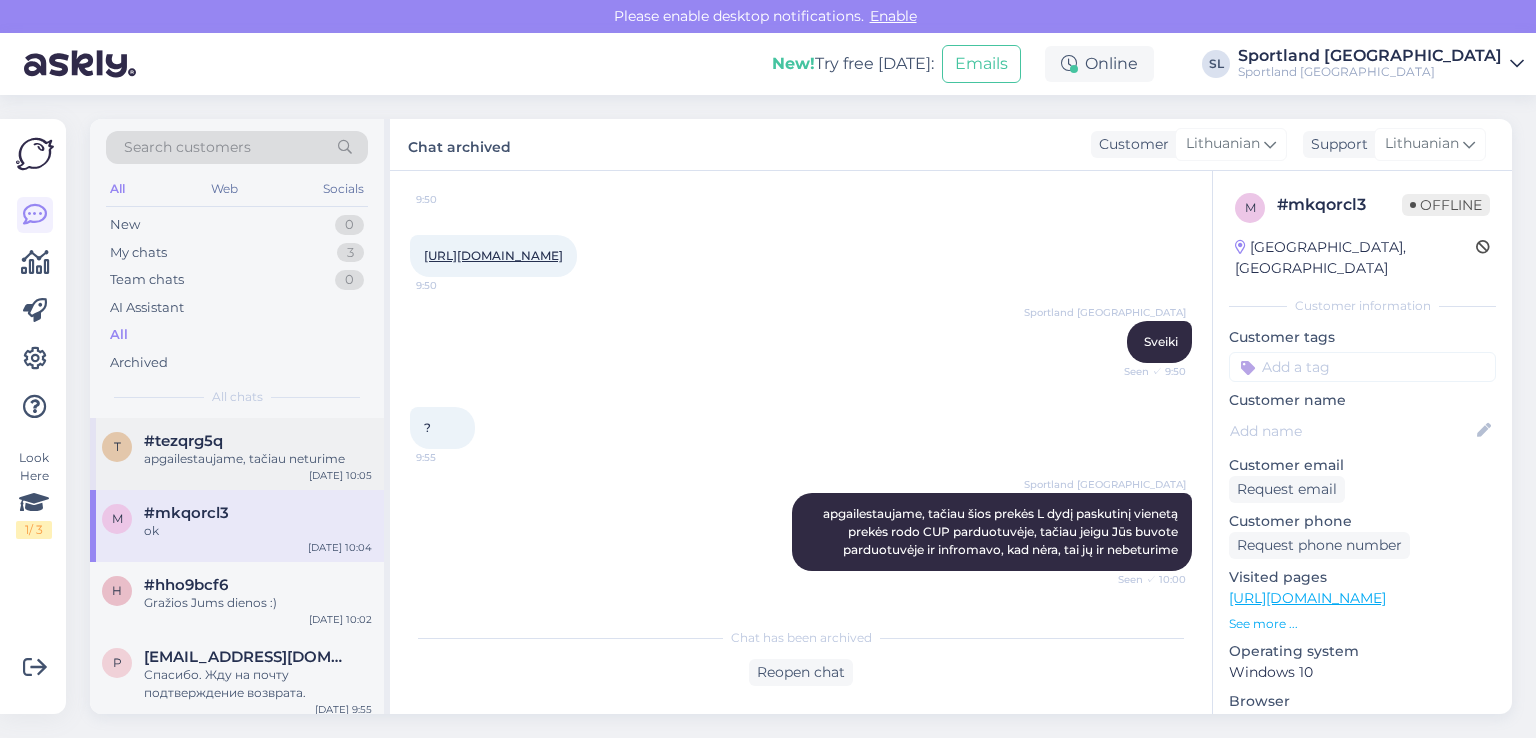 click on "apgailestaujame, tačiau neturime" at bounding box center (258, 459) 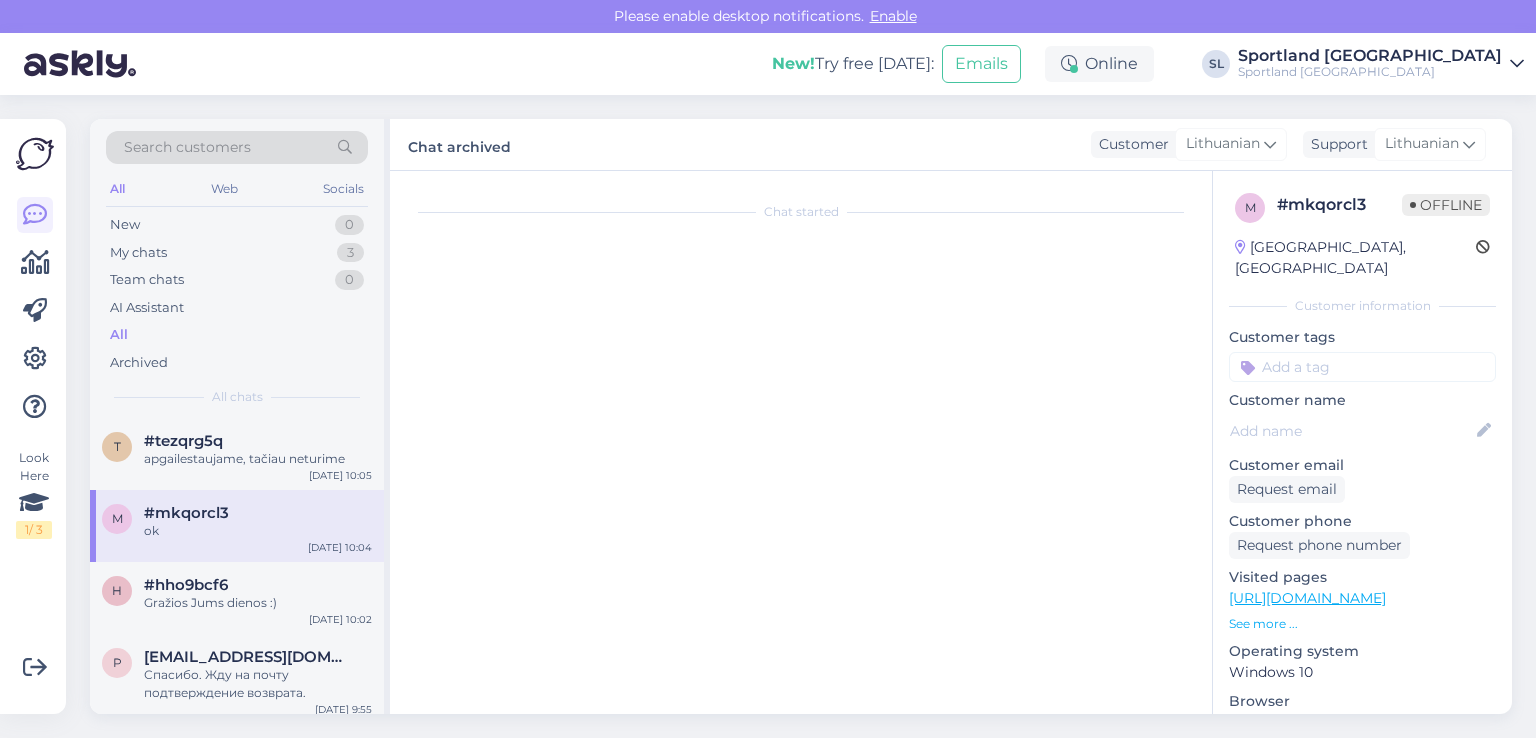 scroll, scrollTop: 20, scrollLeft: 0, axis: vertical 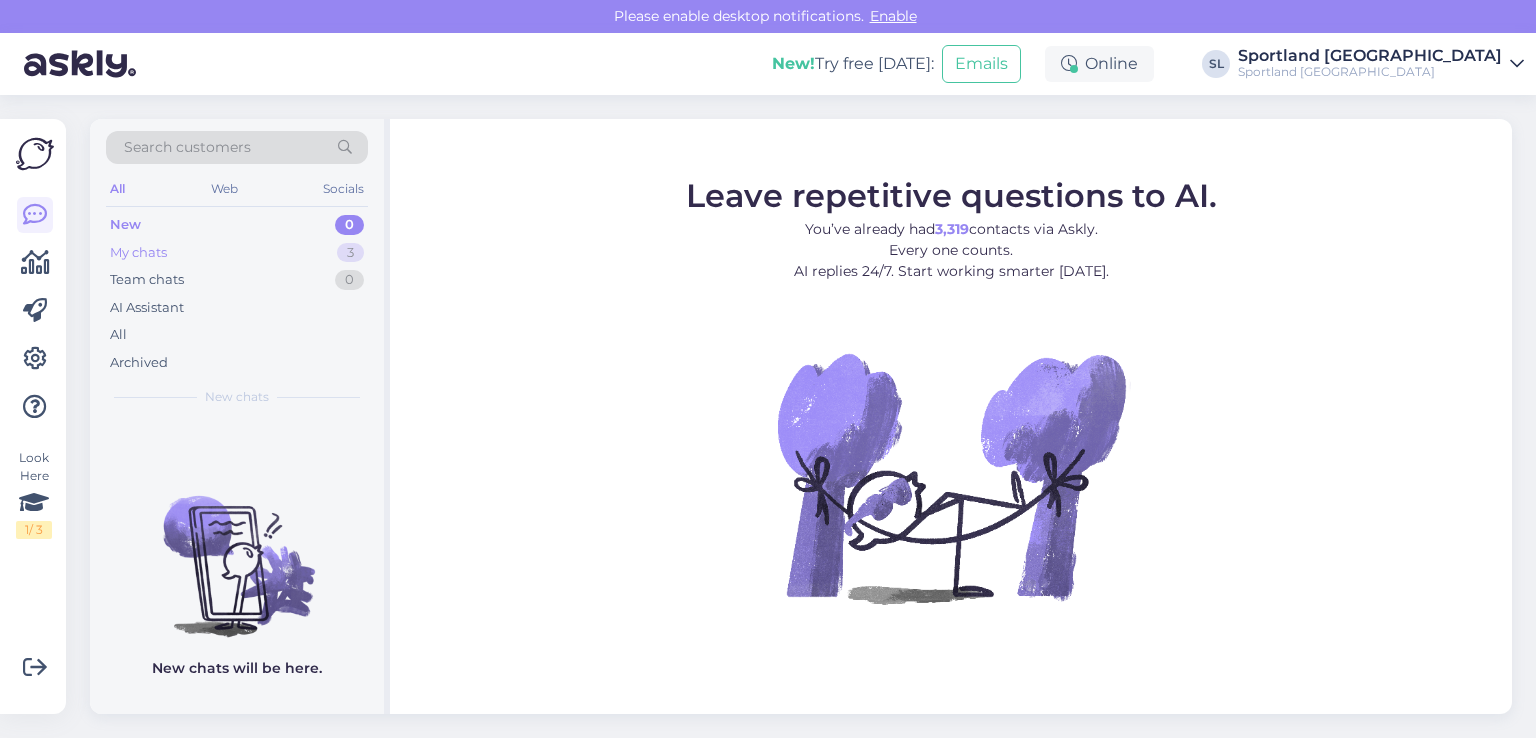 click on "My chats 3" at bounding box center [237, 253] 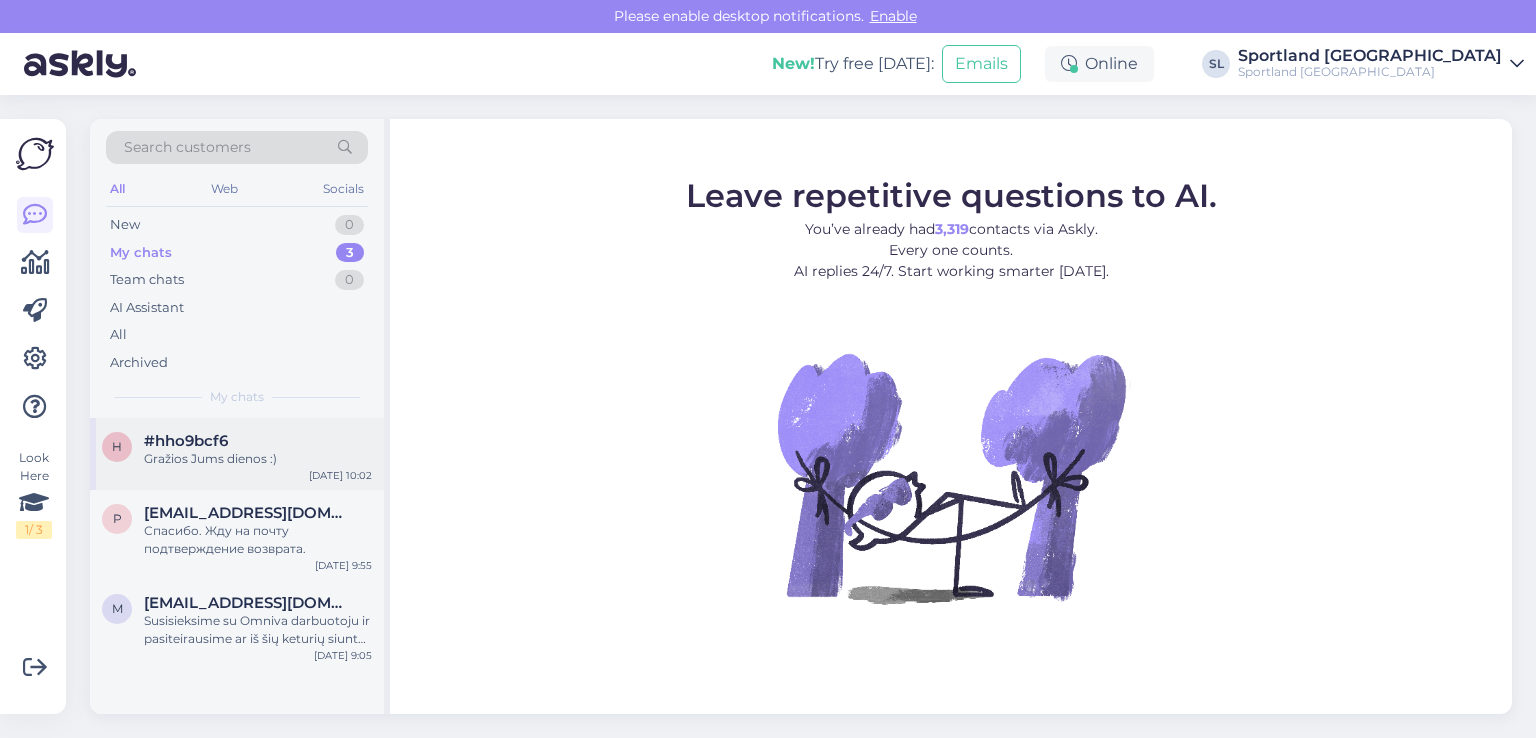 click on "#hho9bcf6" at bounding box center [258, 441] 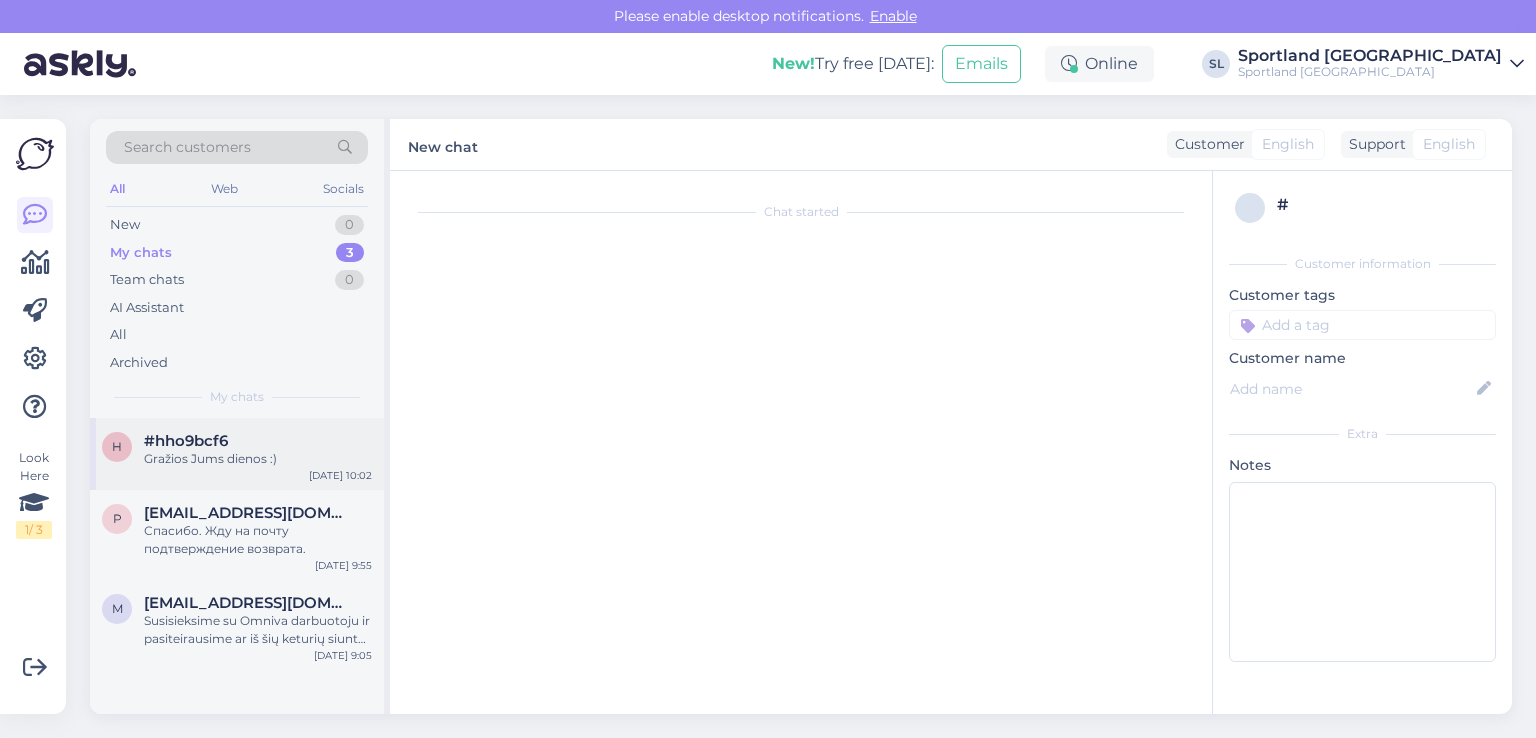 scroll, scrollTop: 117, scrollLeft: 0, axis: vertical 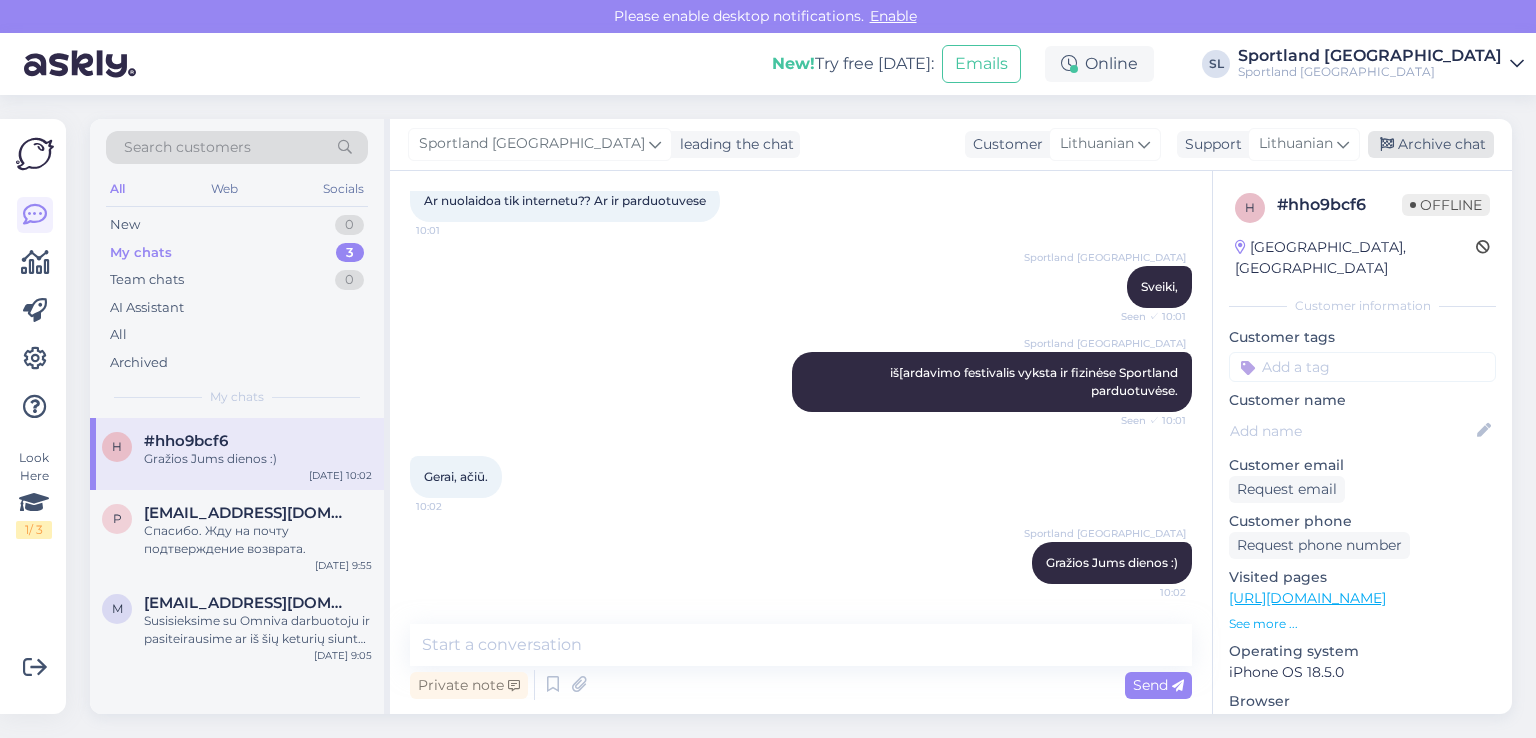 click on "Archive chat" at bounding box center [1431, 144] 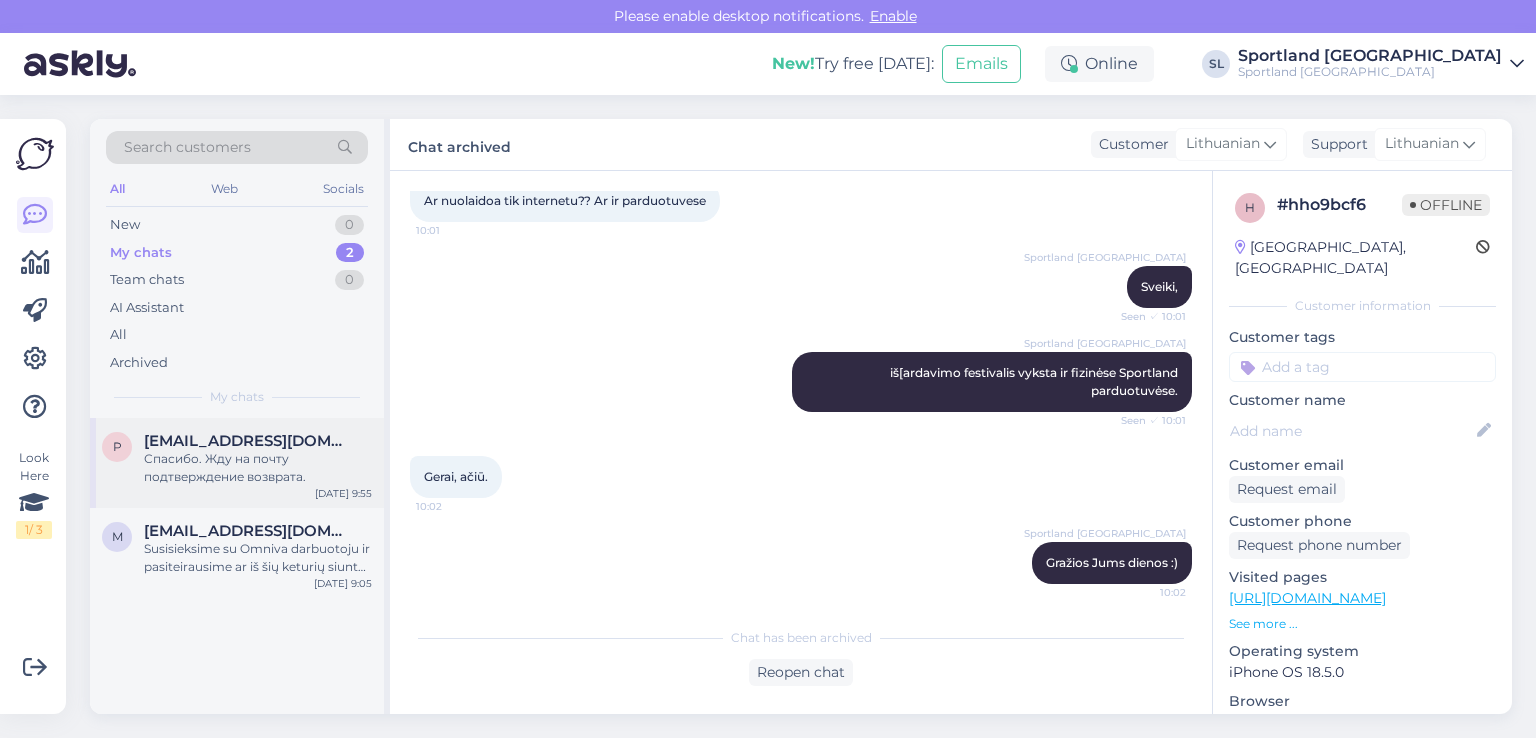 click on "punkrokrulit@mail.ru" at bounding box center [248, 441] 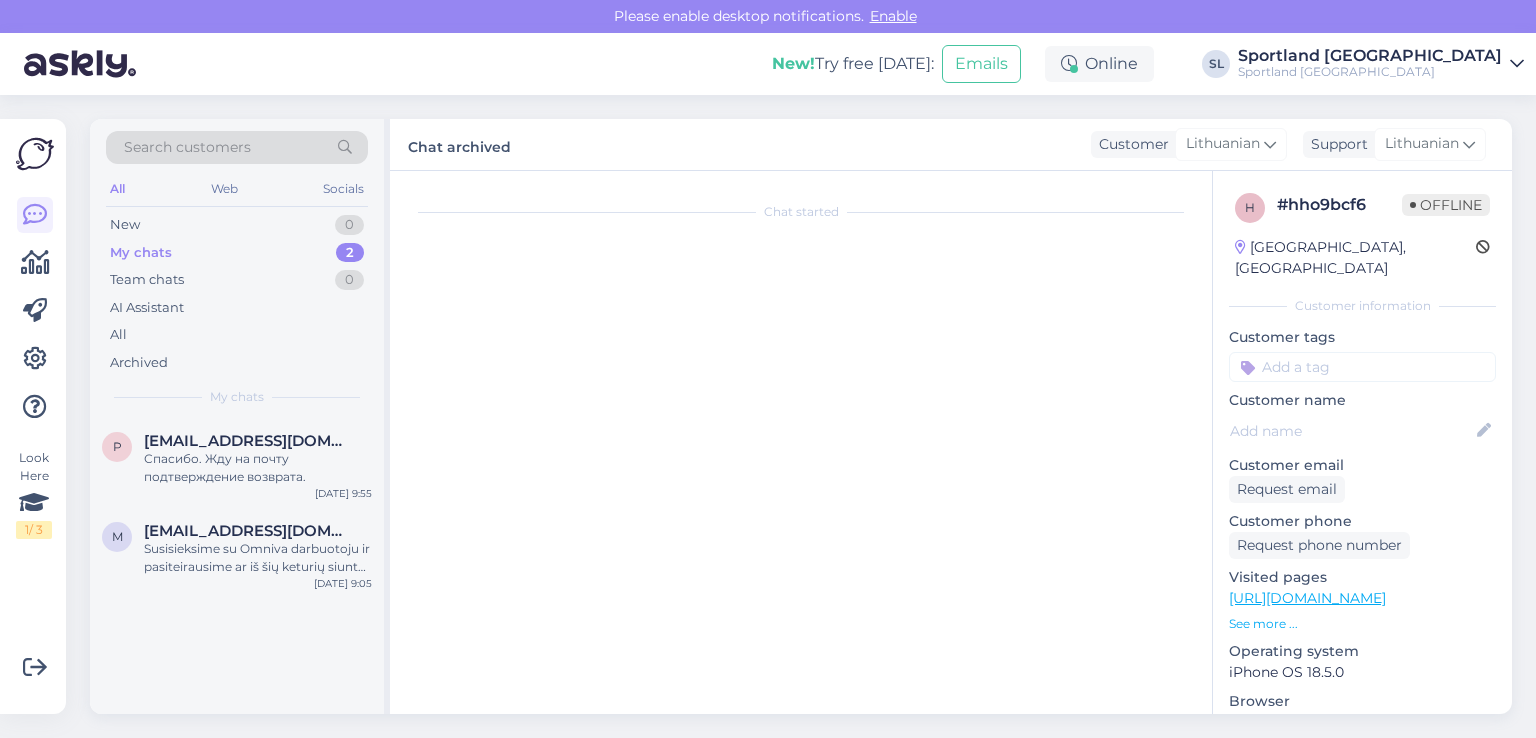 scroll, scrollTop: 1601, scrollLeft: 0, axis: vertical 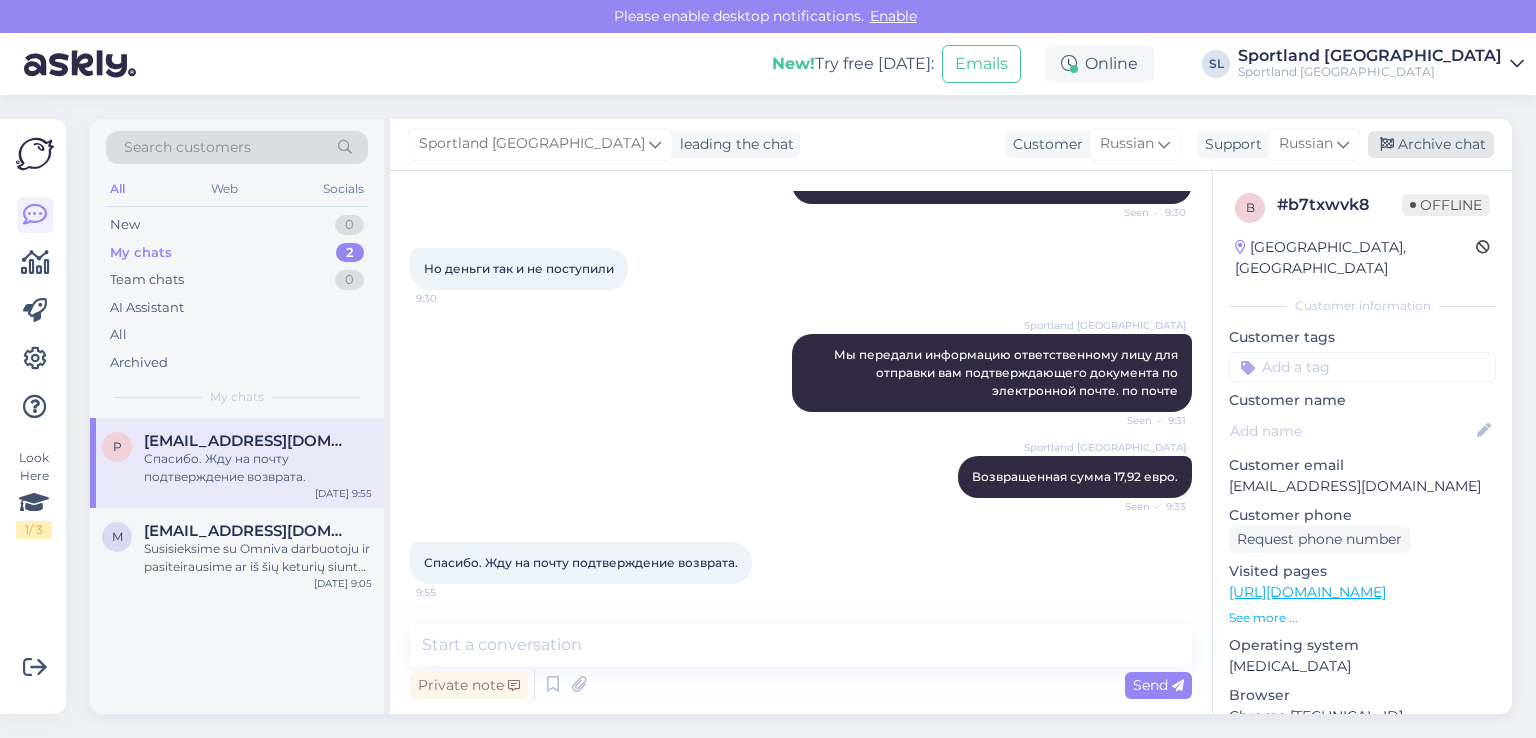 click on "Archive chat" at bounding box center [1431, 144] 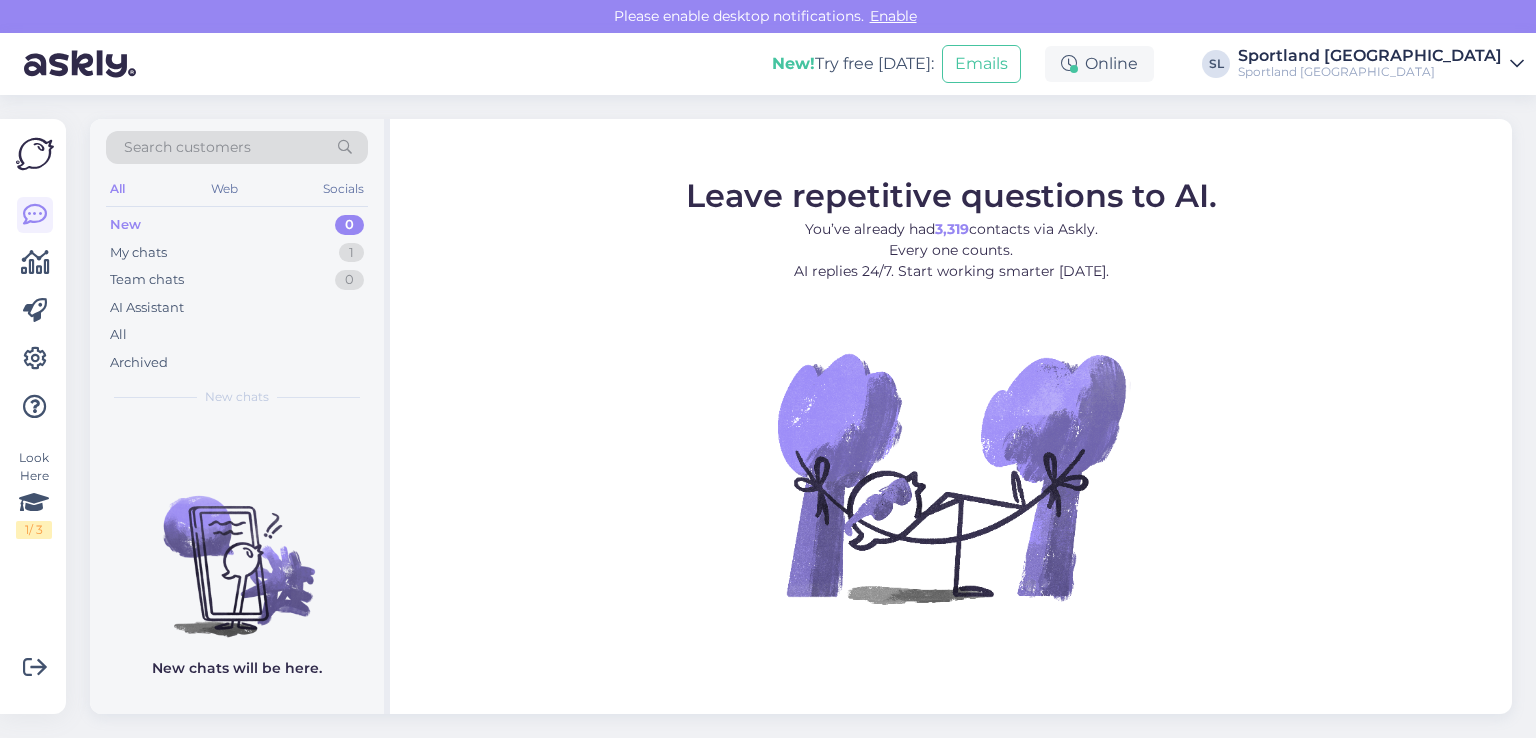 scroll, scrollTop: 0, scrollLeft: 0, axis: both 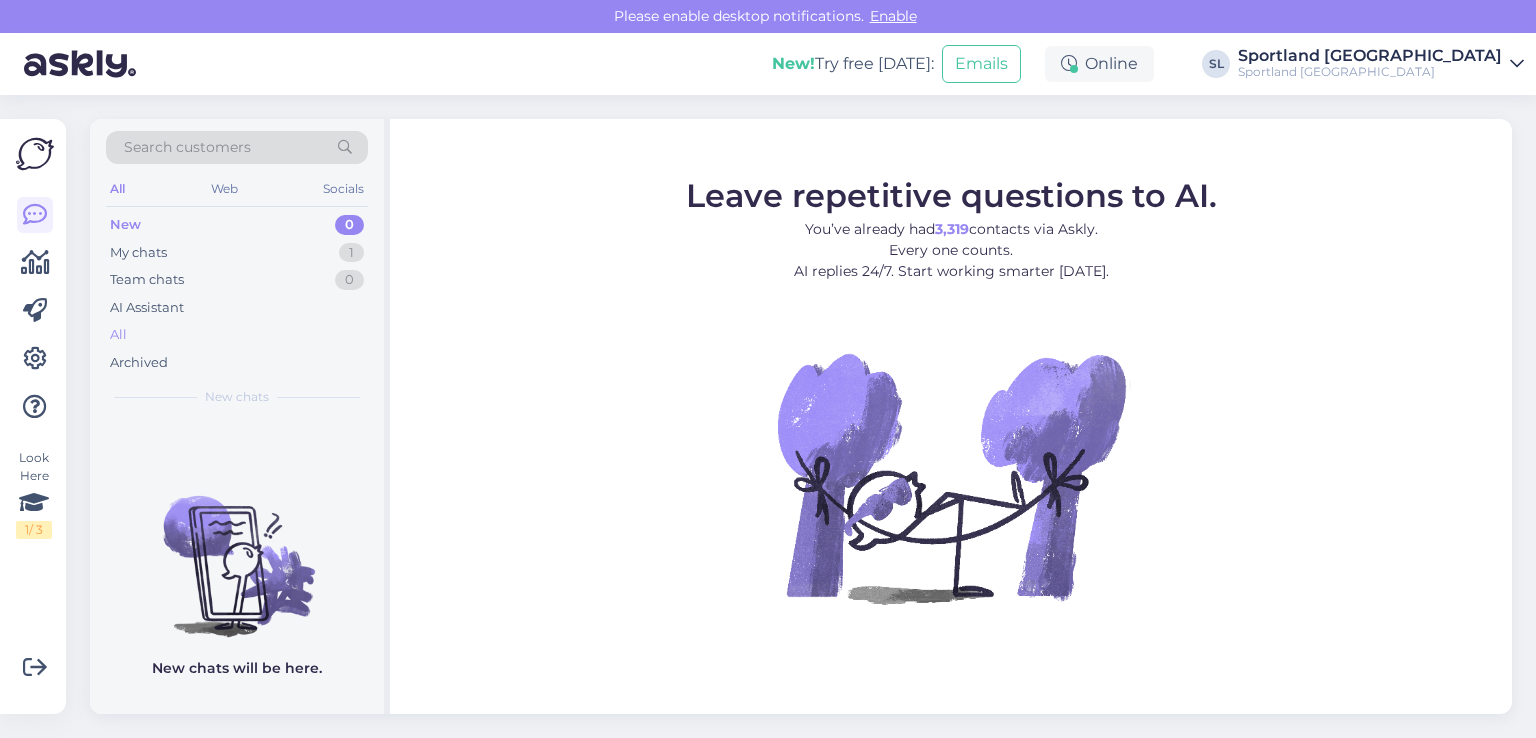 click on "All" at bounding box center [237, 335] 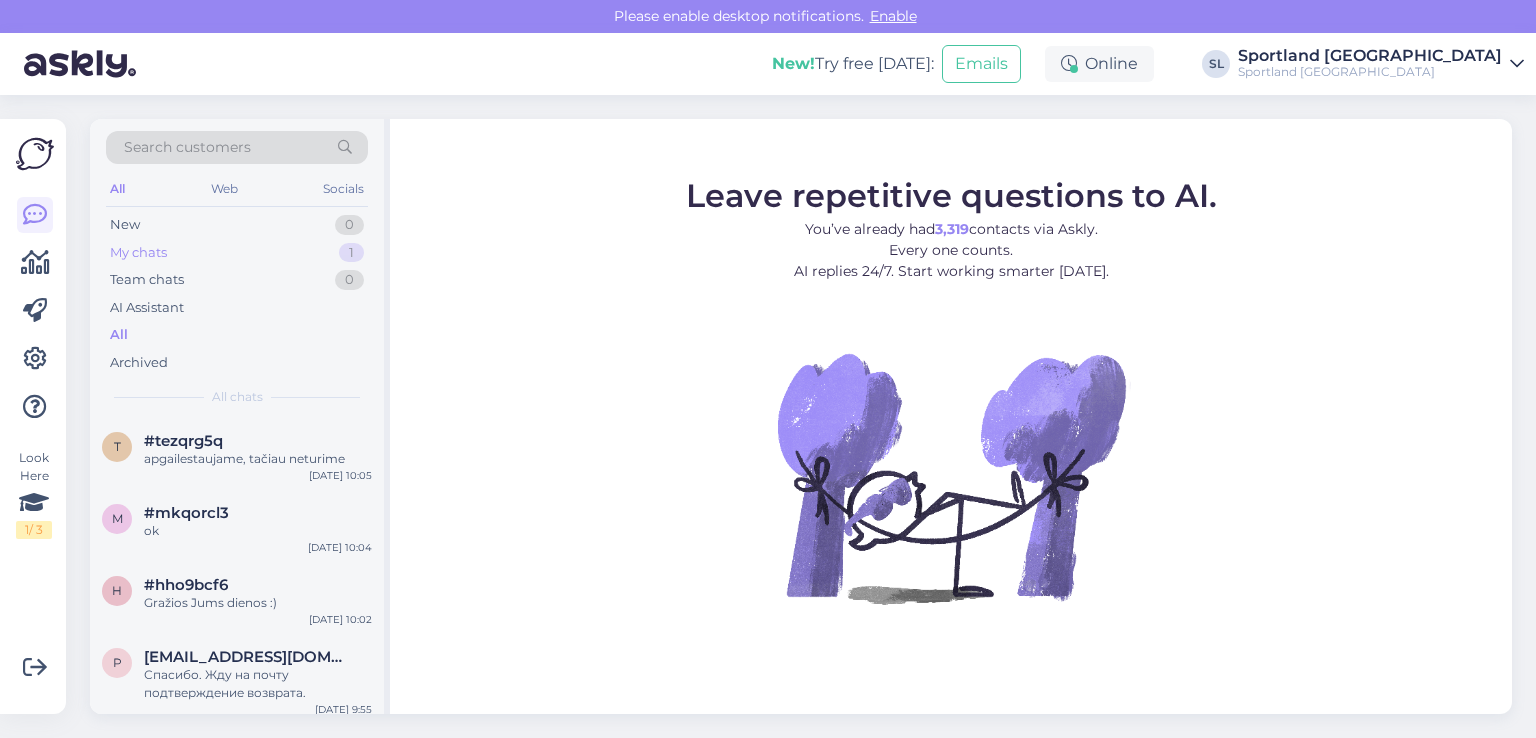 click on "My chats" at bounding box center (138, 253) 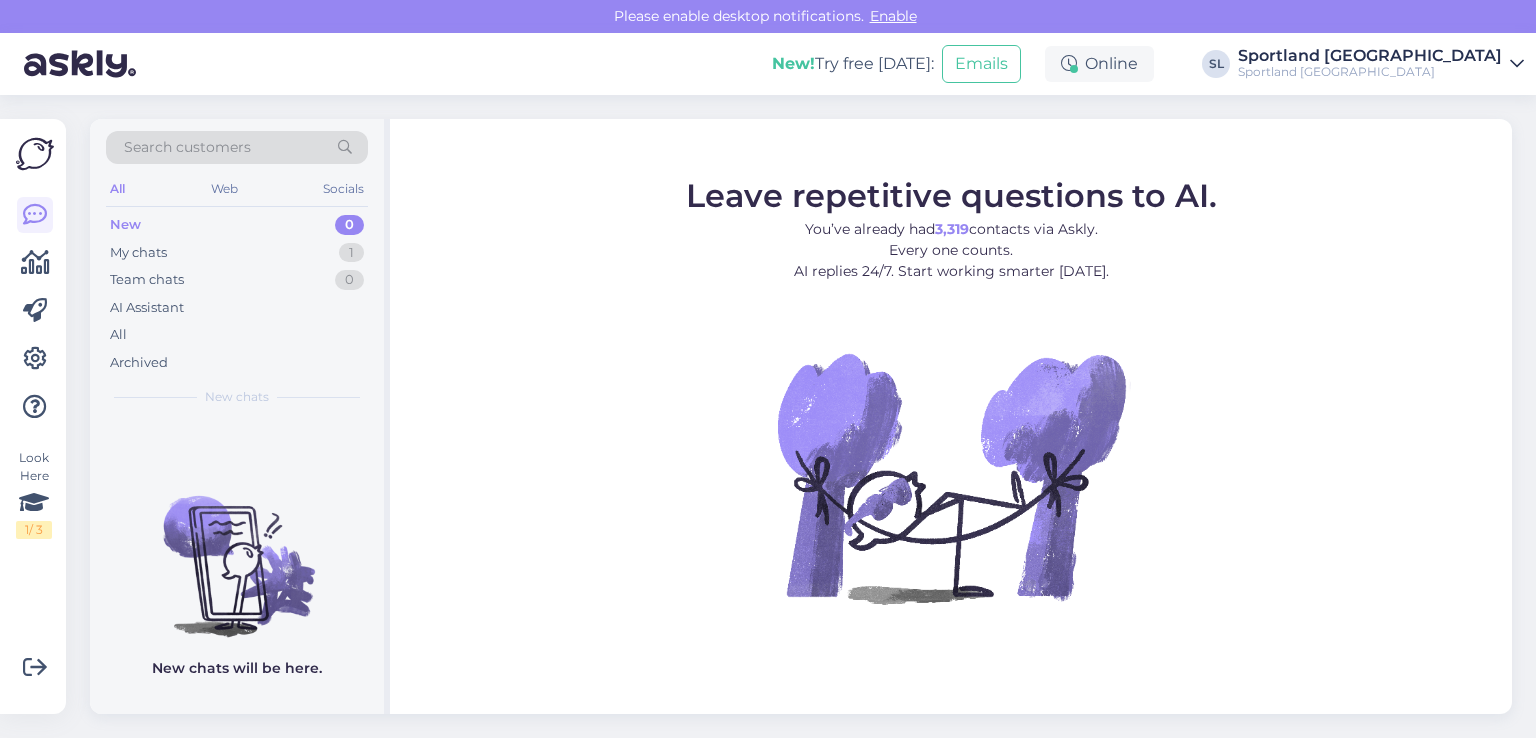 scroll, scrollTop: 0, scrollLeft: 0, axis: both 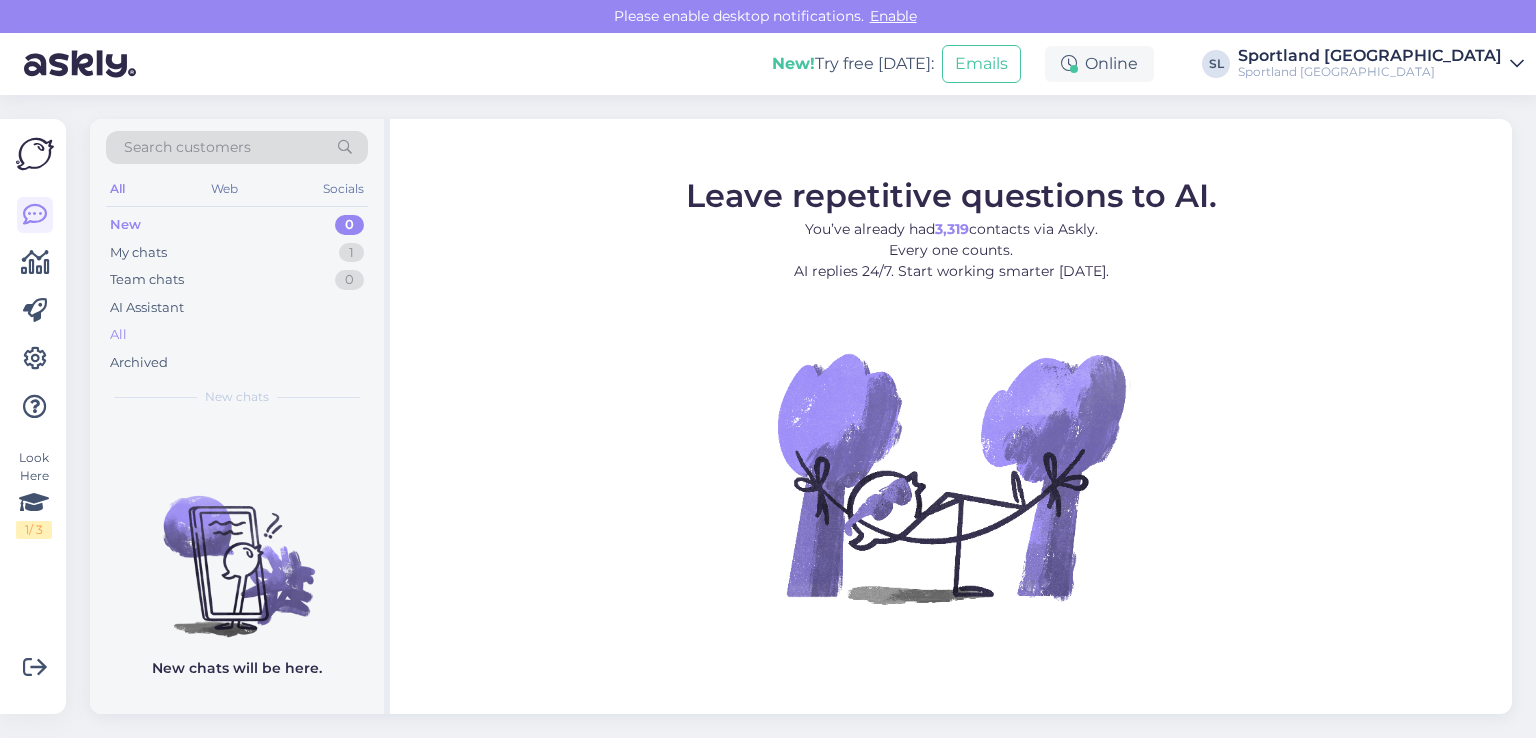 click on "All" at bounding box center [237, 335] 